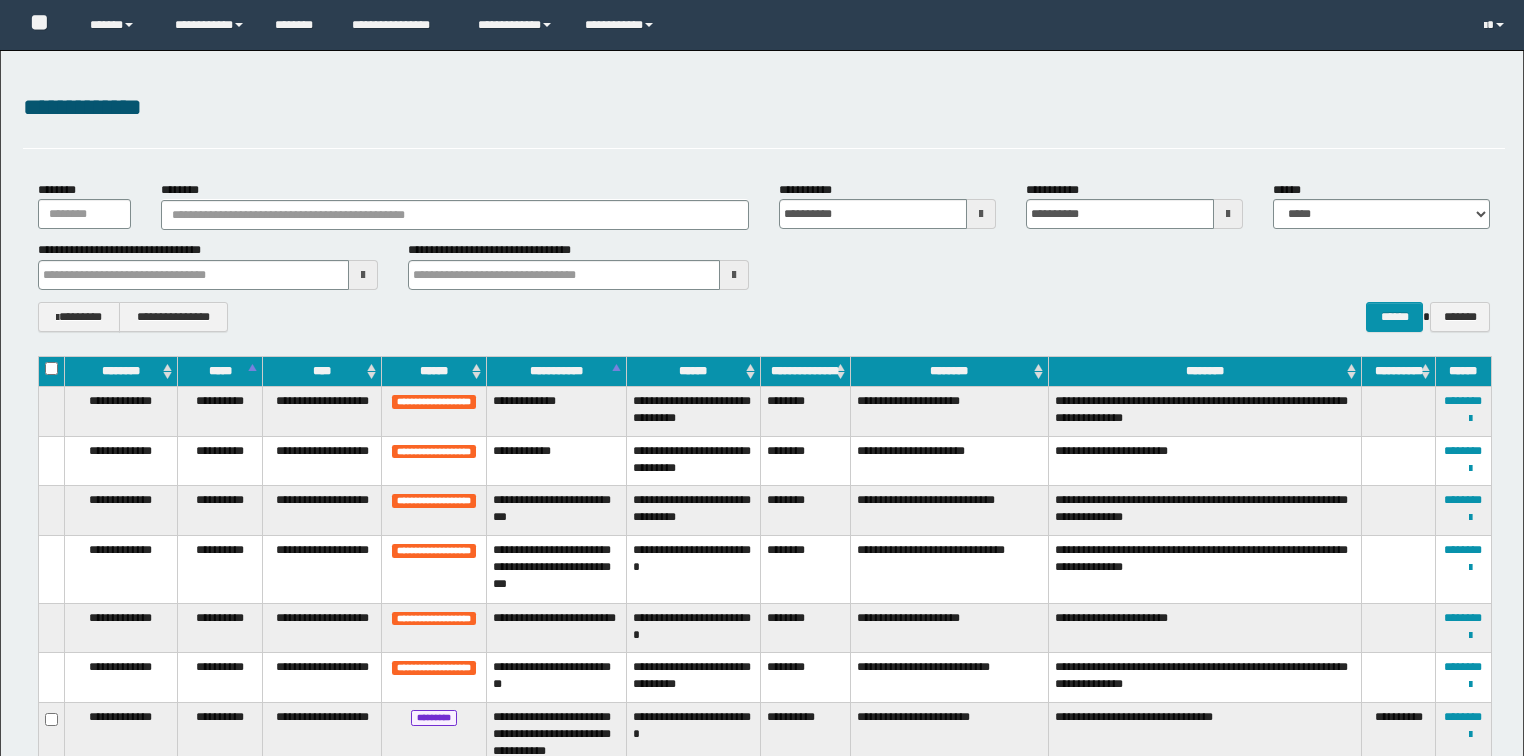 scroll, scrollTop: 0, scrollLeft: 0, axis: both 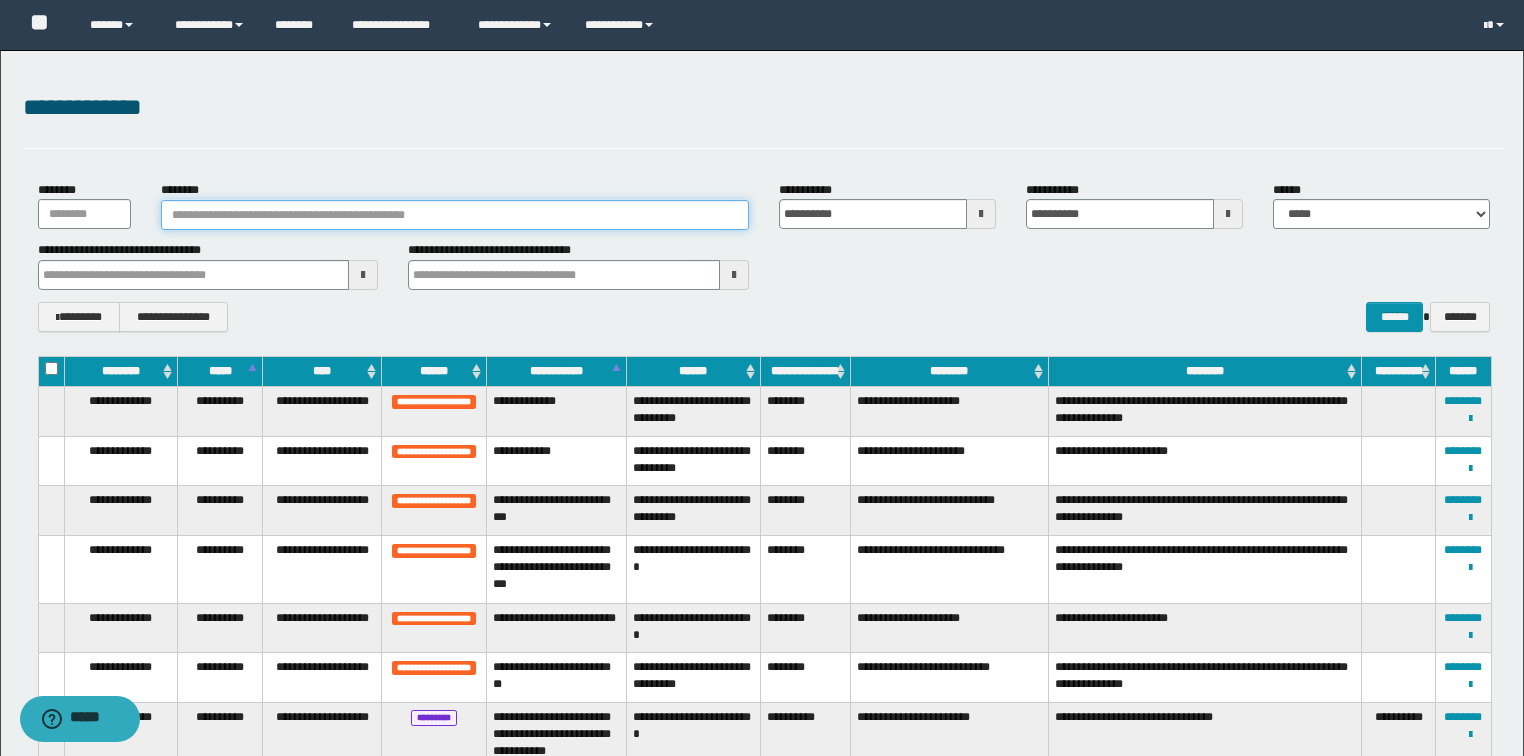 click on "********" at bounding box center (455, 215) 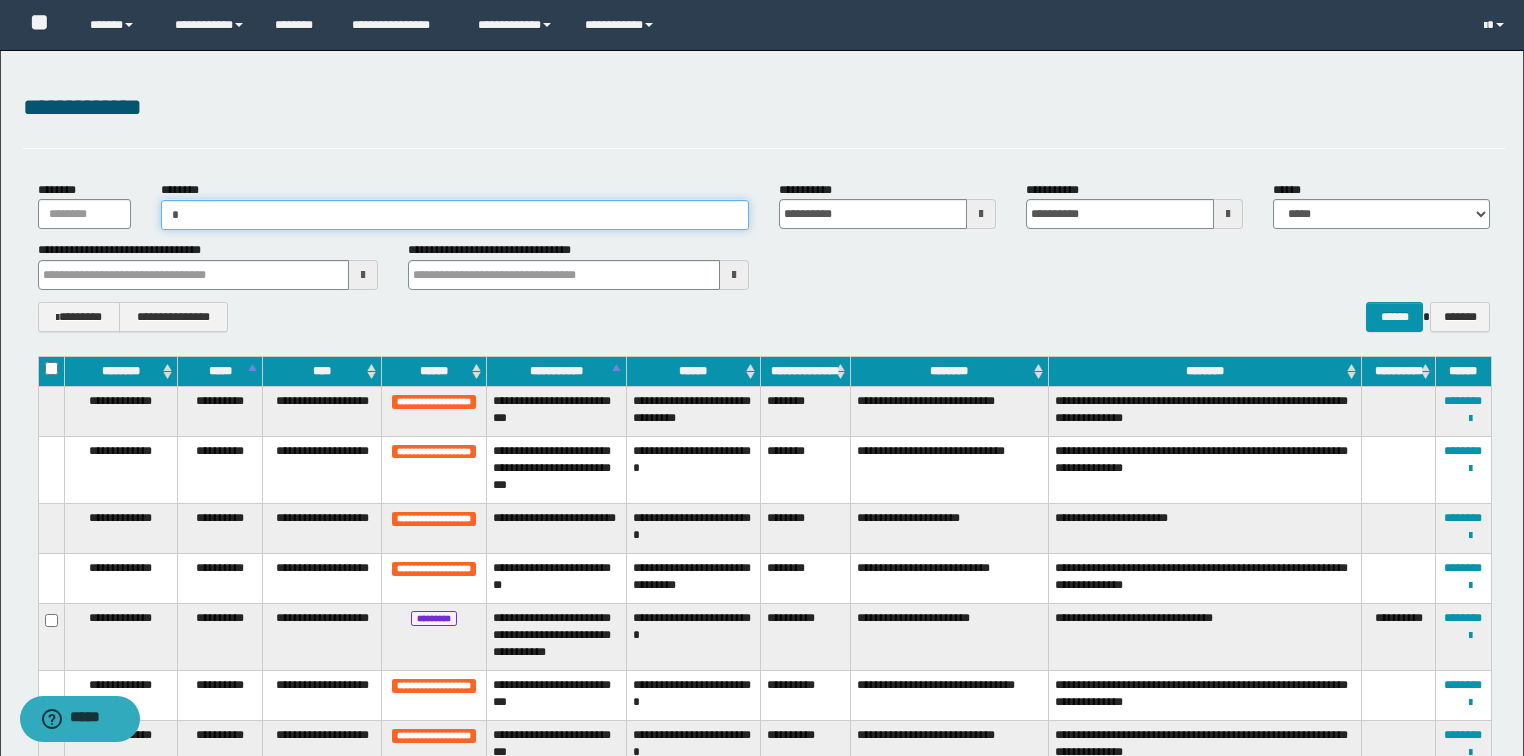 type on "**" 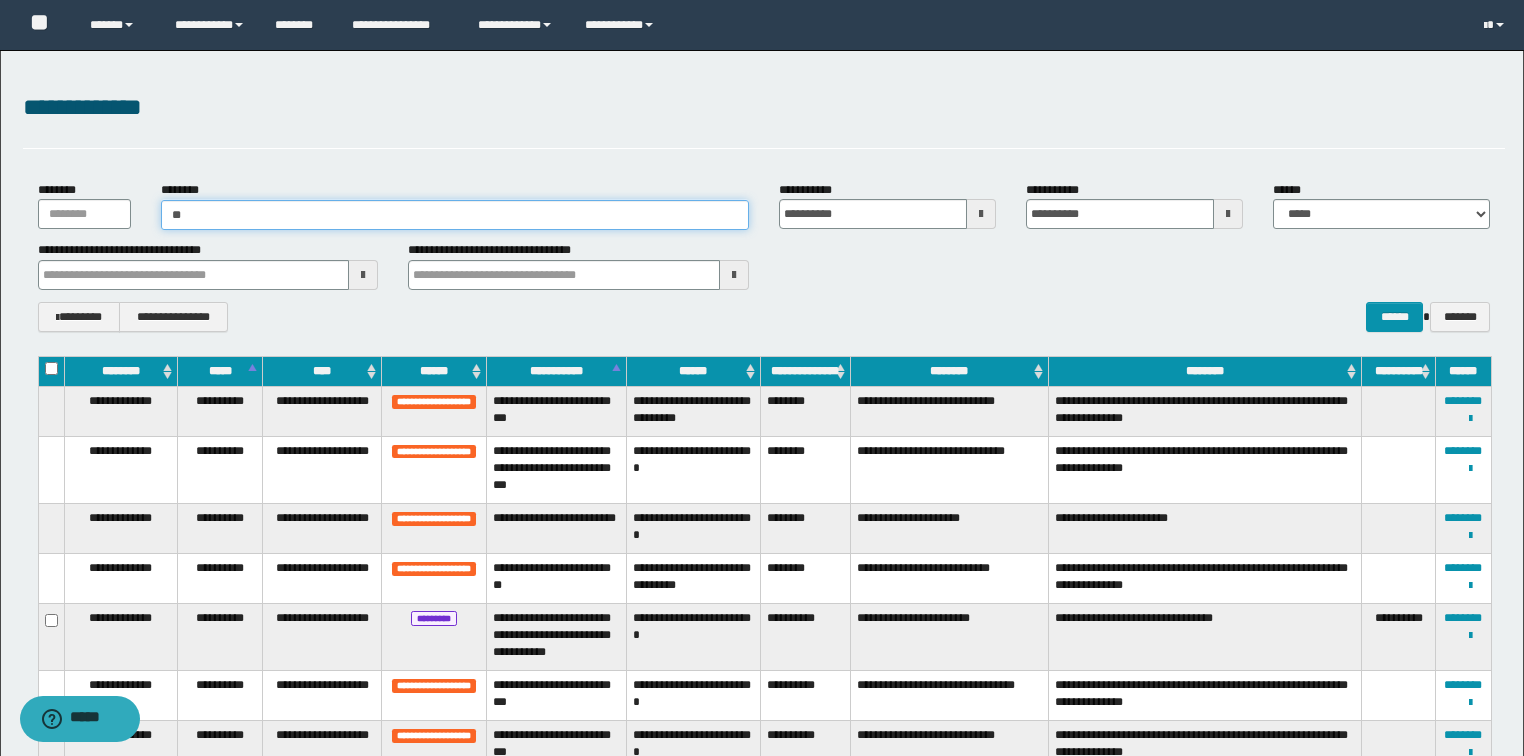 type on "**" 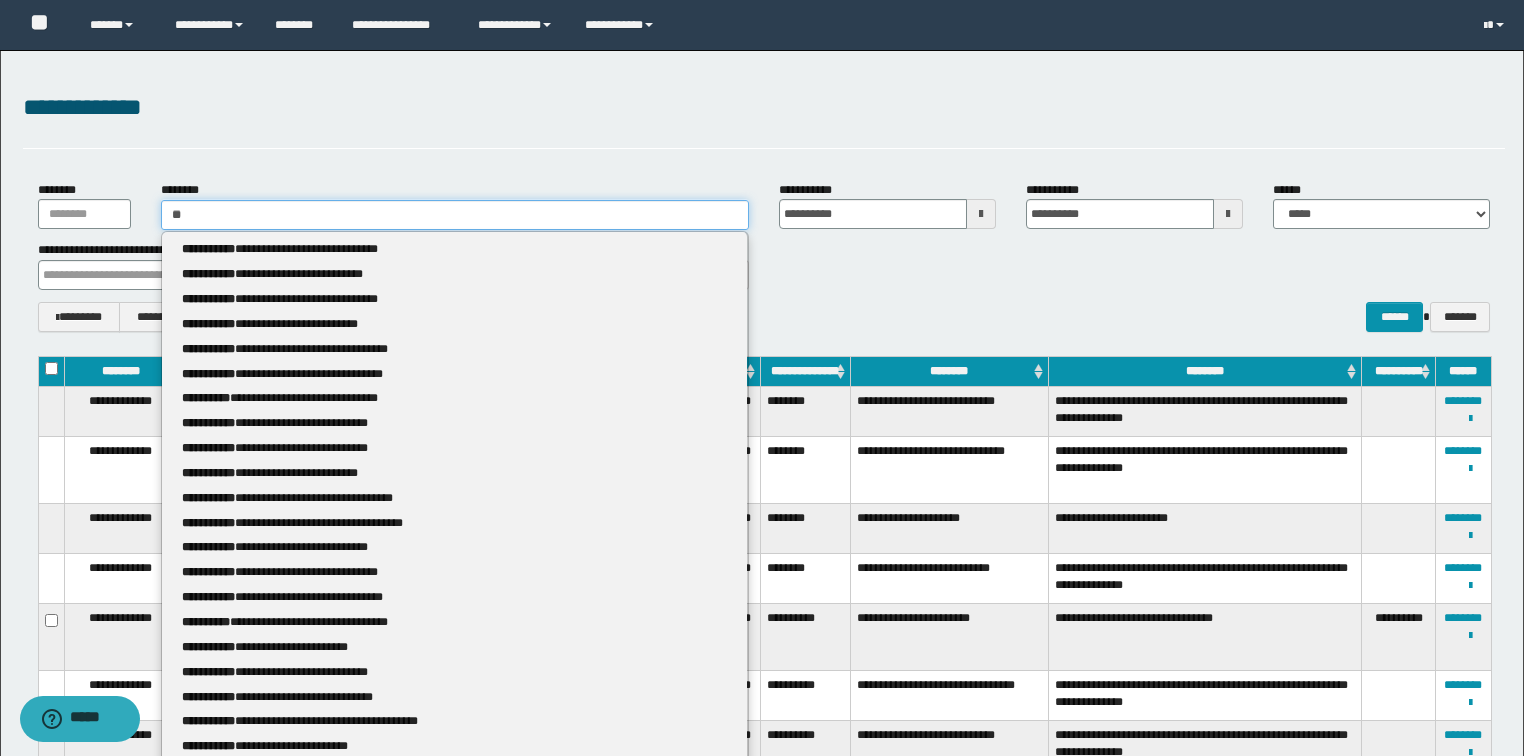 type 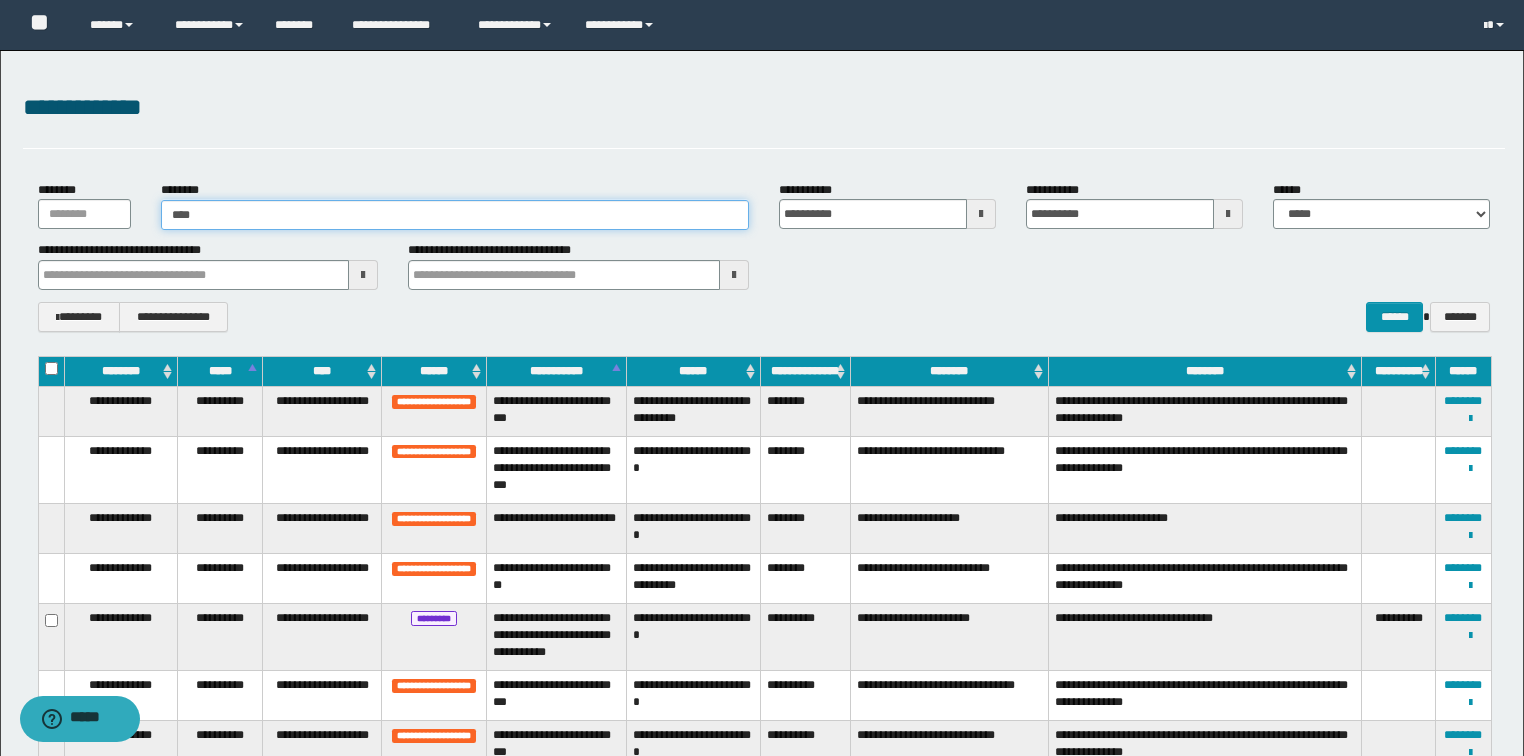 type on "*****" 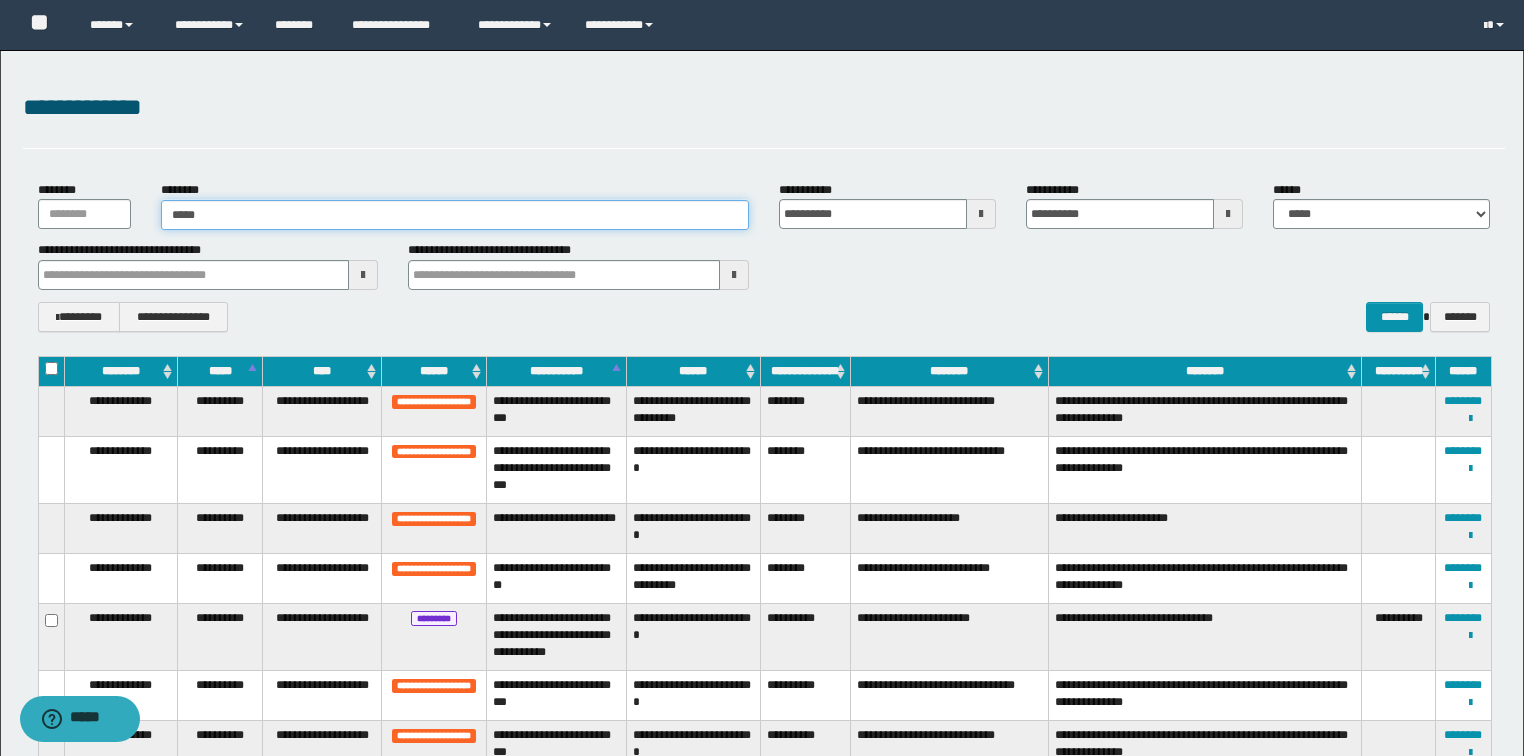 type on "*****" 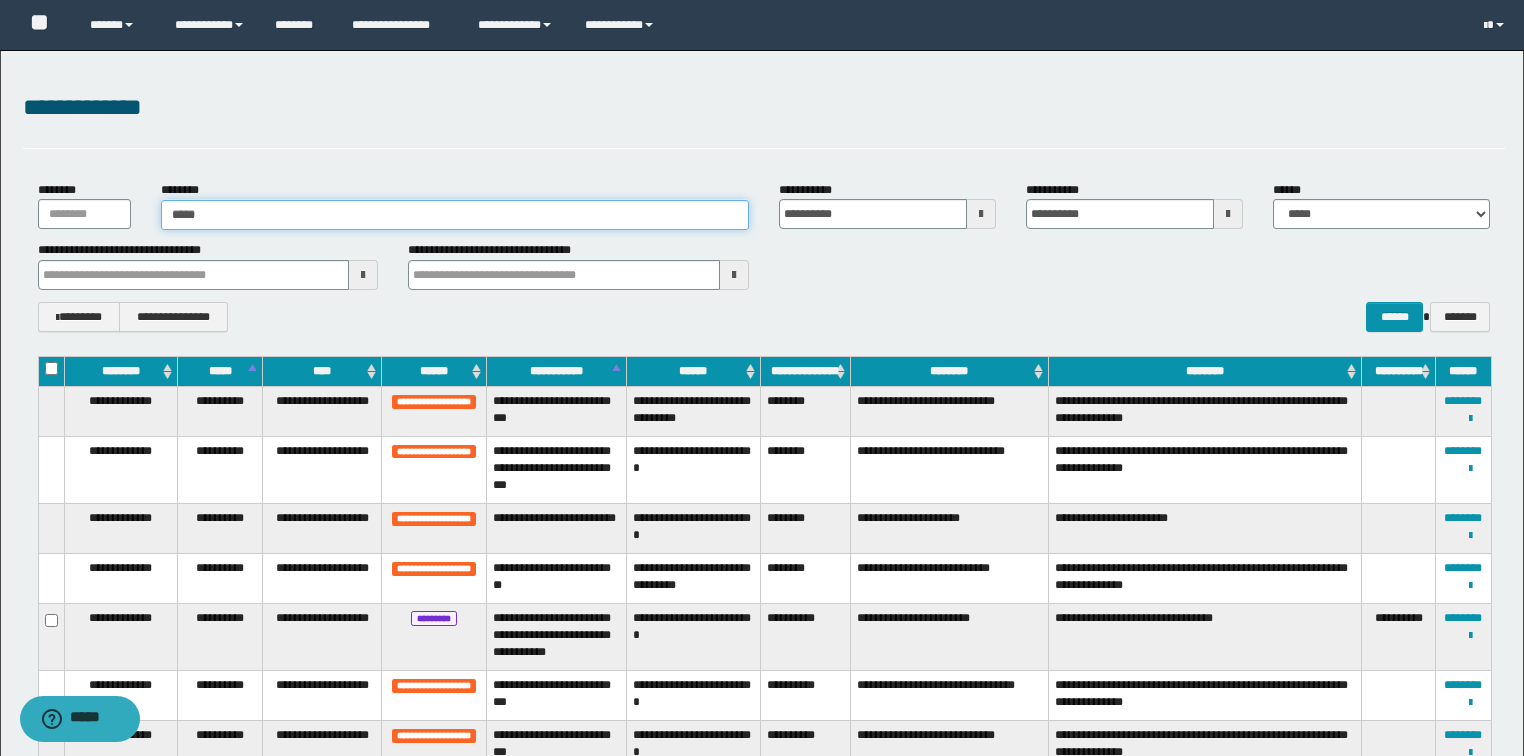 type 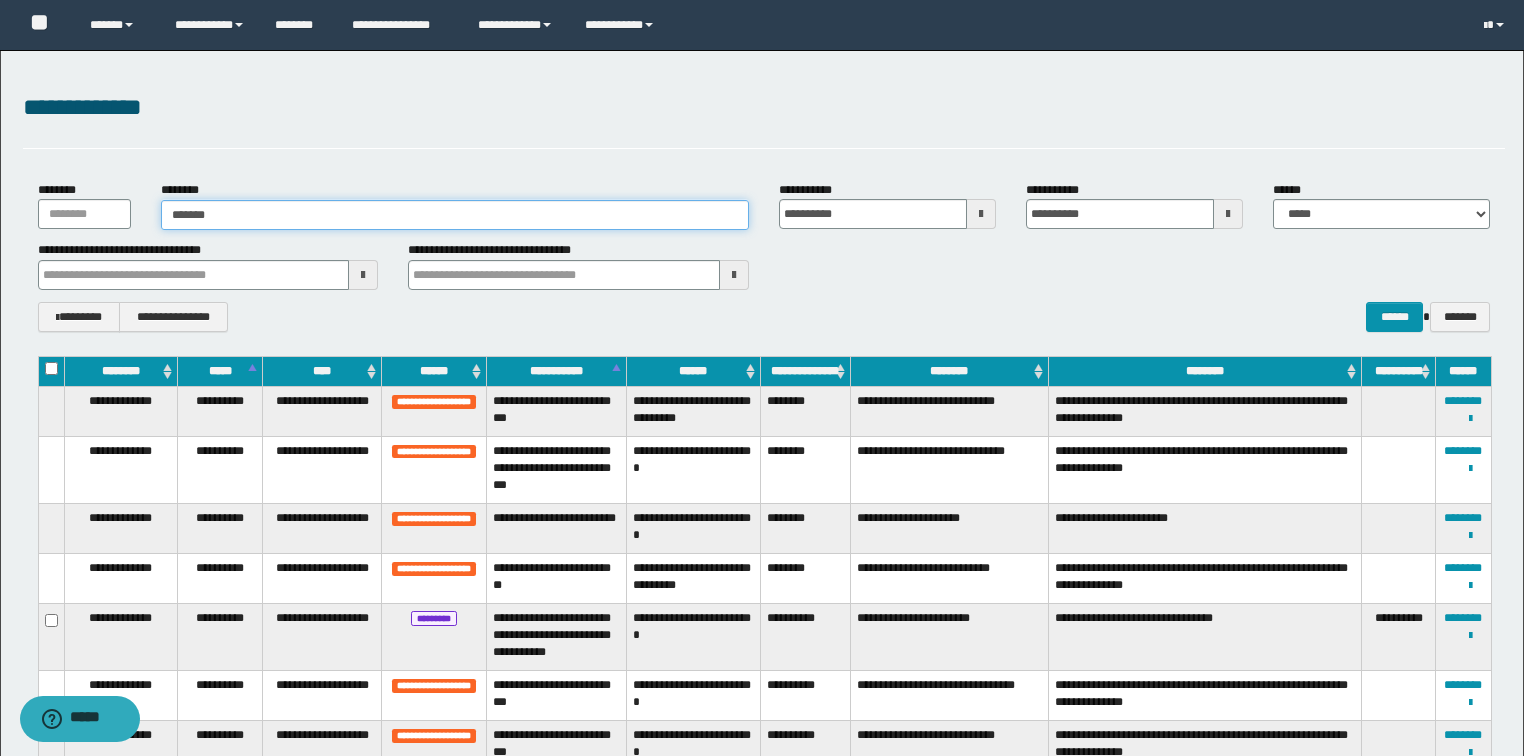 type on "********" 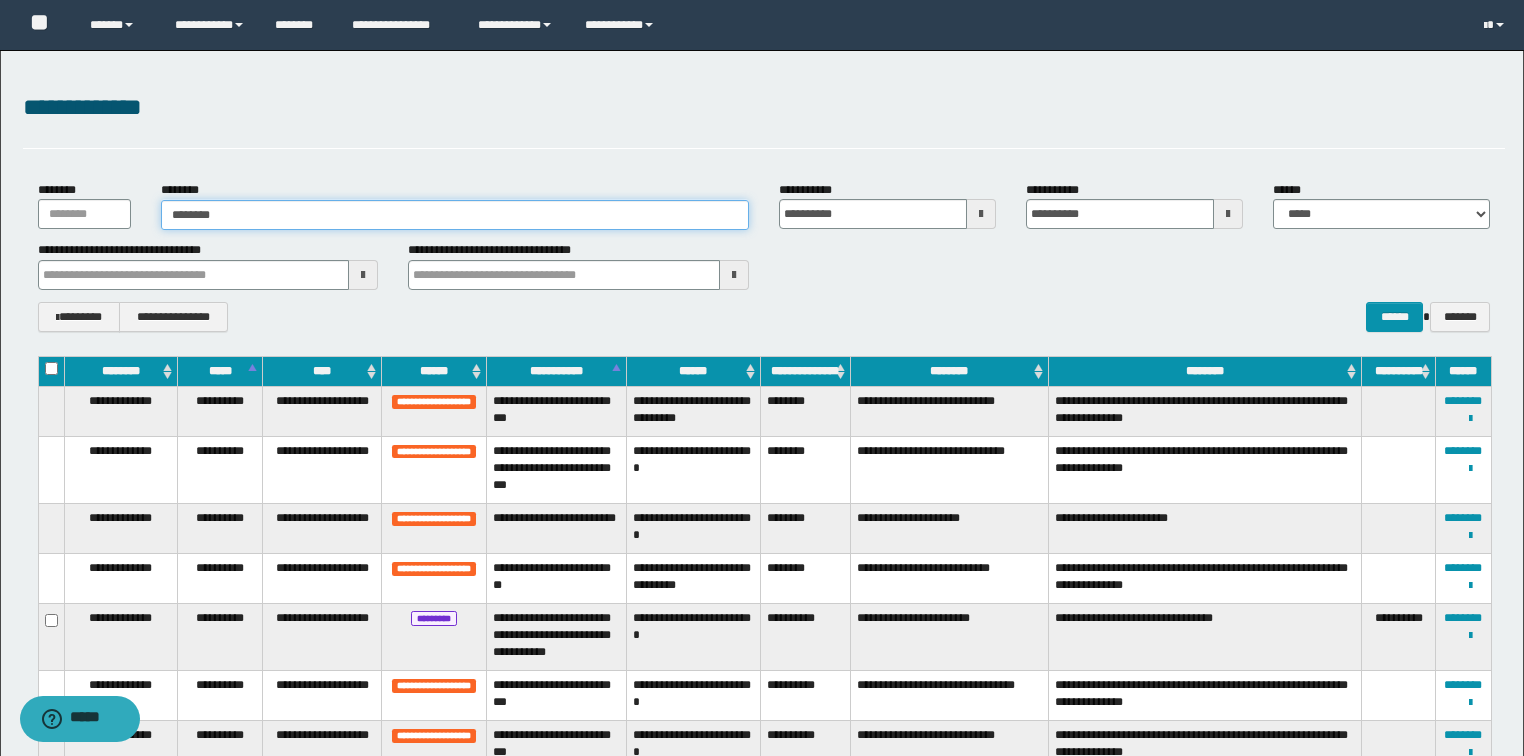 type on "********" 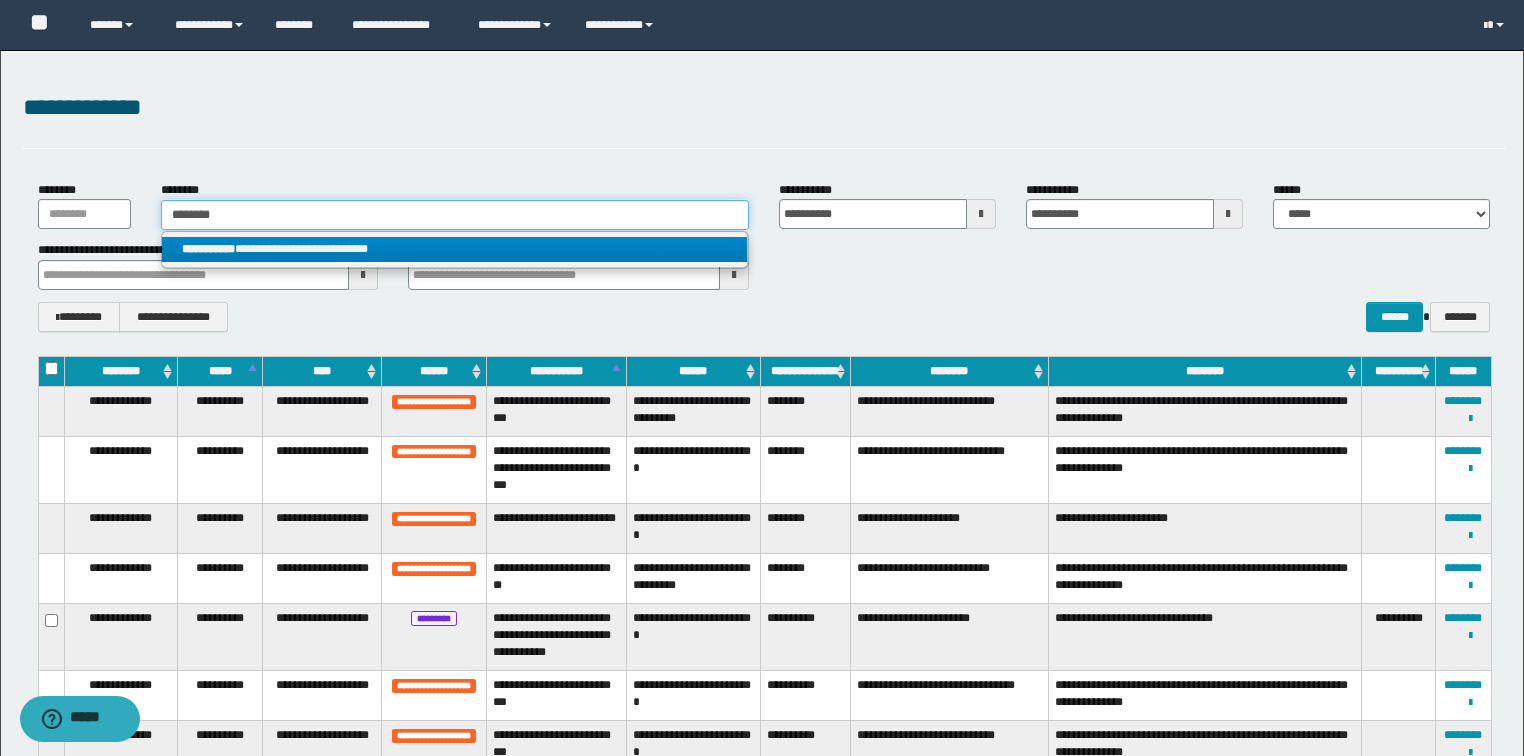 click on "********" at bounding box center (455, 215) 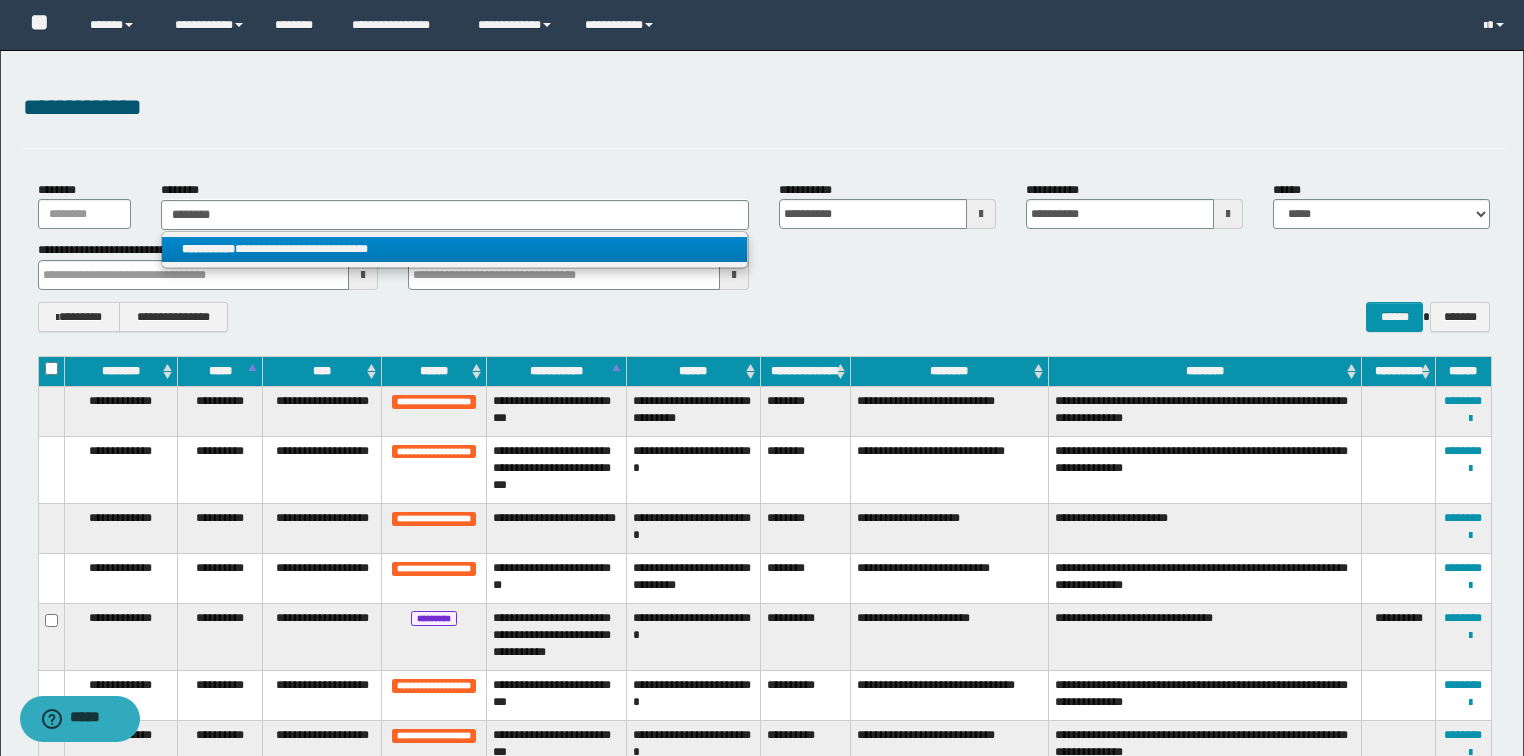 click on "**********" at bounding box center [454, 249] 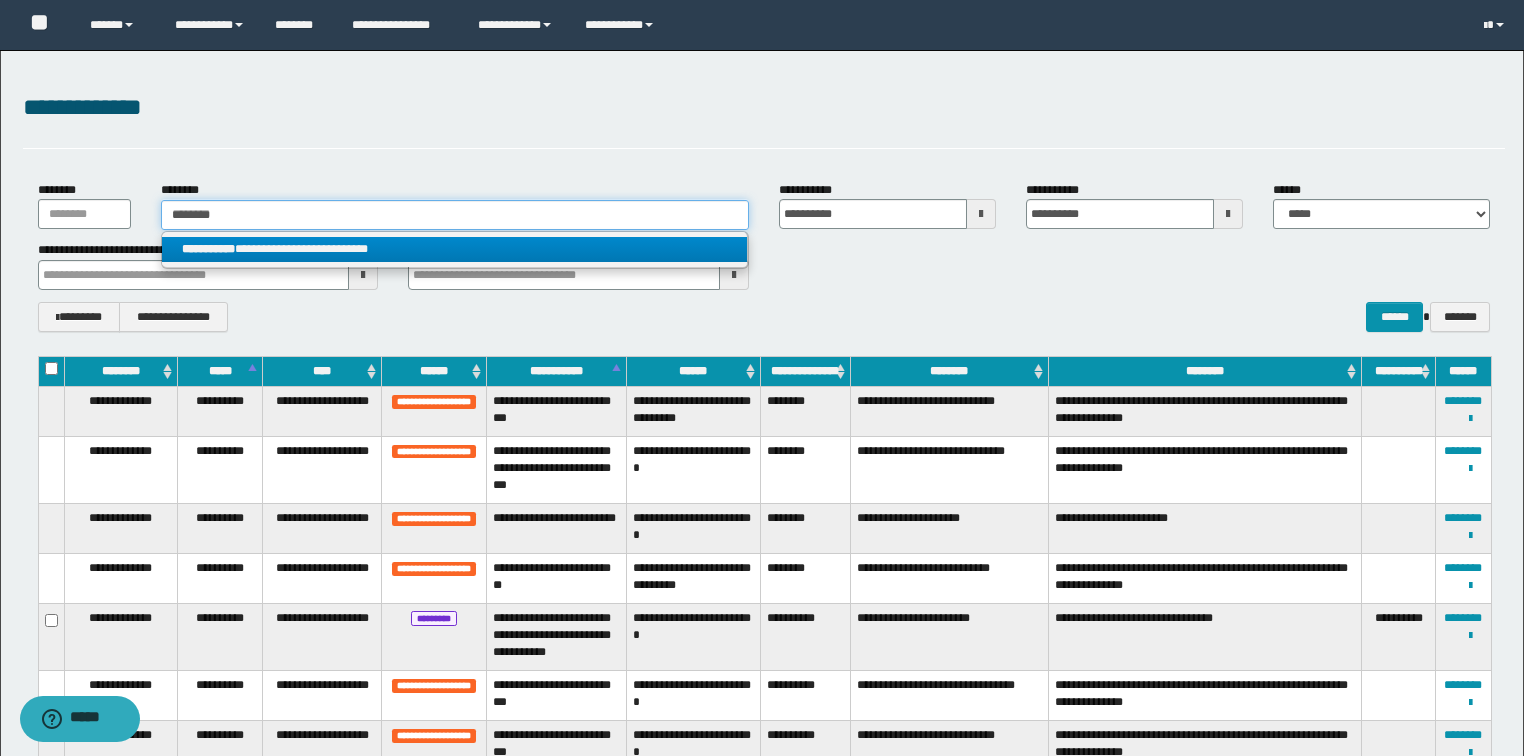 type 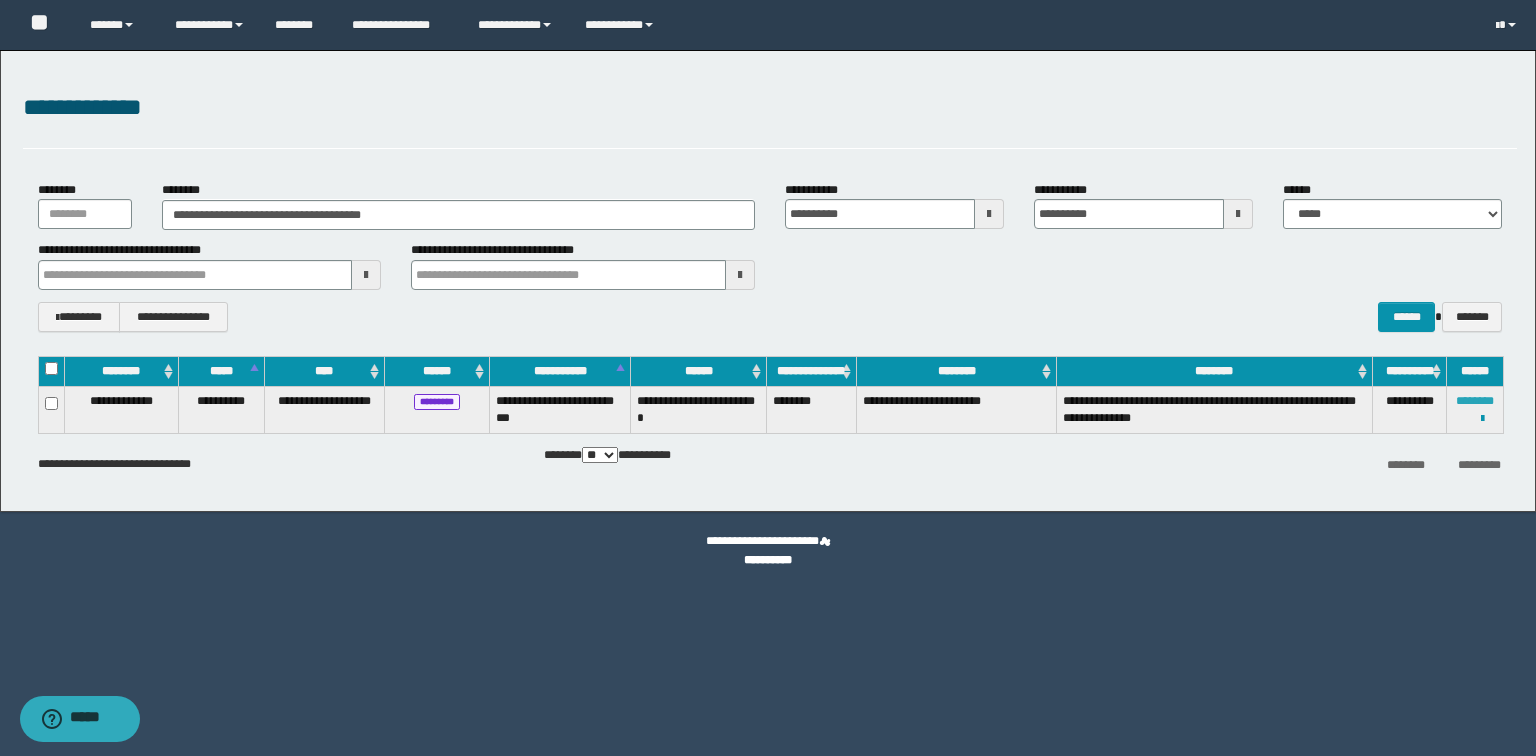 click on "********" at bounding box center [1475, 401] 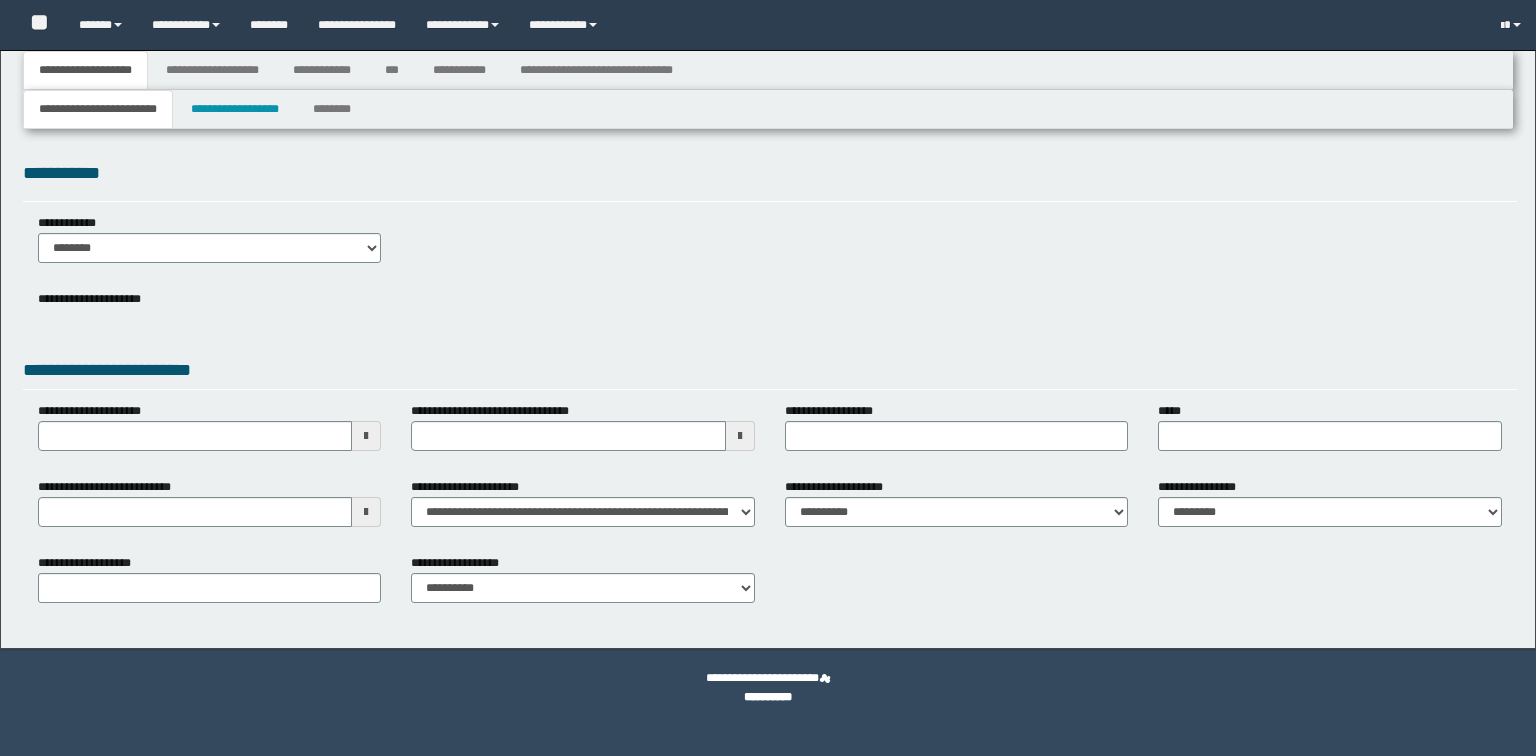 select on "**" 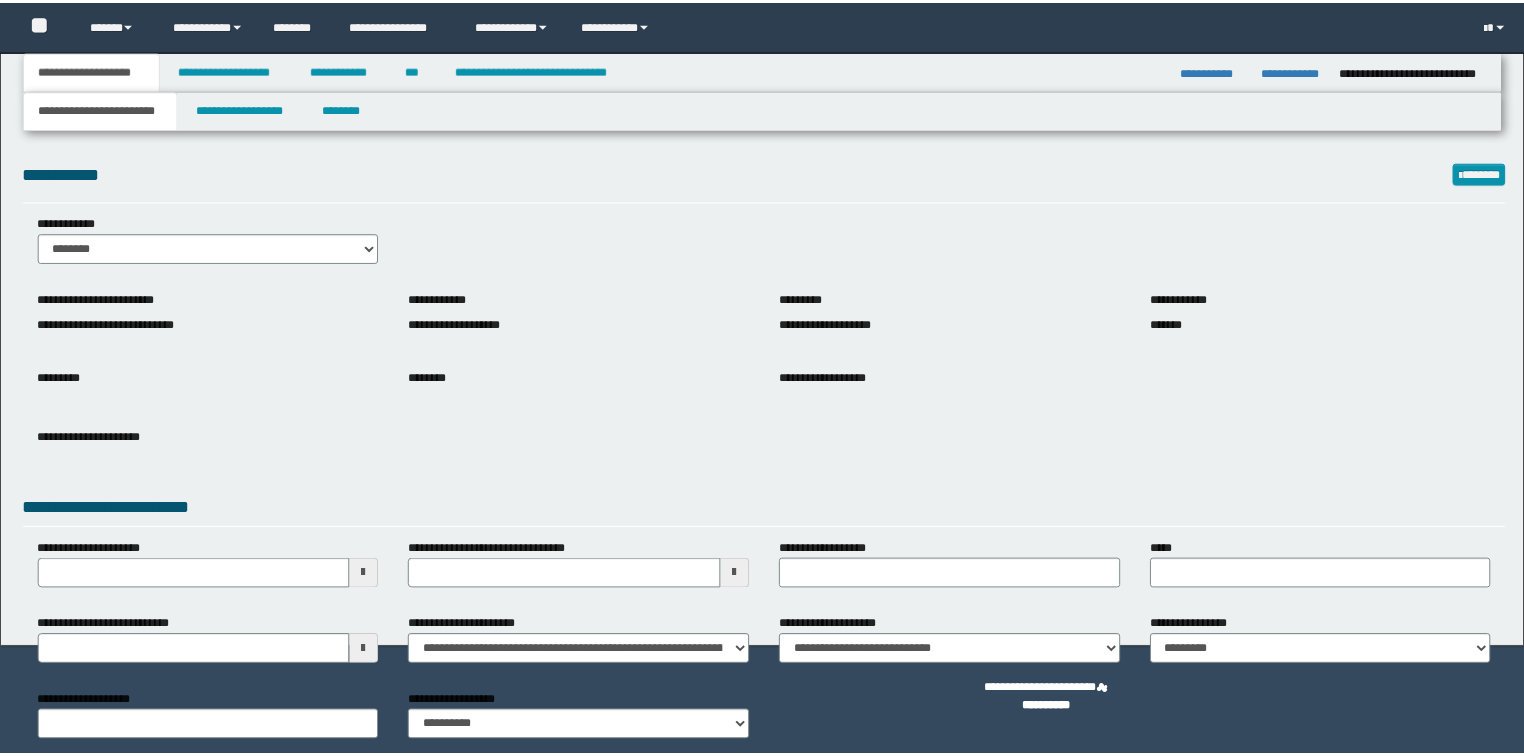 scroll, scrollTop: 0, scrollLeft: 0, axis: both 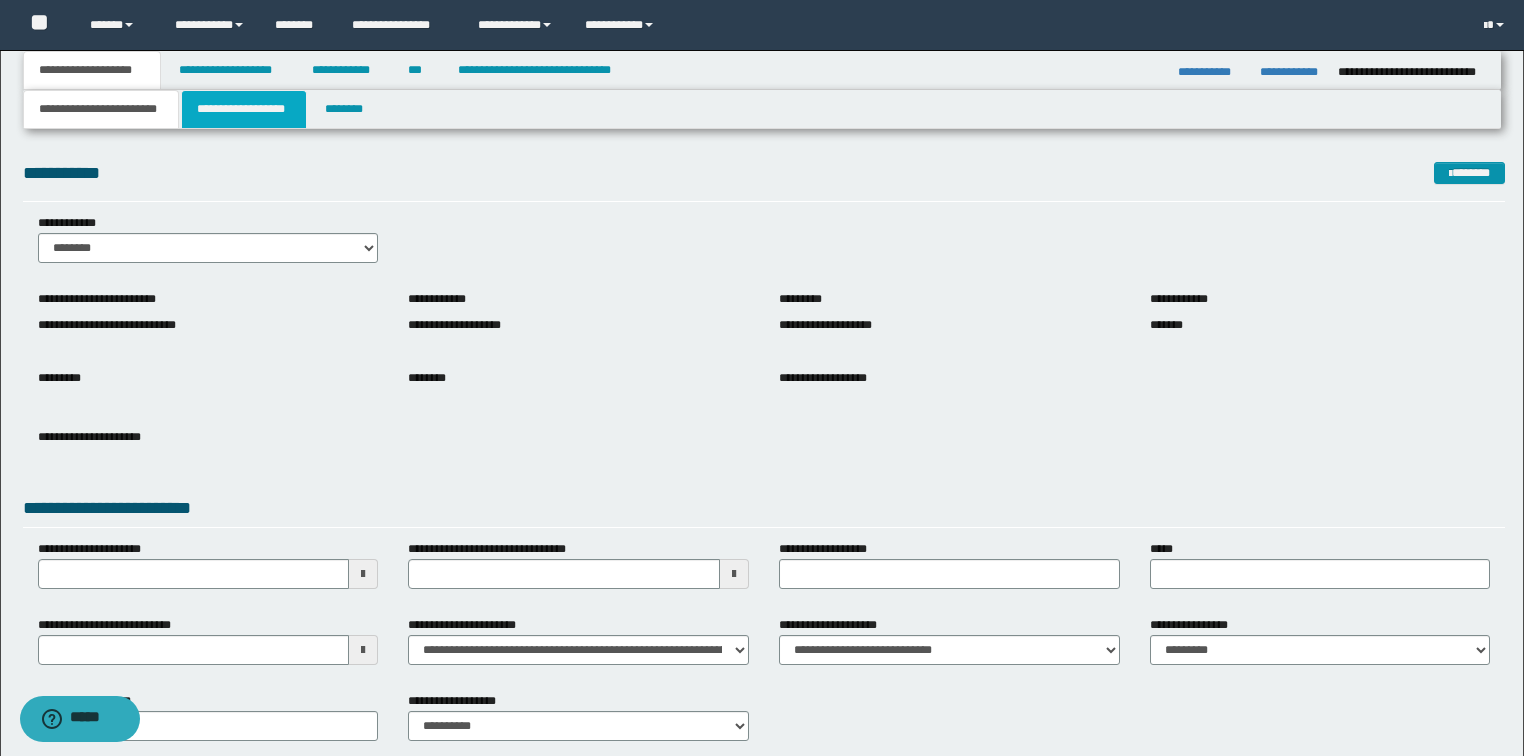 click on "**********" at bounding box center [244, 109] 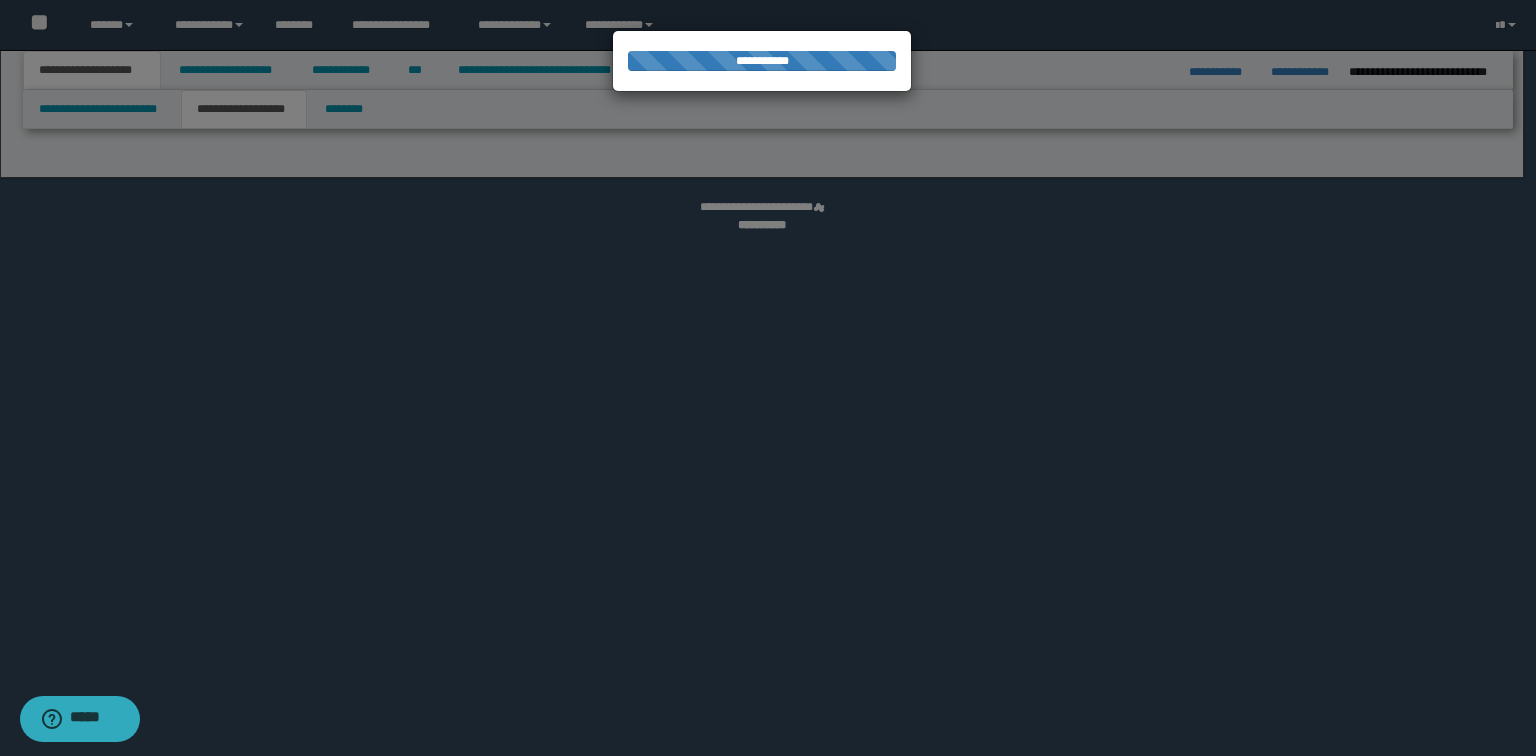 select on "*" 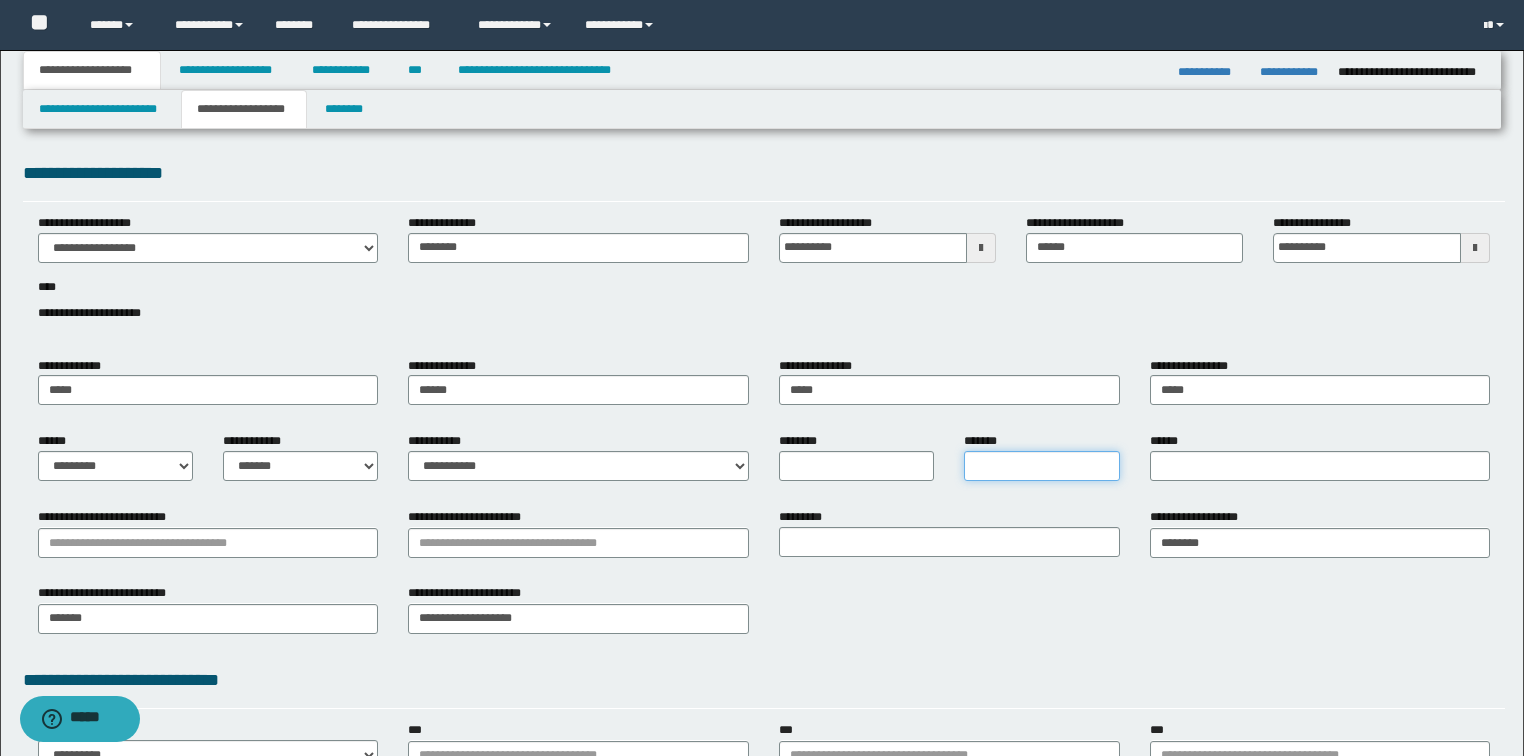 click on "*******" at bounding box center [1041, 466] 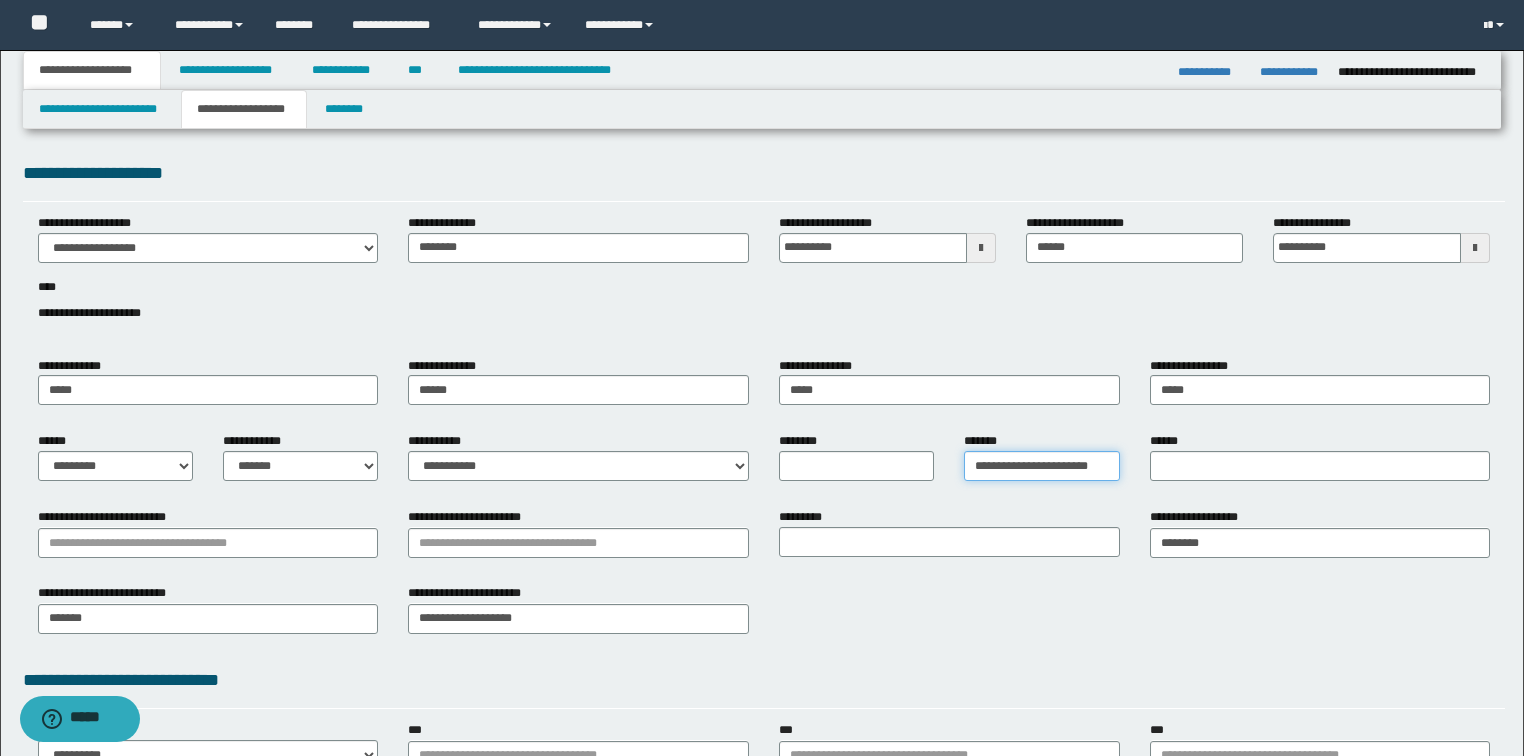 scroll, scrollTop: 0, scrollLeft: 6, axis: horizontal 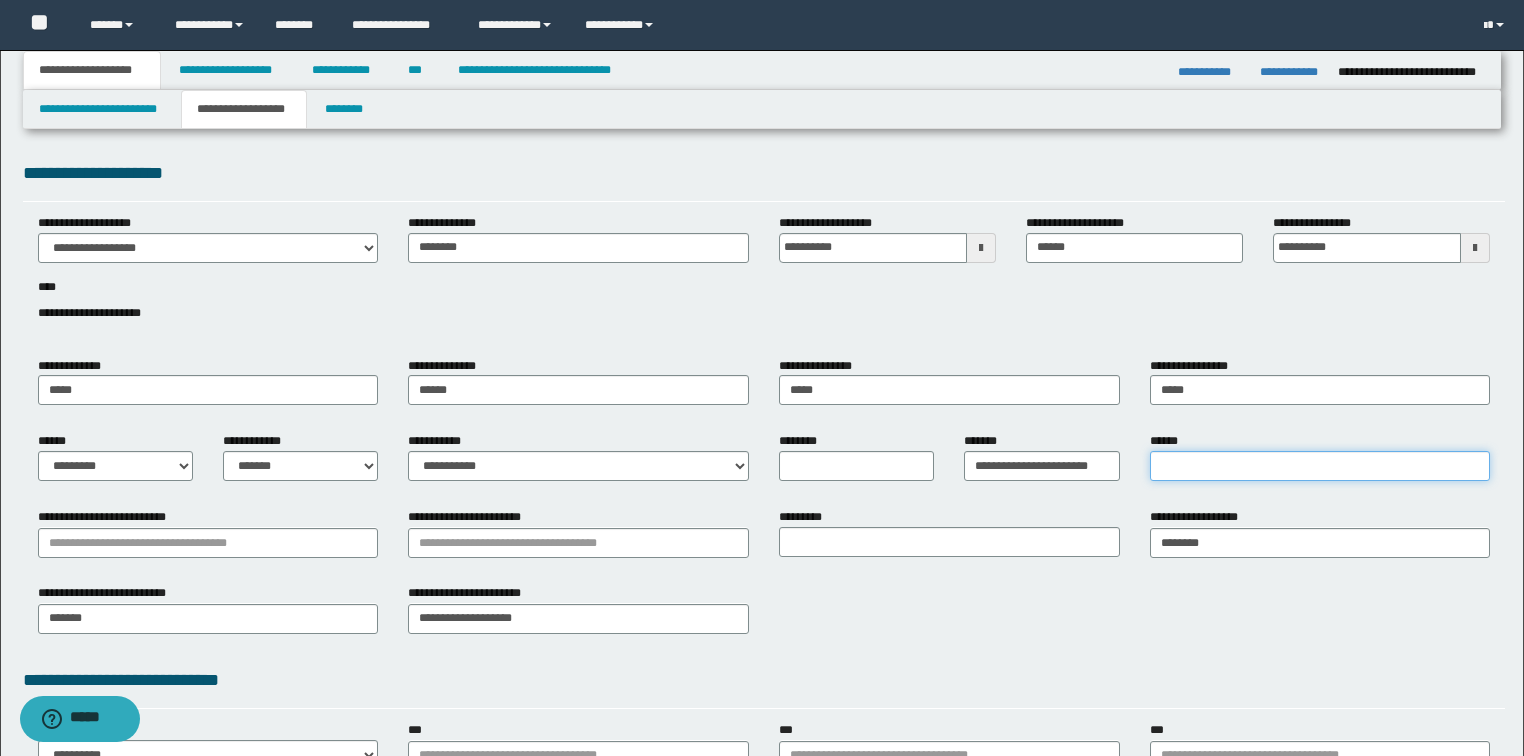 click on "******" at bounding box center [1320, 466] 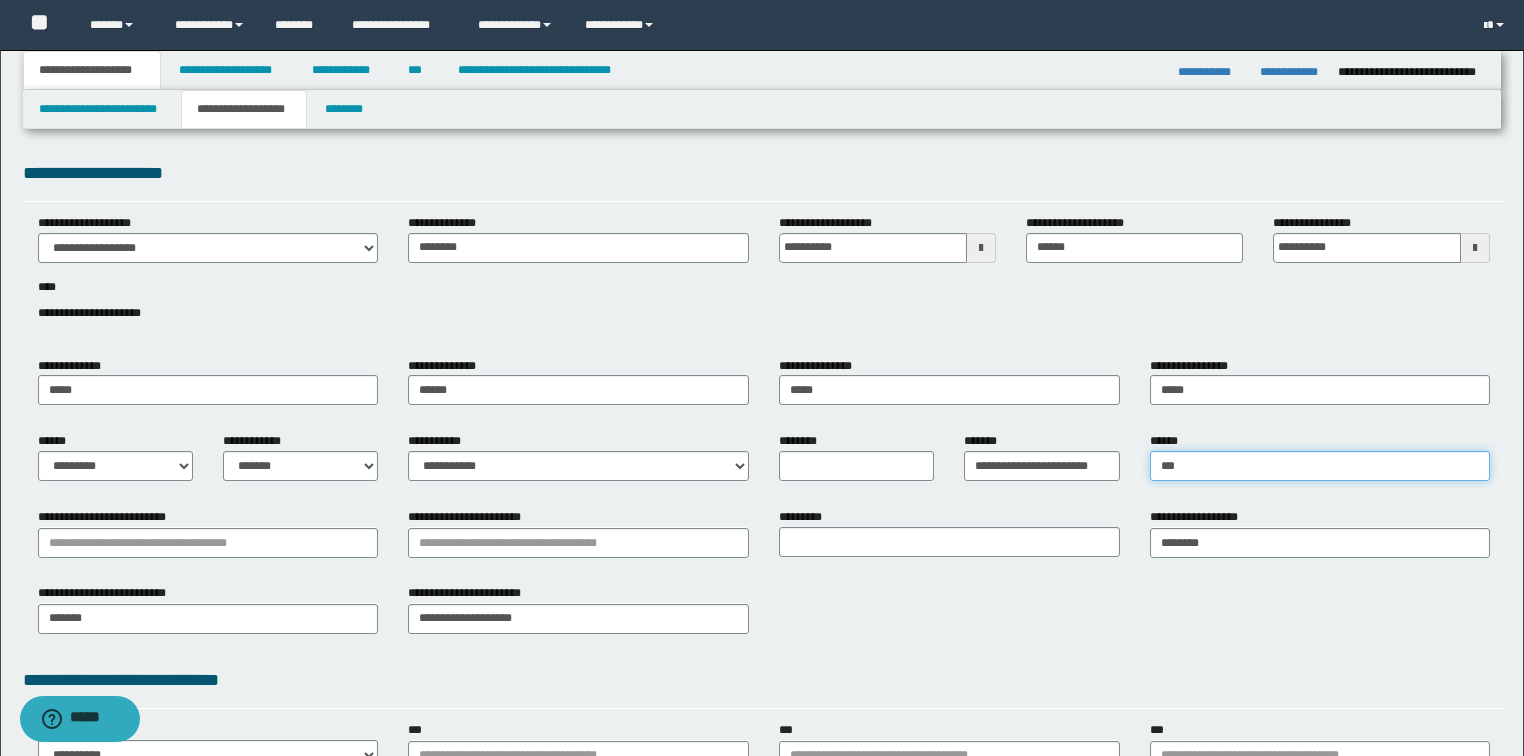 type on "**********" 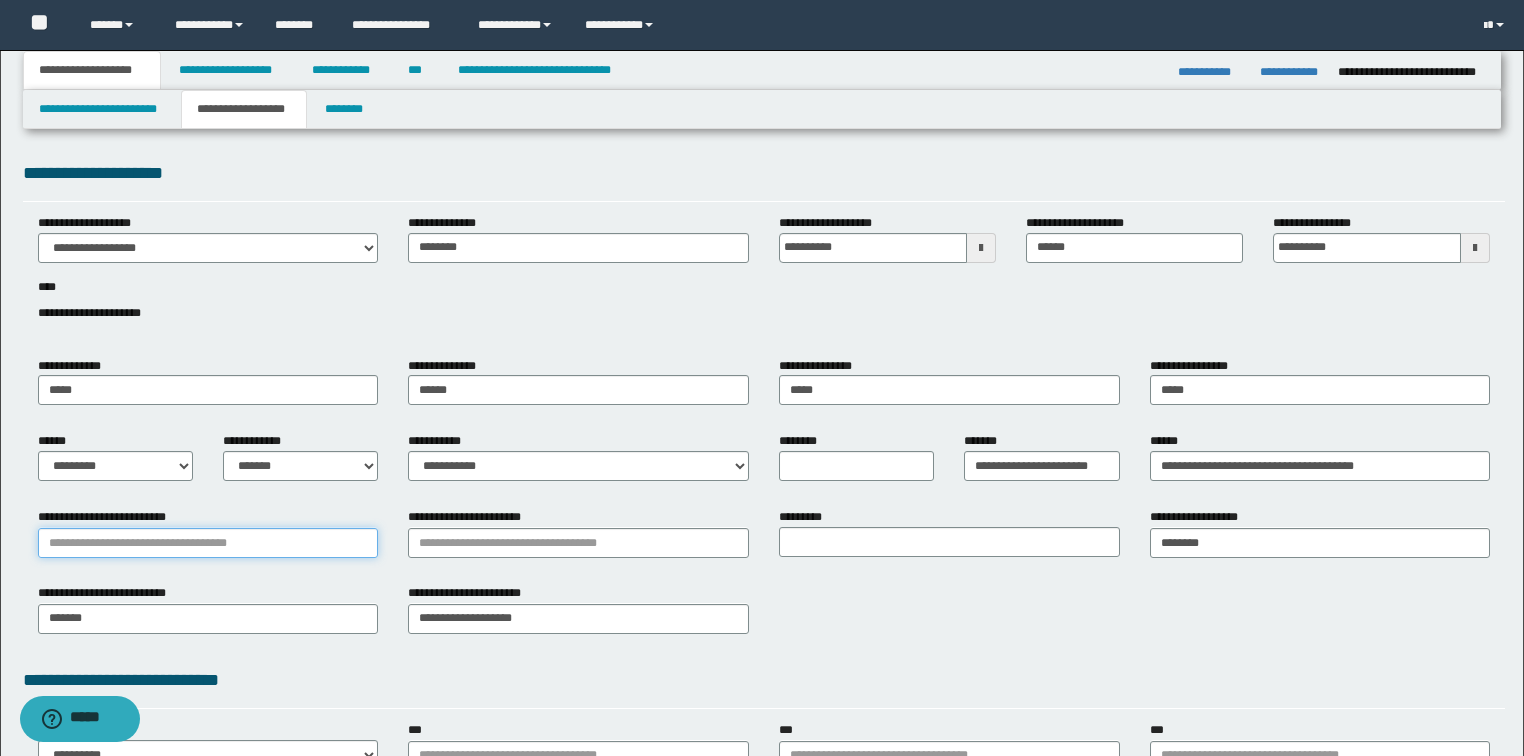 click on "**********" at bounding box center (208, 543) 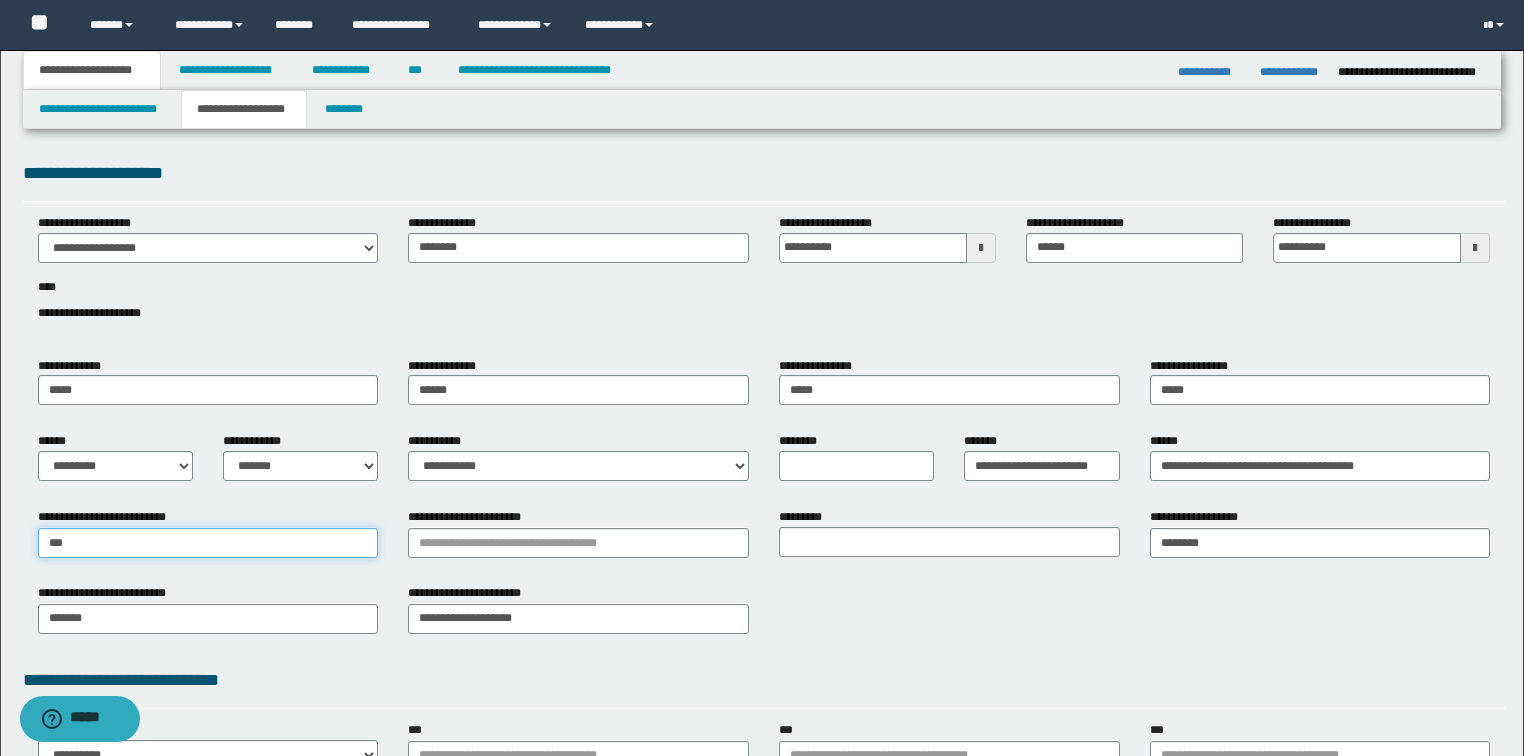 type on "****" 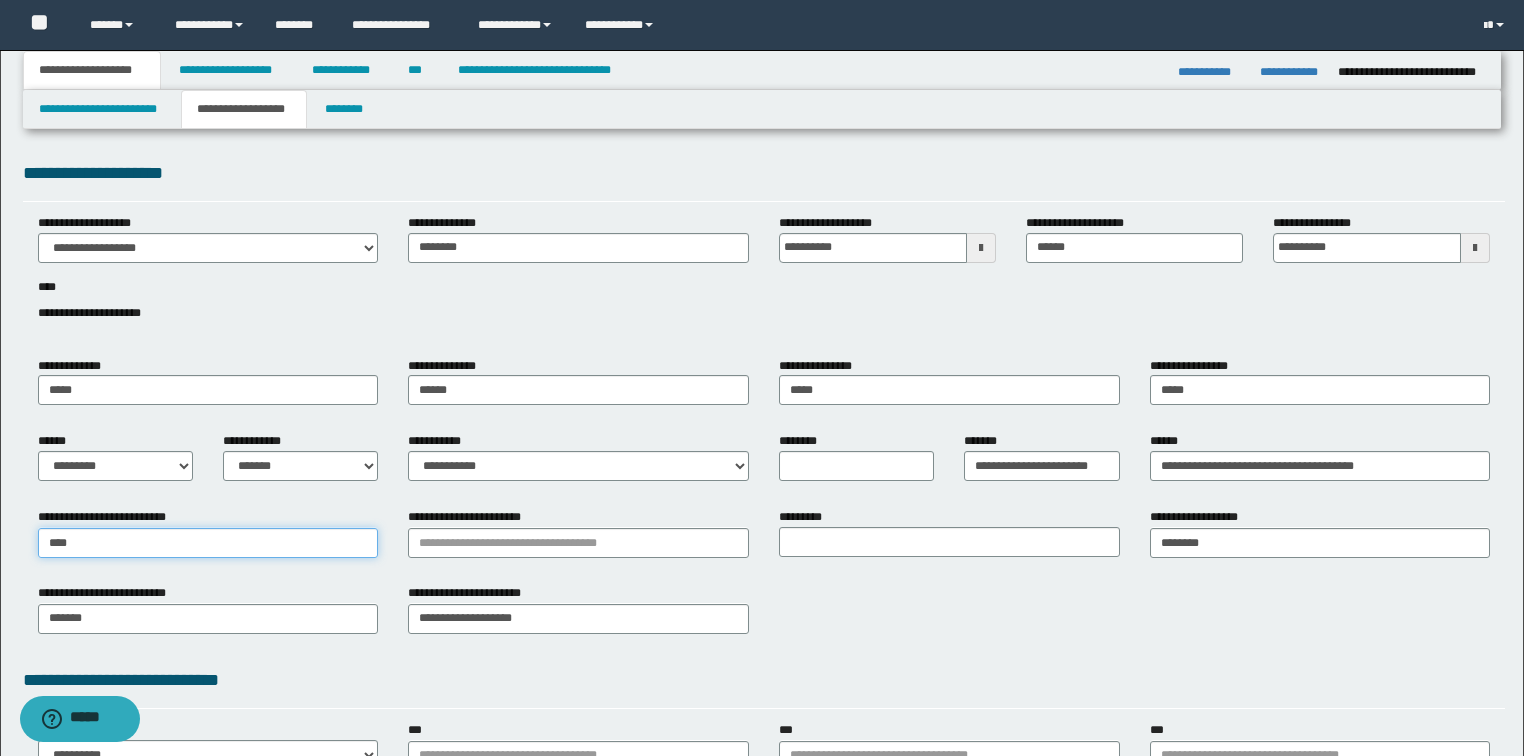 type on "****" 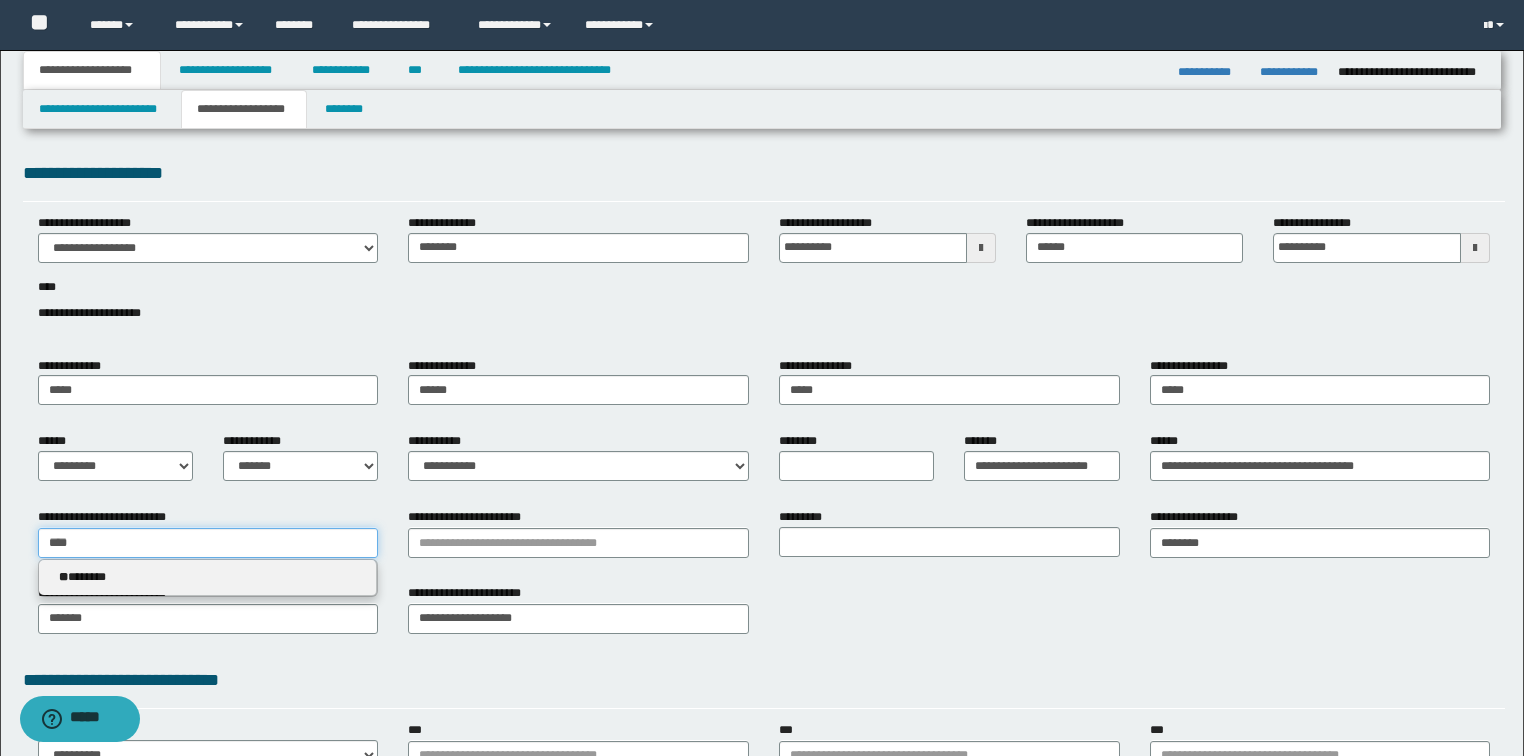 type 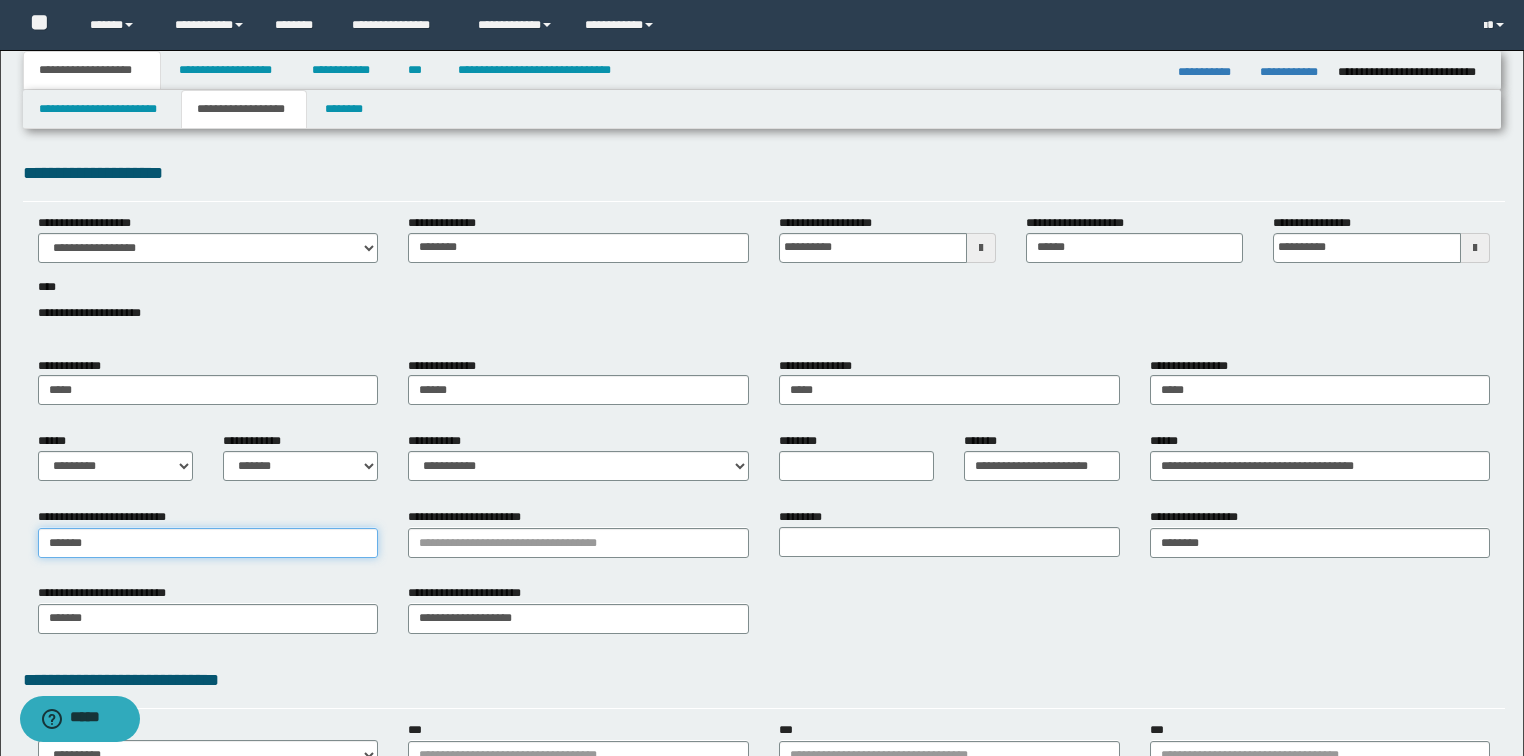 type on "*******" 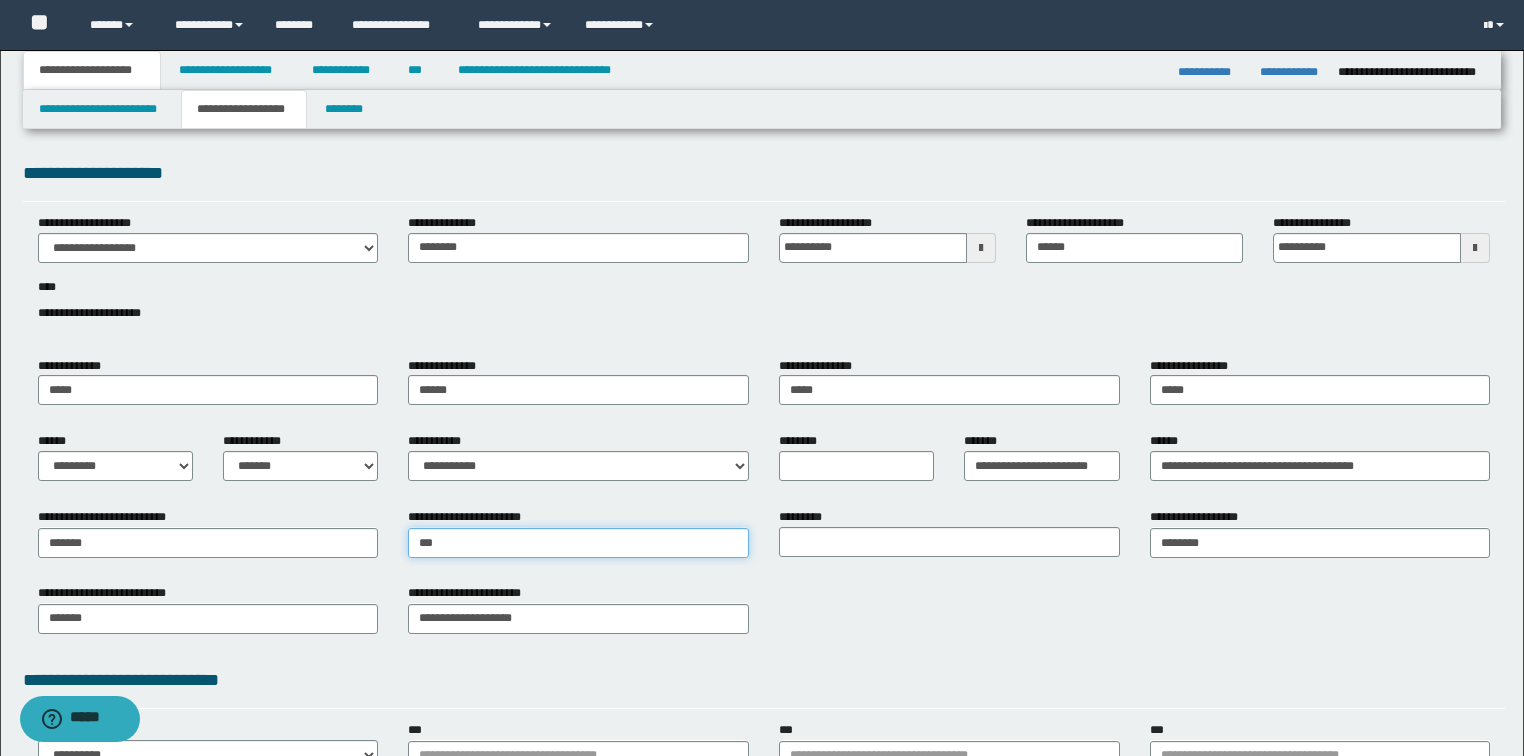 type on "****" 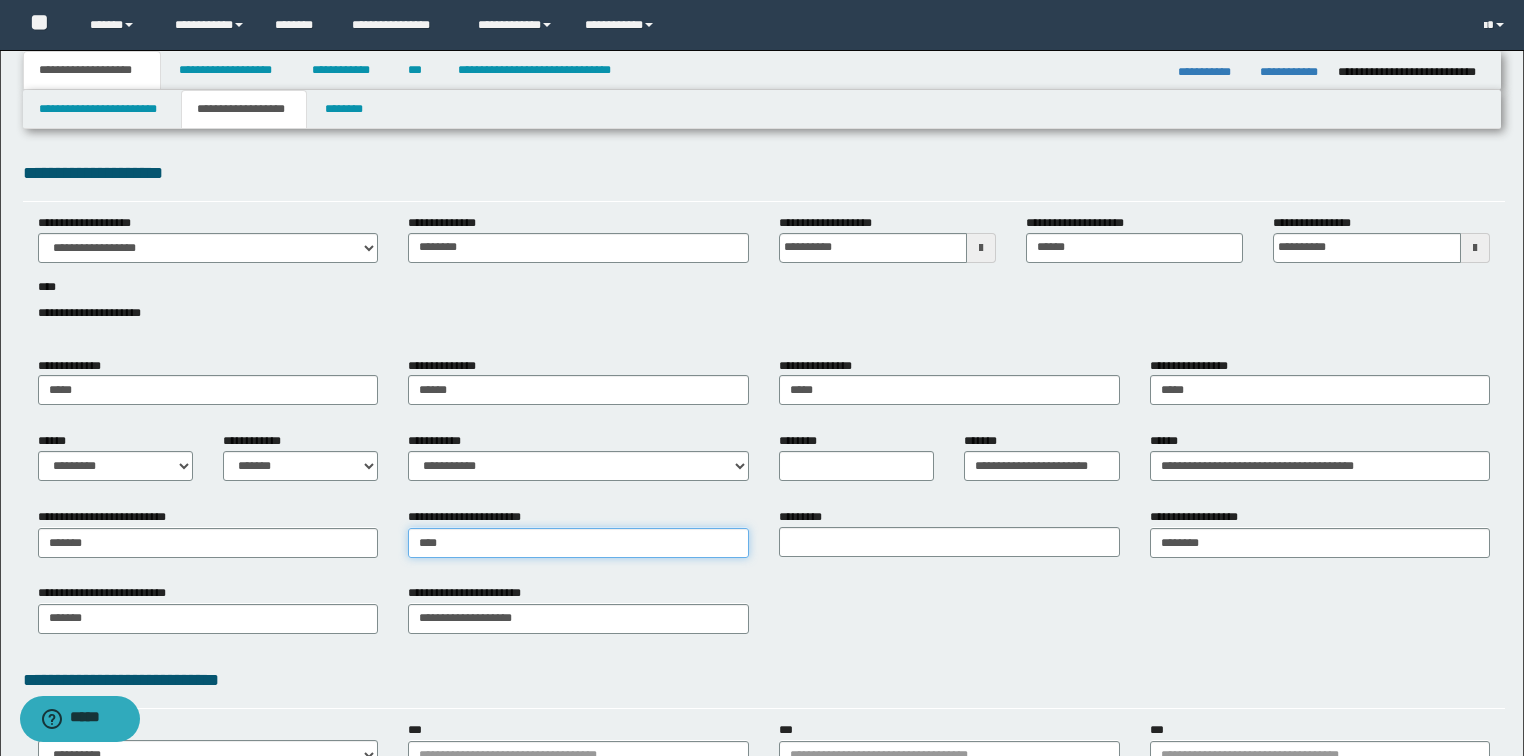 type on "*********" 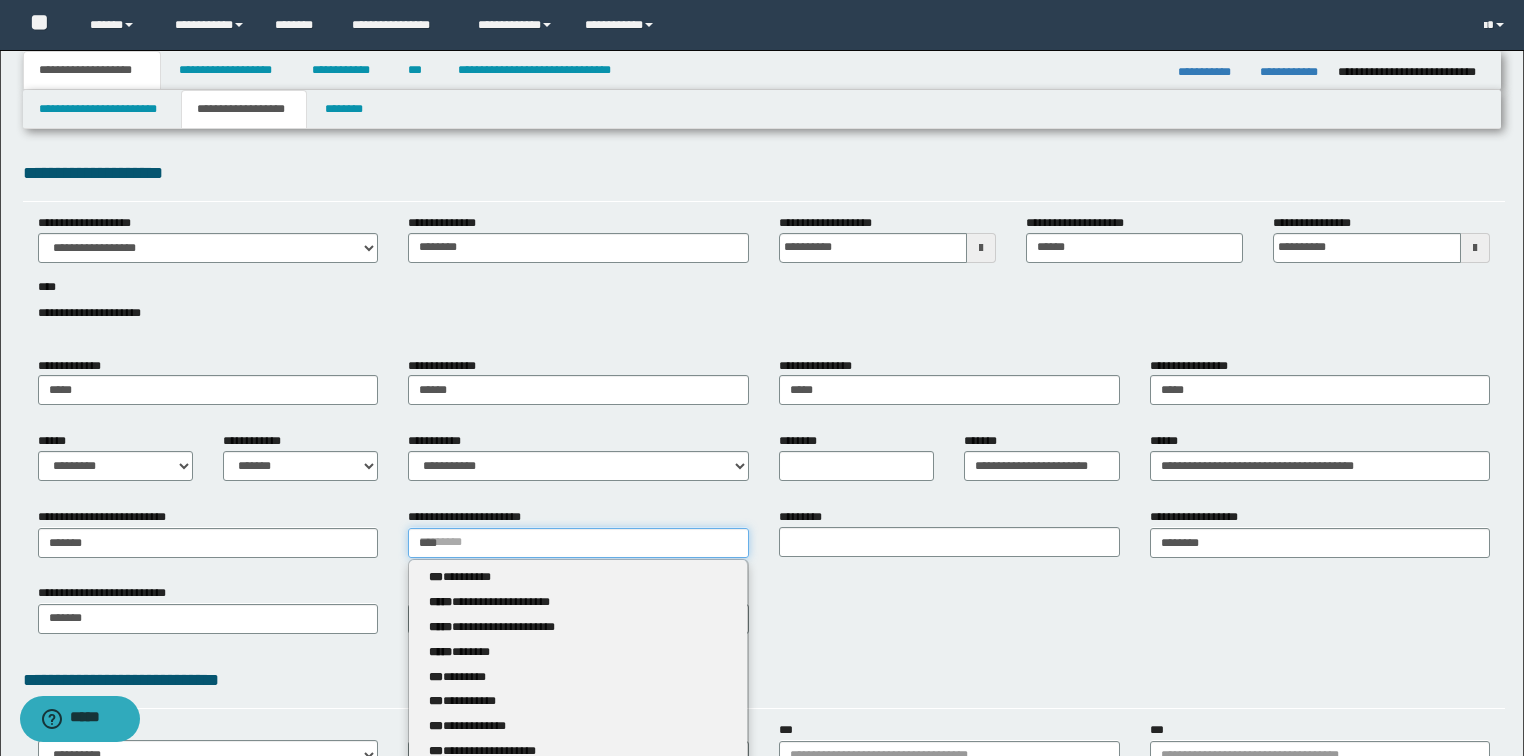 type 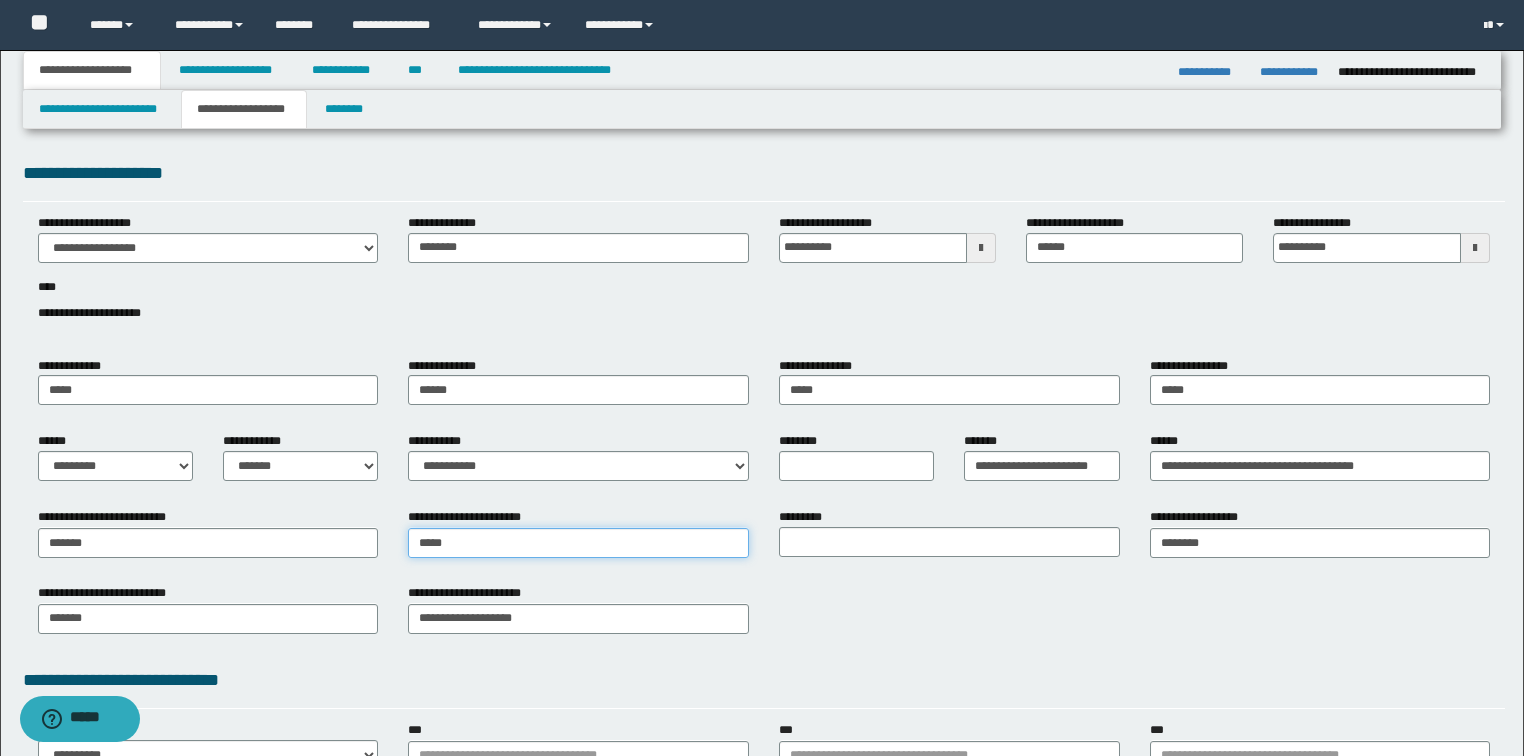 type on "*********" 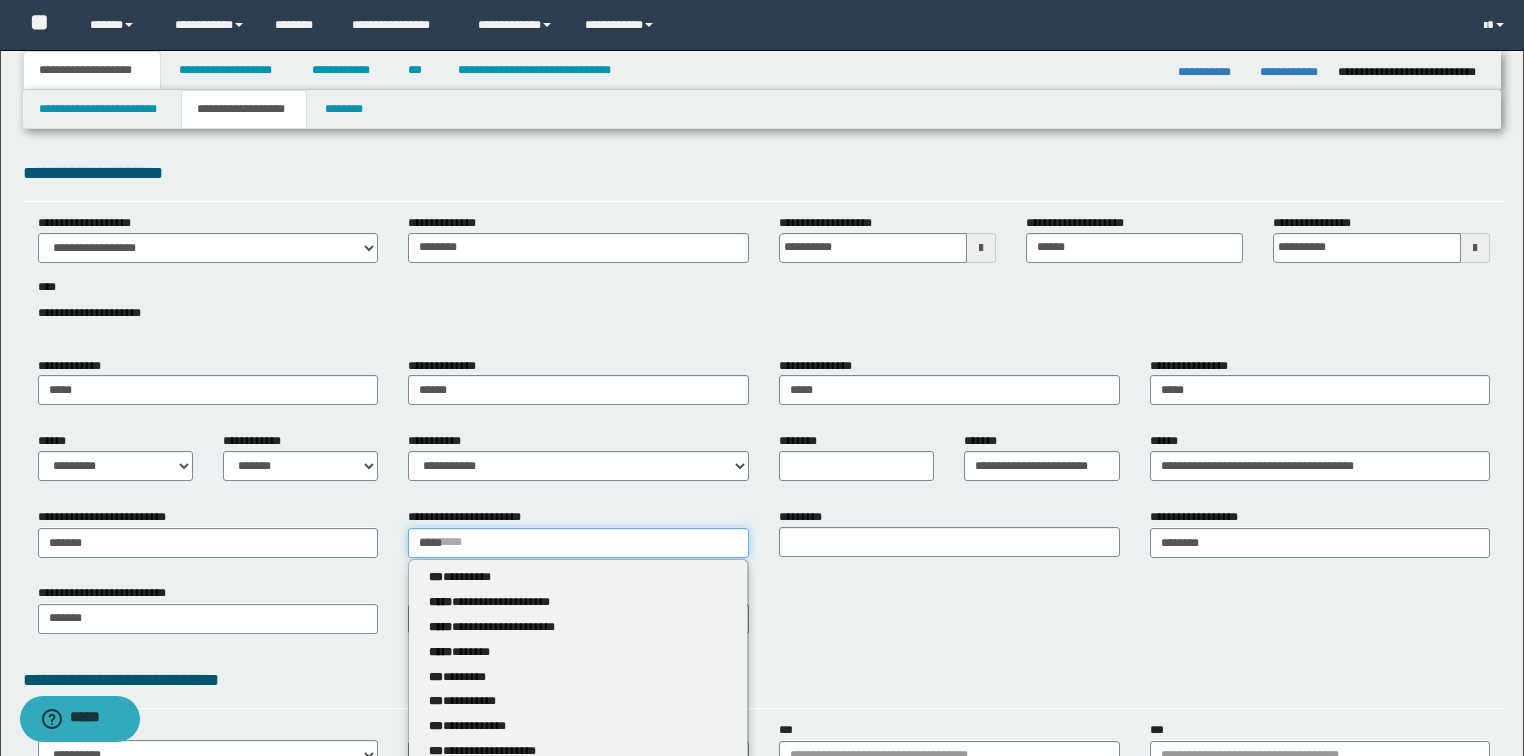 type 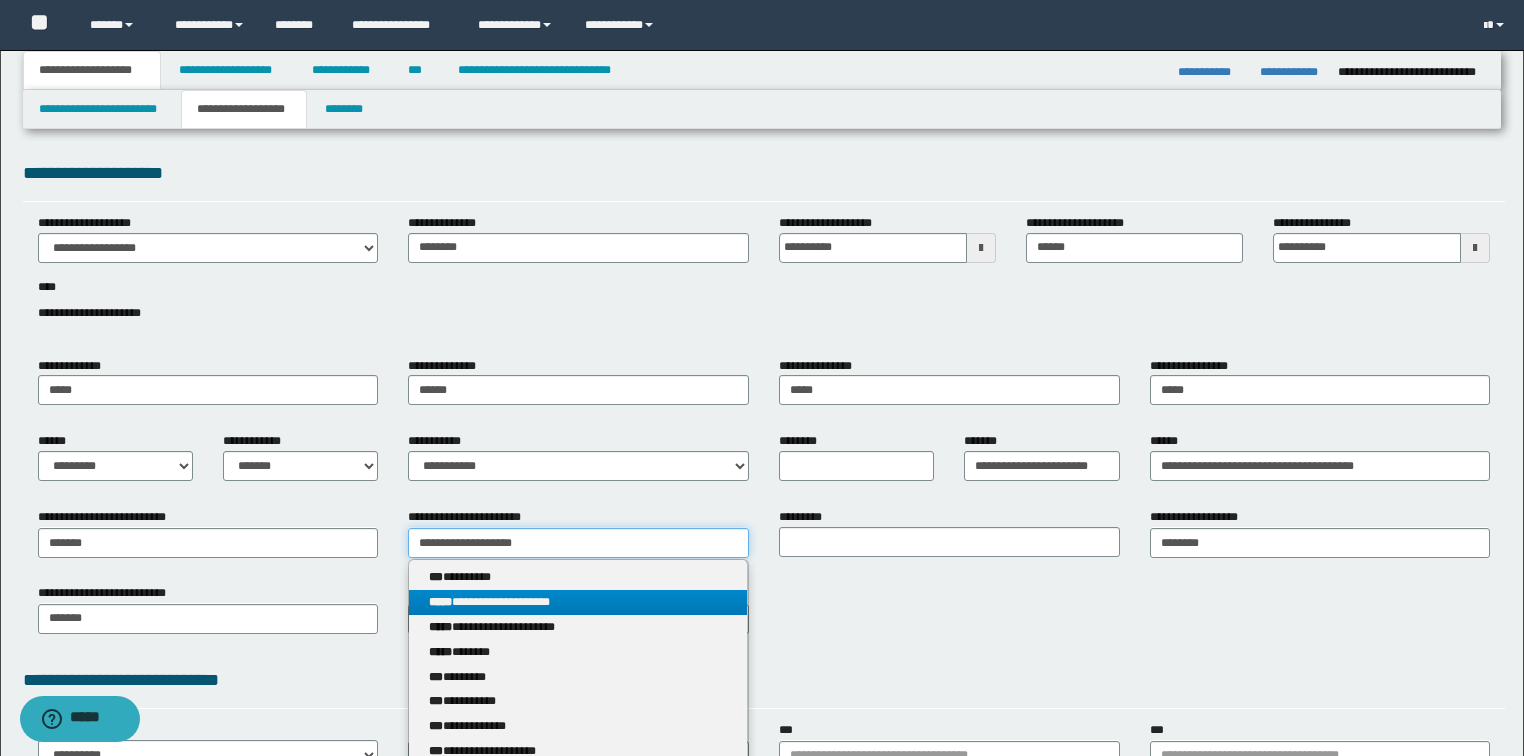 type on "**********" 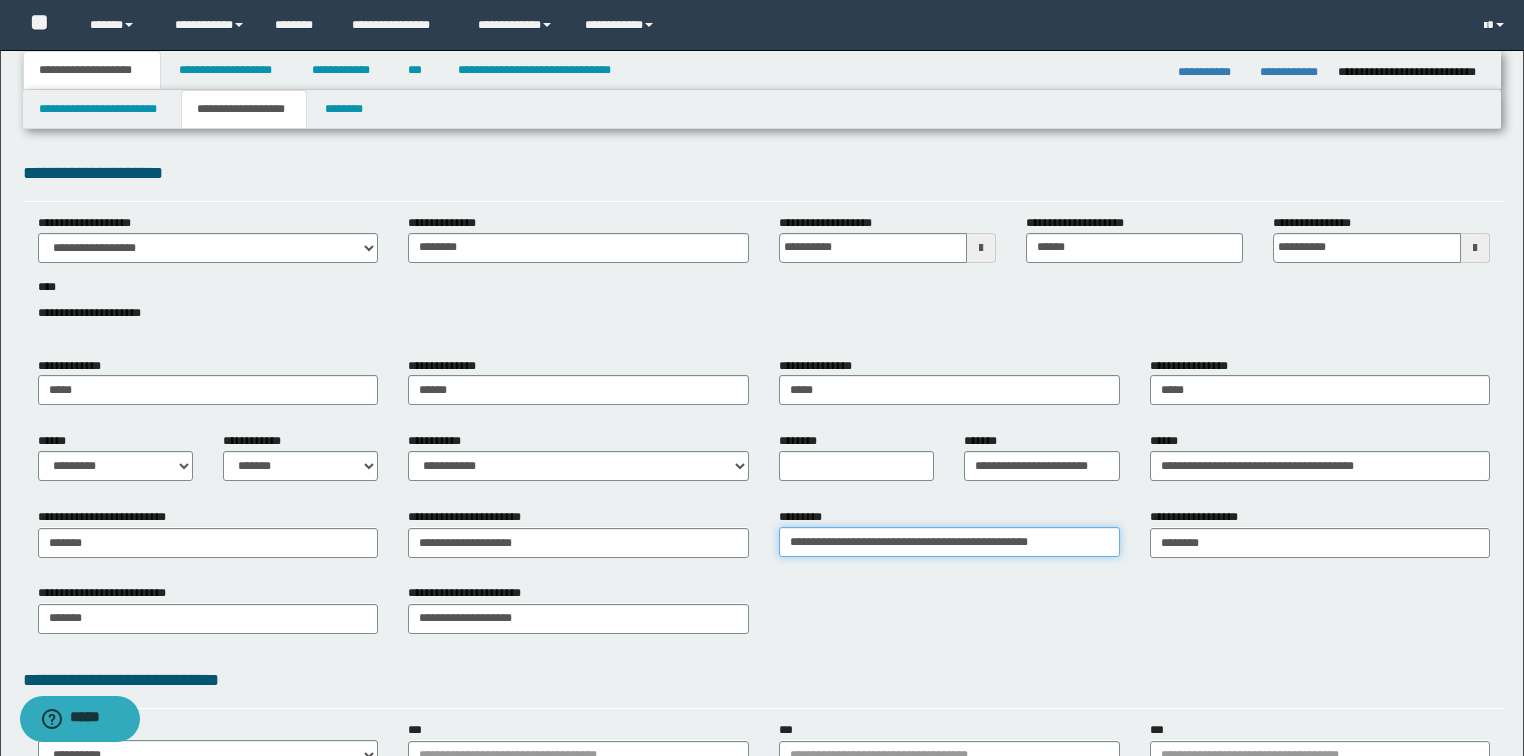 type on "**********" 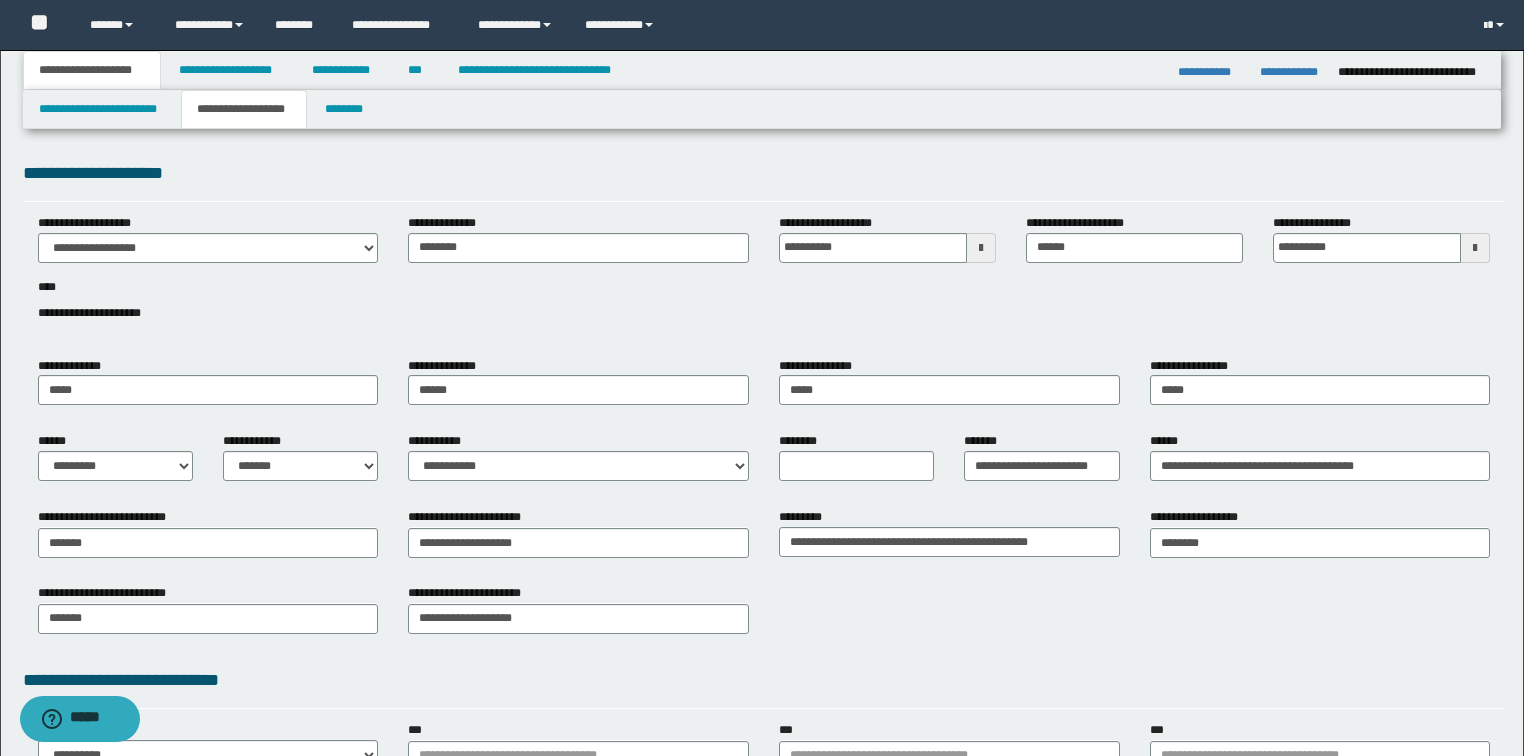 click on "**********" at bounding box center [764, 616] 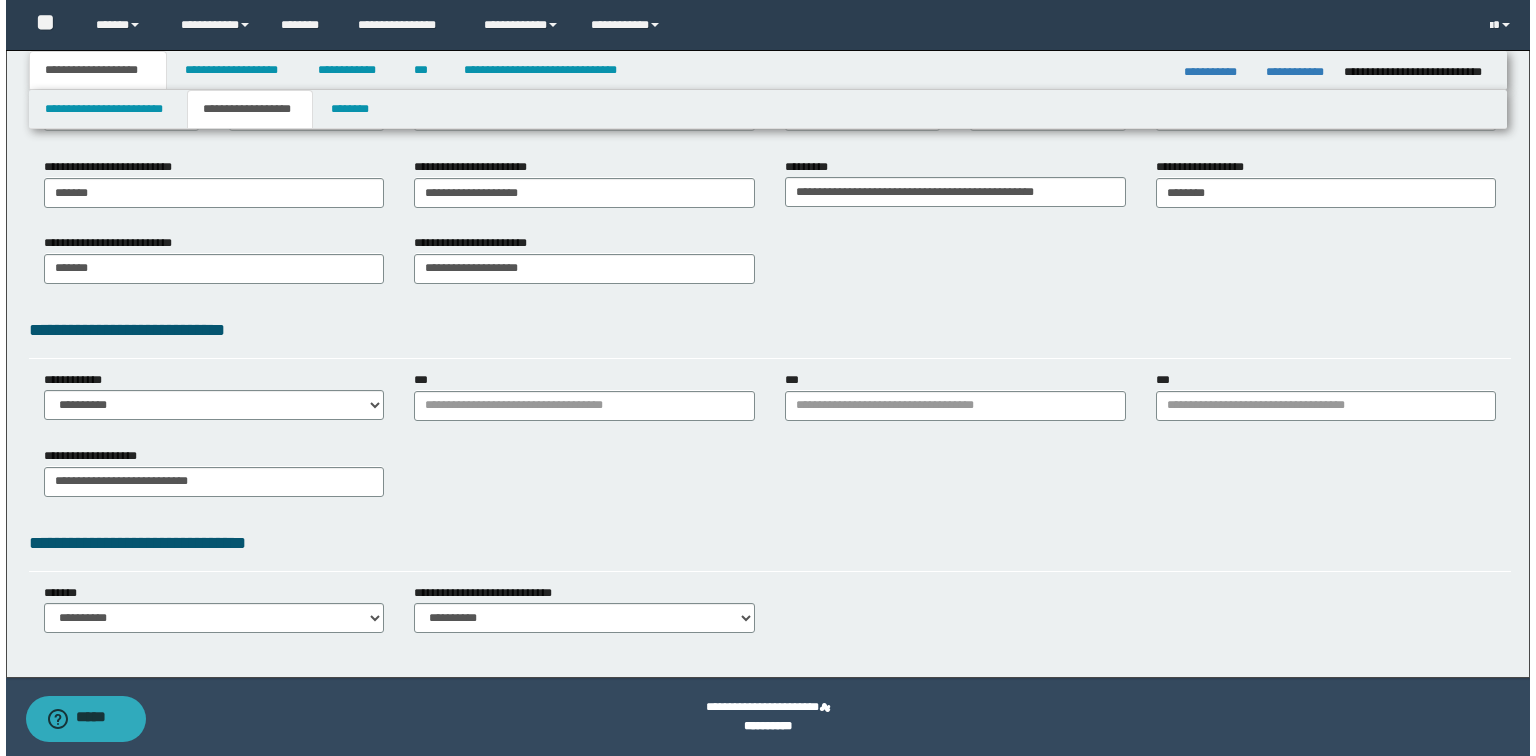 scroll, scrollTop: 0, scrollLeft: 0, axis: both 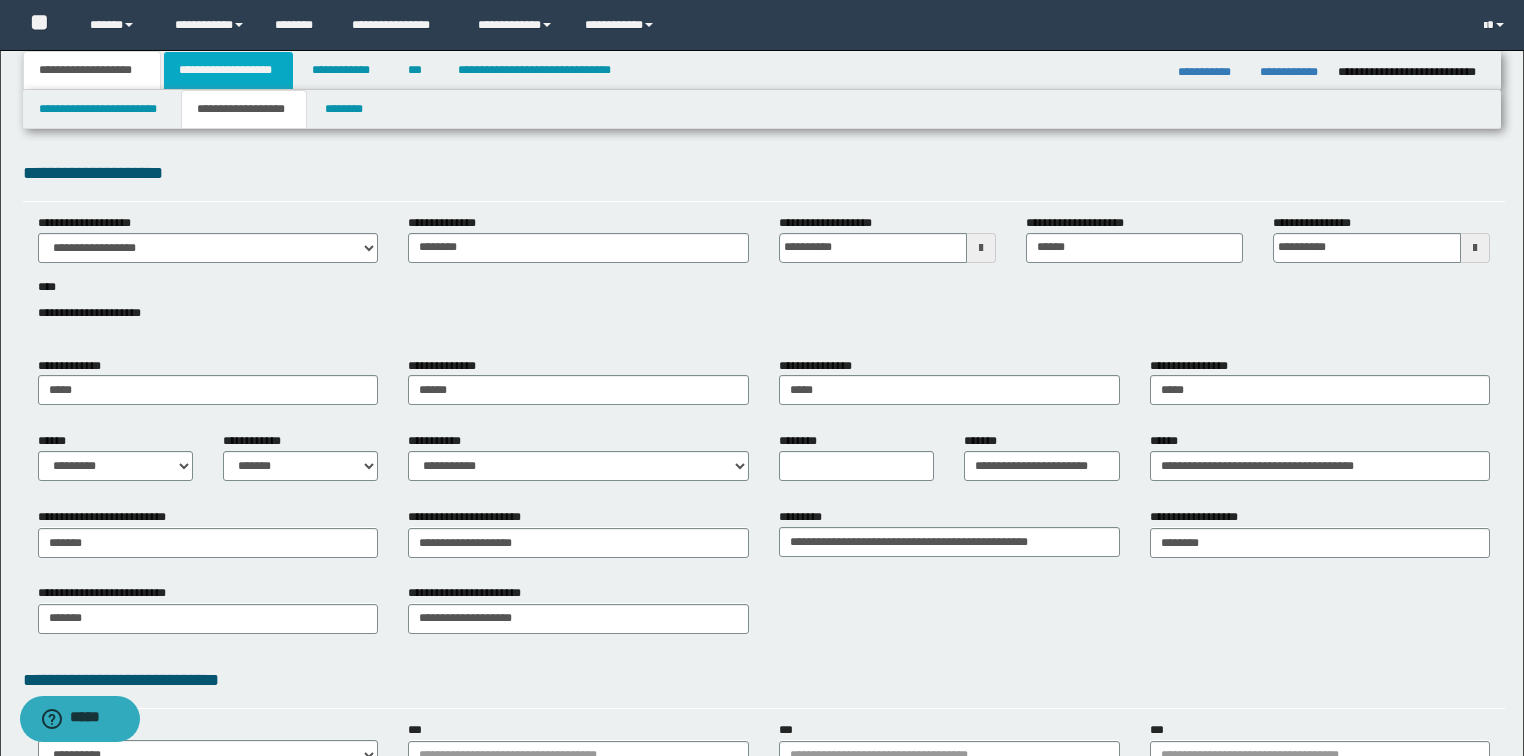 click on "**********" at bounding box center (228, 70) 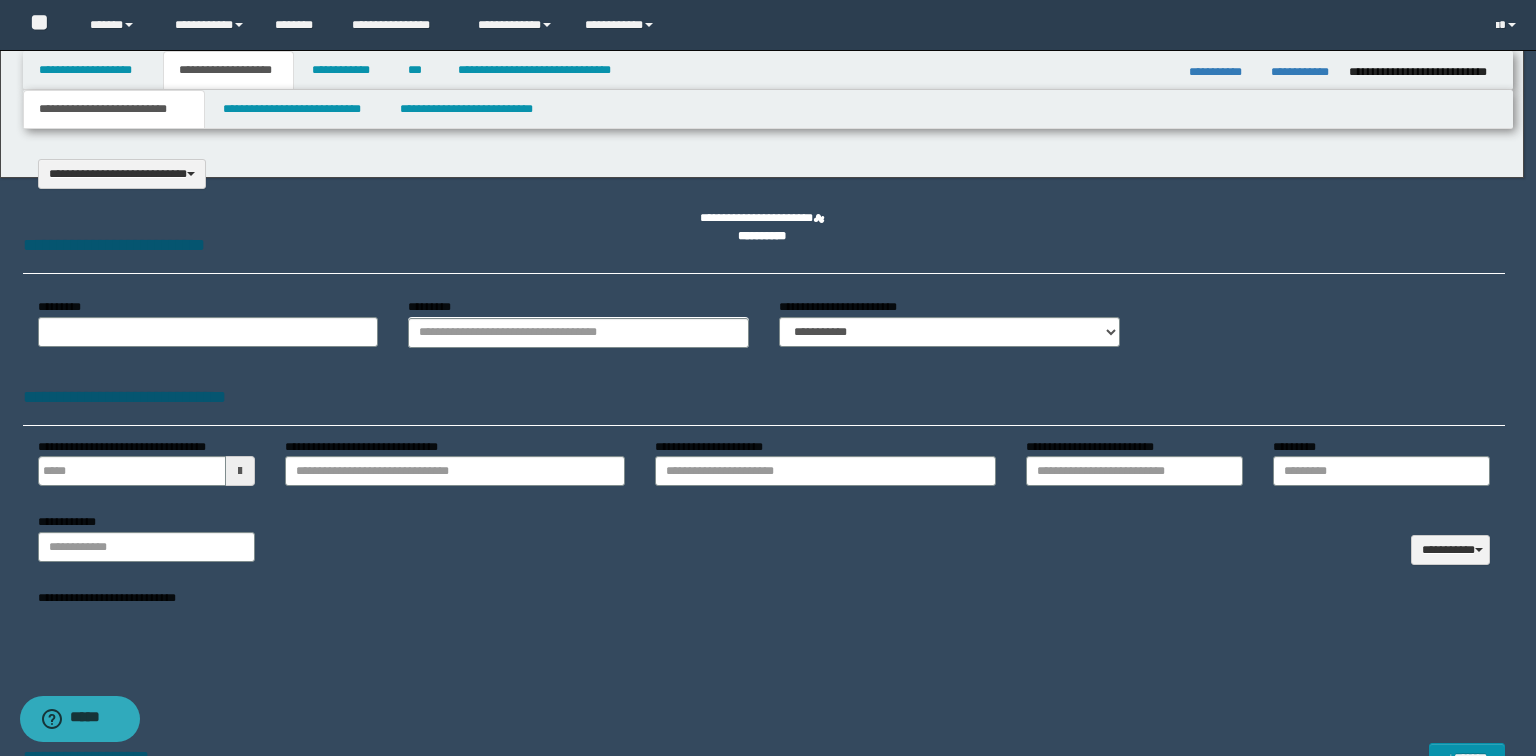 select on "*" 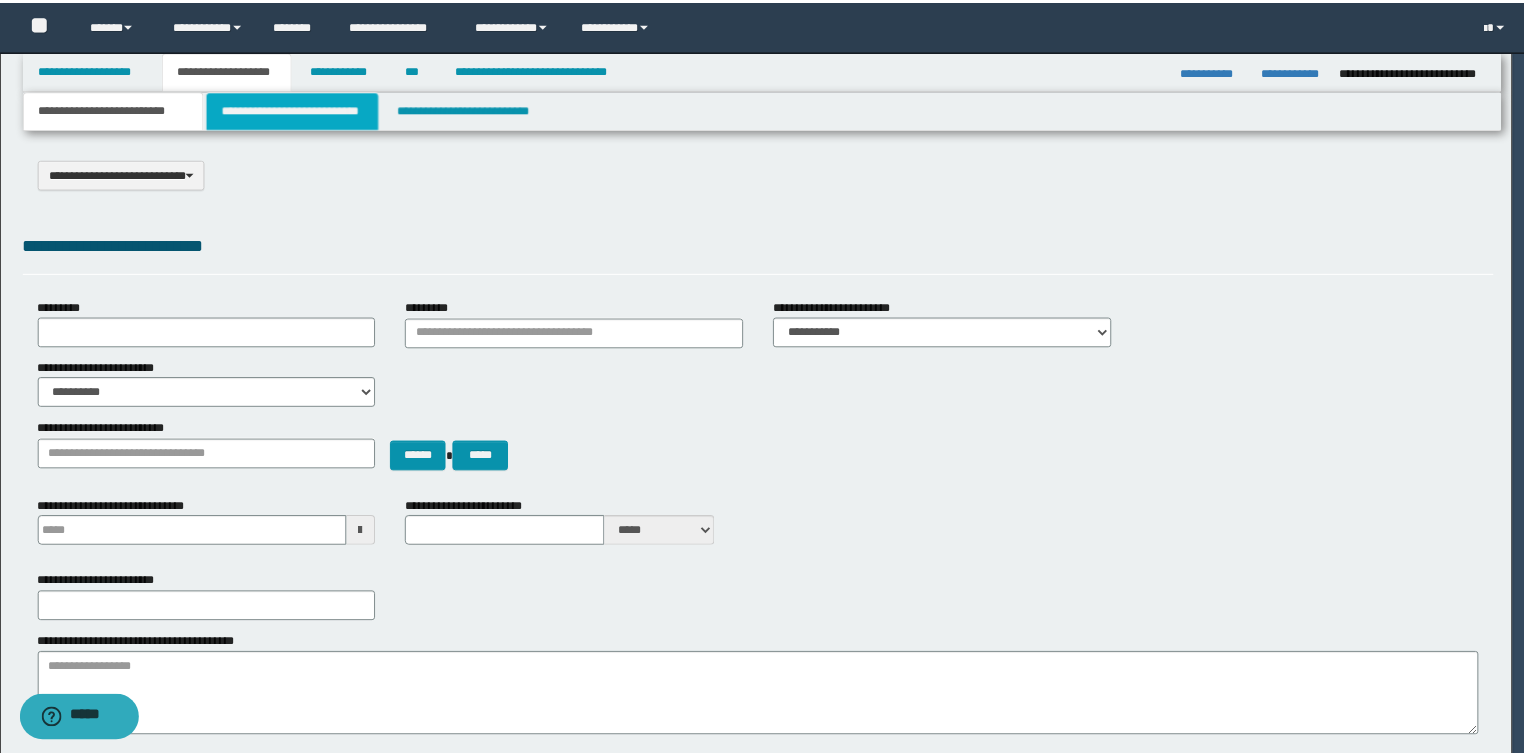 scroll, scrollTop: 0, scrollLeft: 0, axis: both 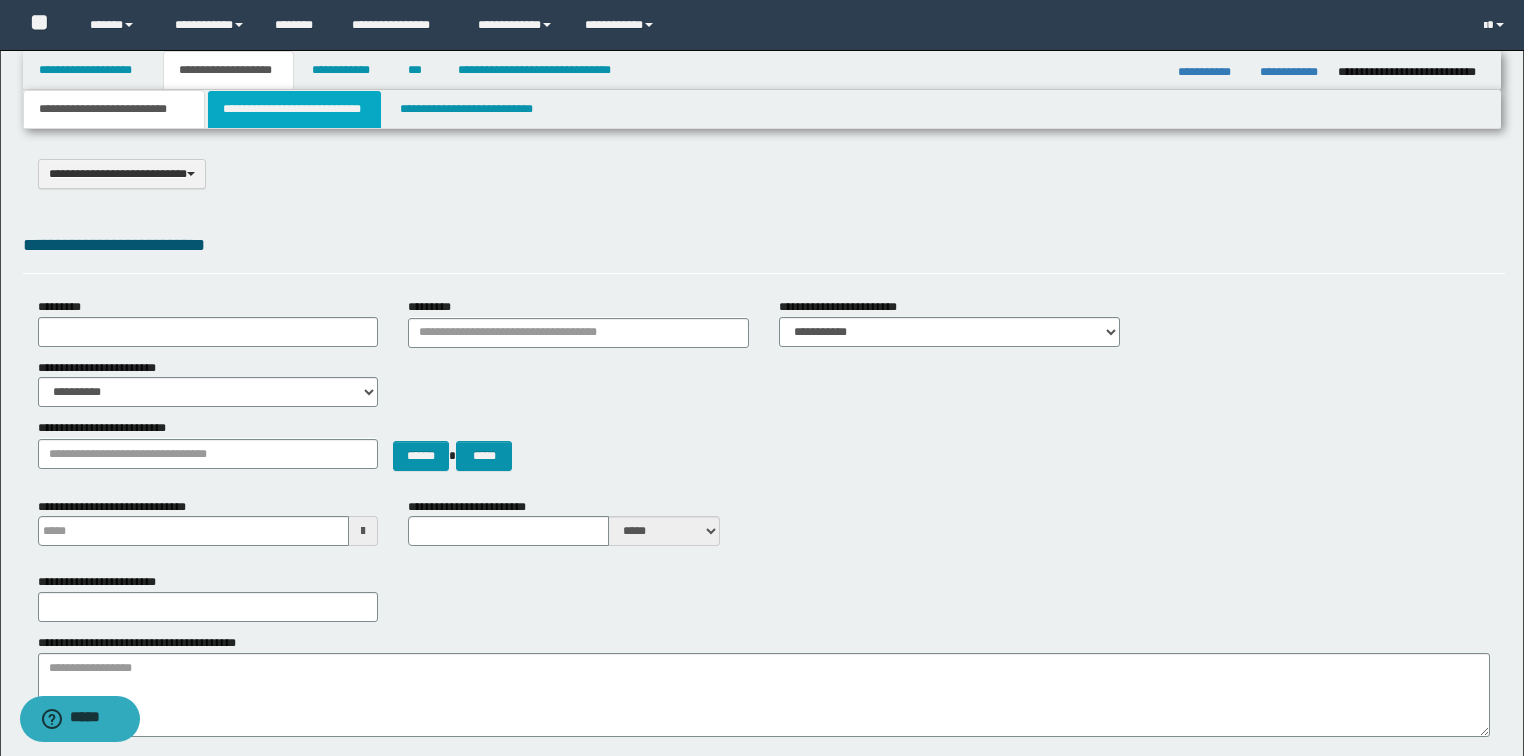 click on "**********" at bounding box center (294, 109) 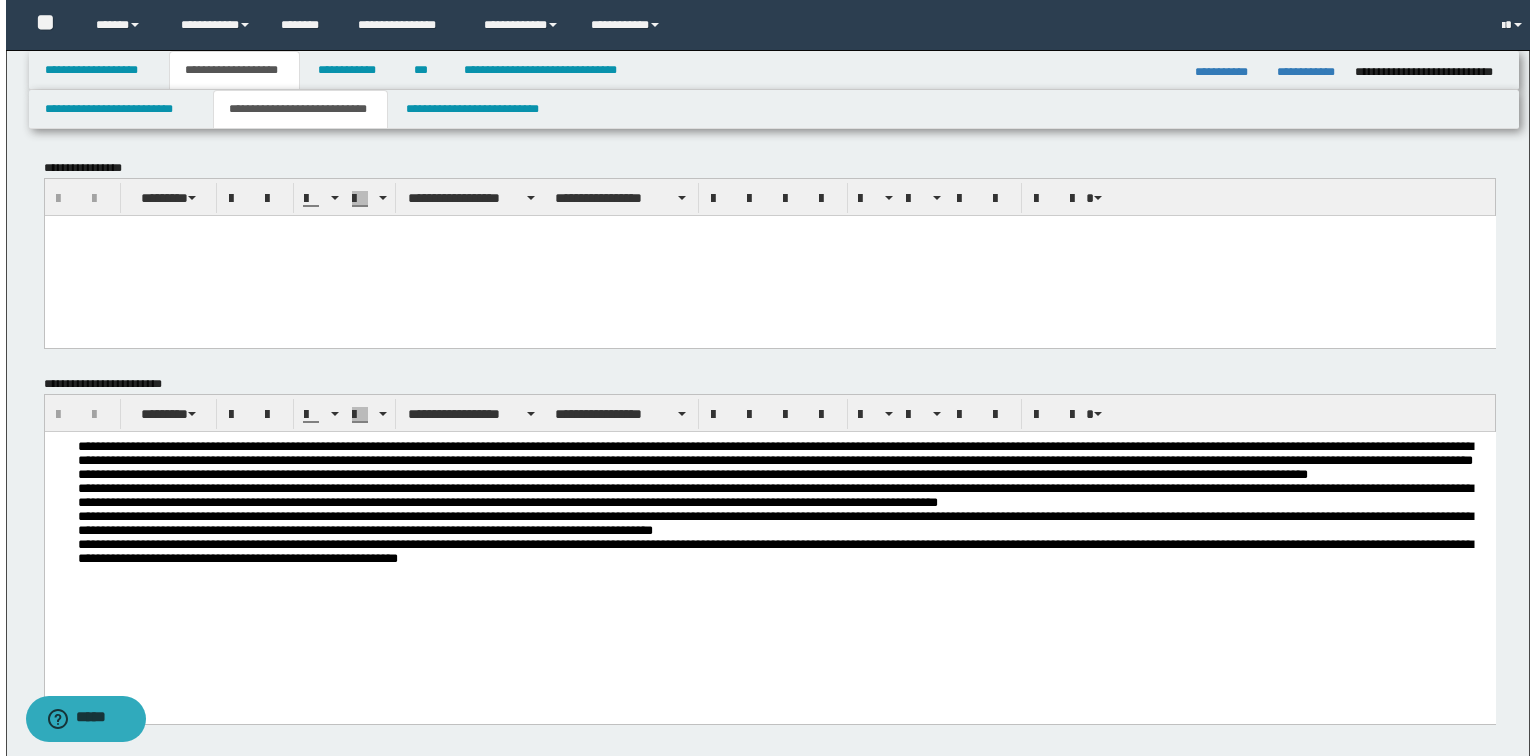 scroll, scrollTop: 0, scrollLeft: 0, axis: both 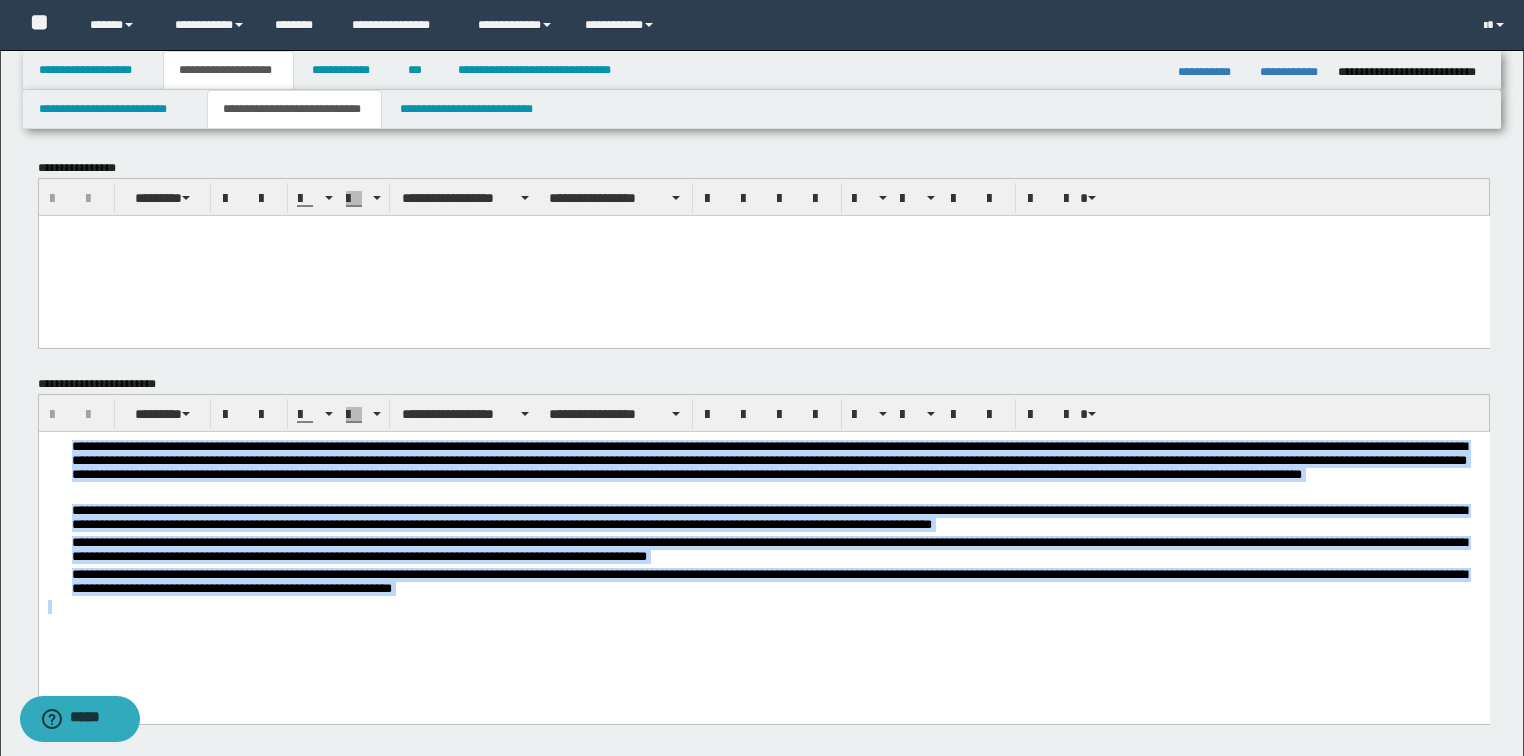 drag, startPoint x: 696, startPoint y: 604, endPoint x: 290, endPoint y: 845, distance: 472.14087 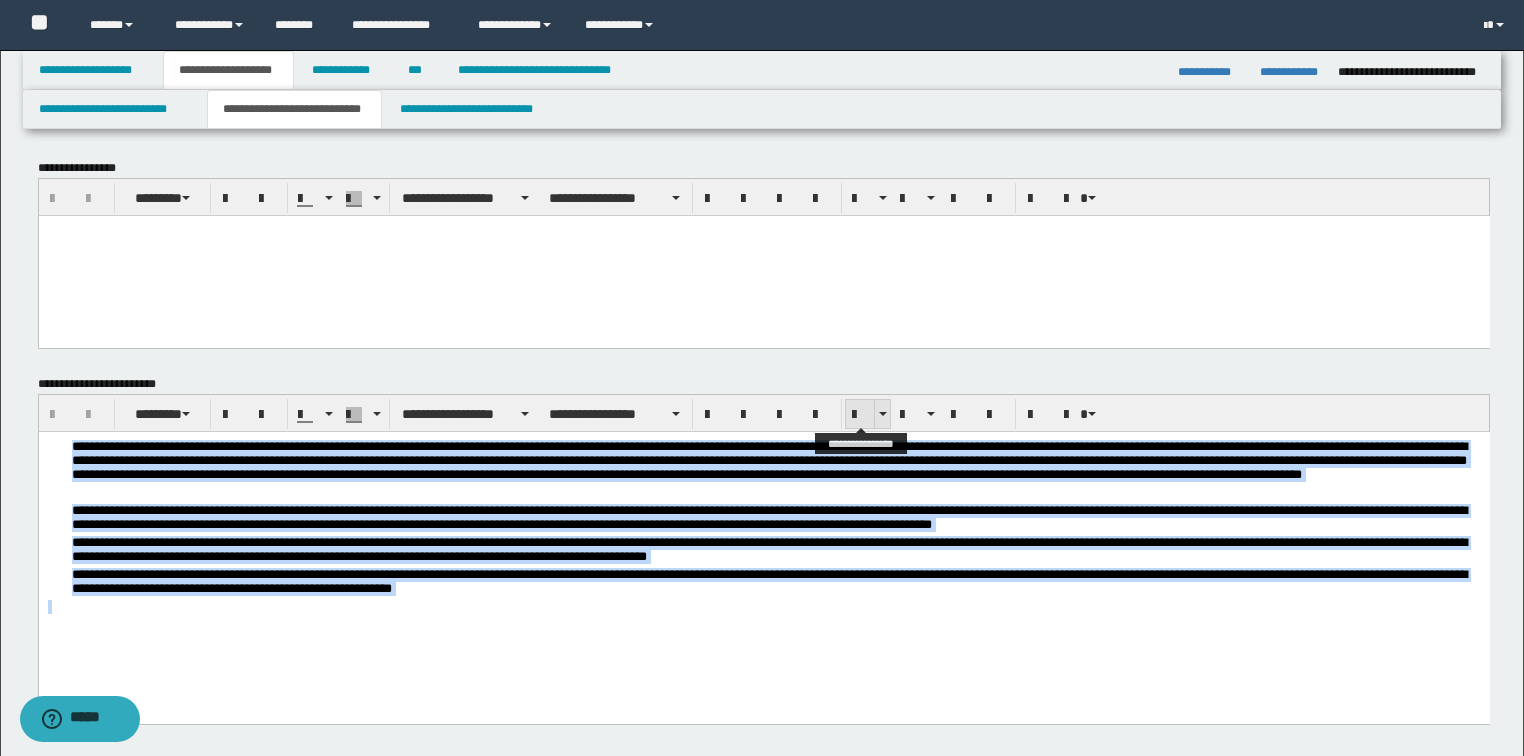 click at bounding box center (860, 415) 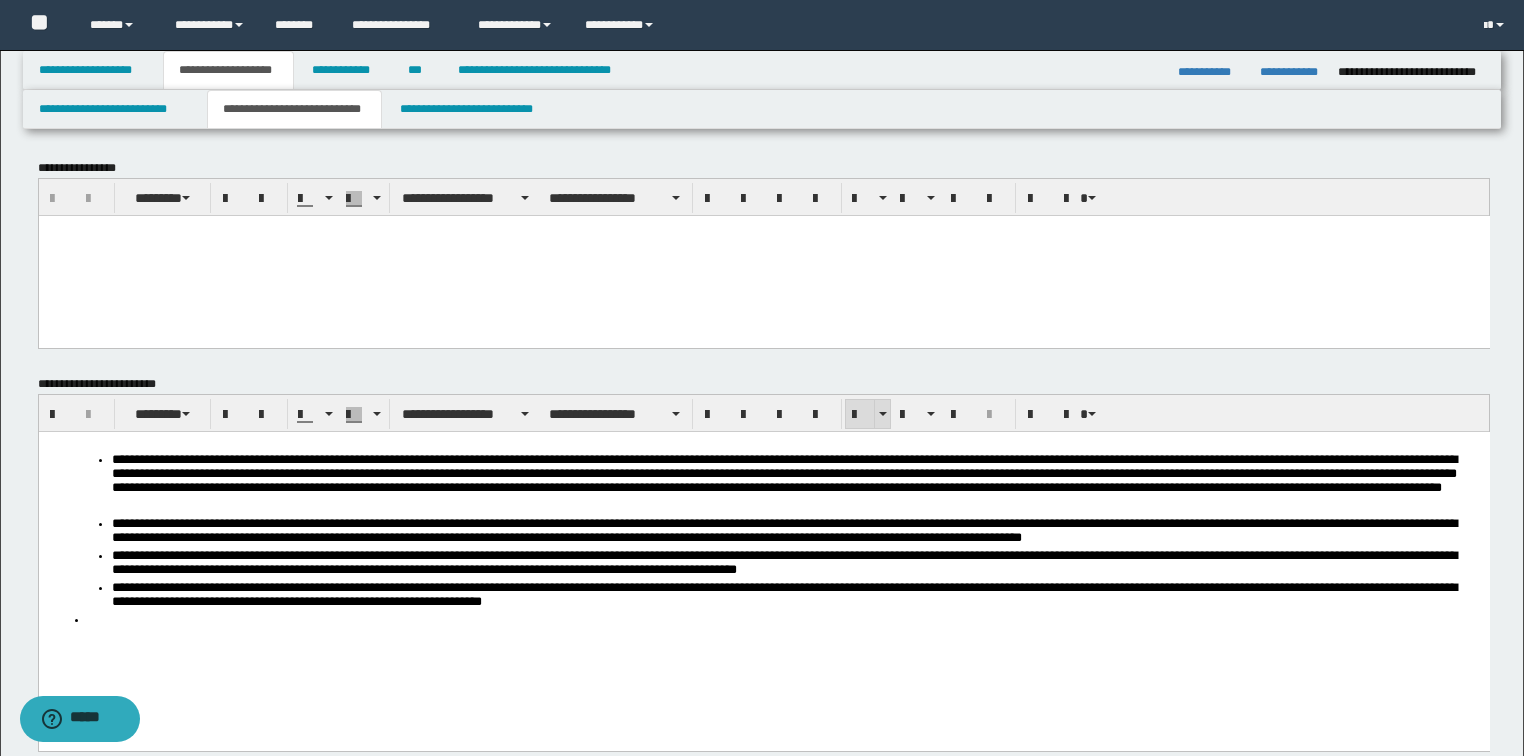 click at bounding box center [860, 415] 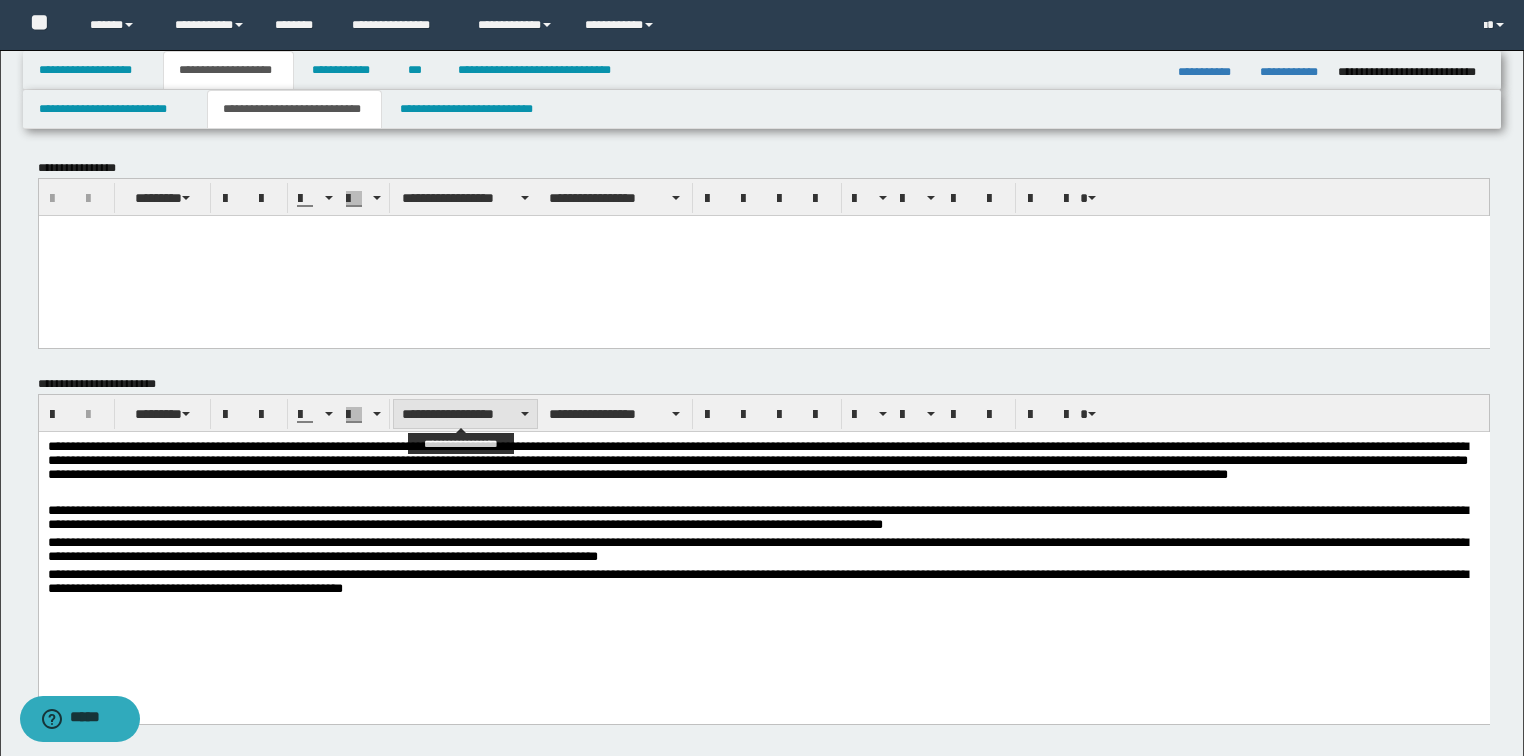 click on "**********" at bounding box center [465, 414] 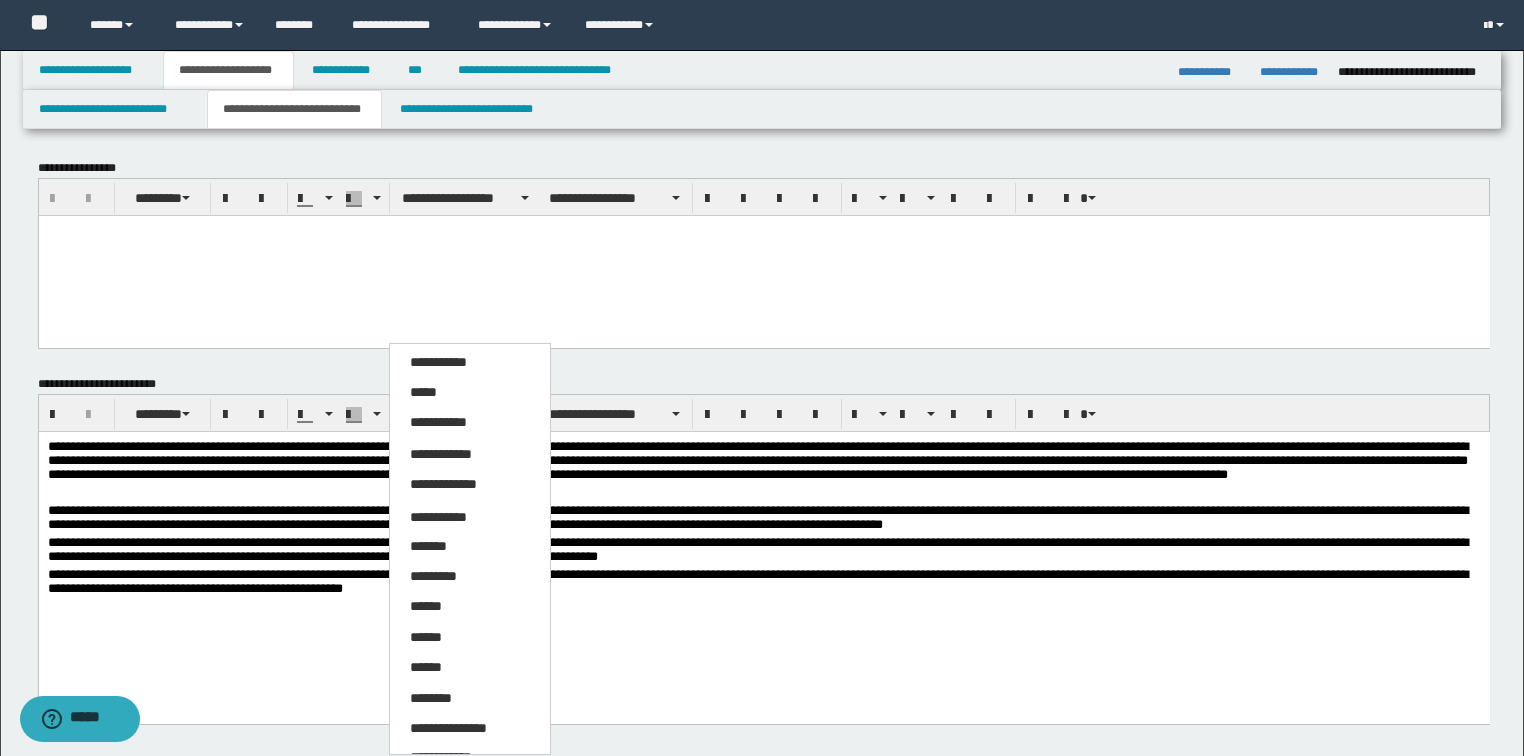 click on "**********" at bounding box center [448, 728] 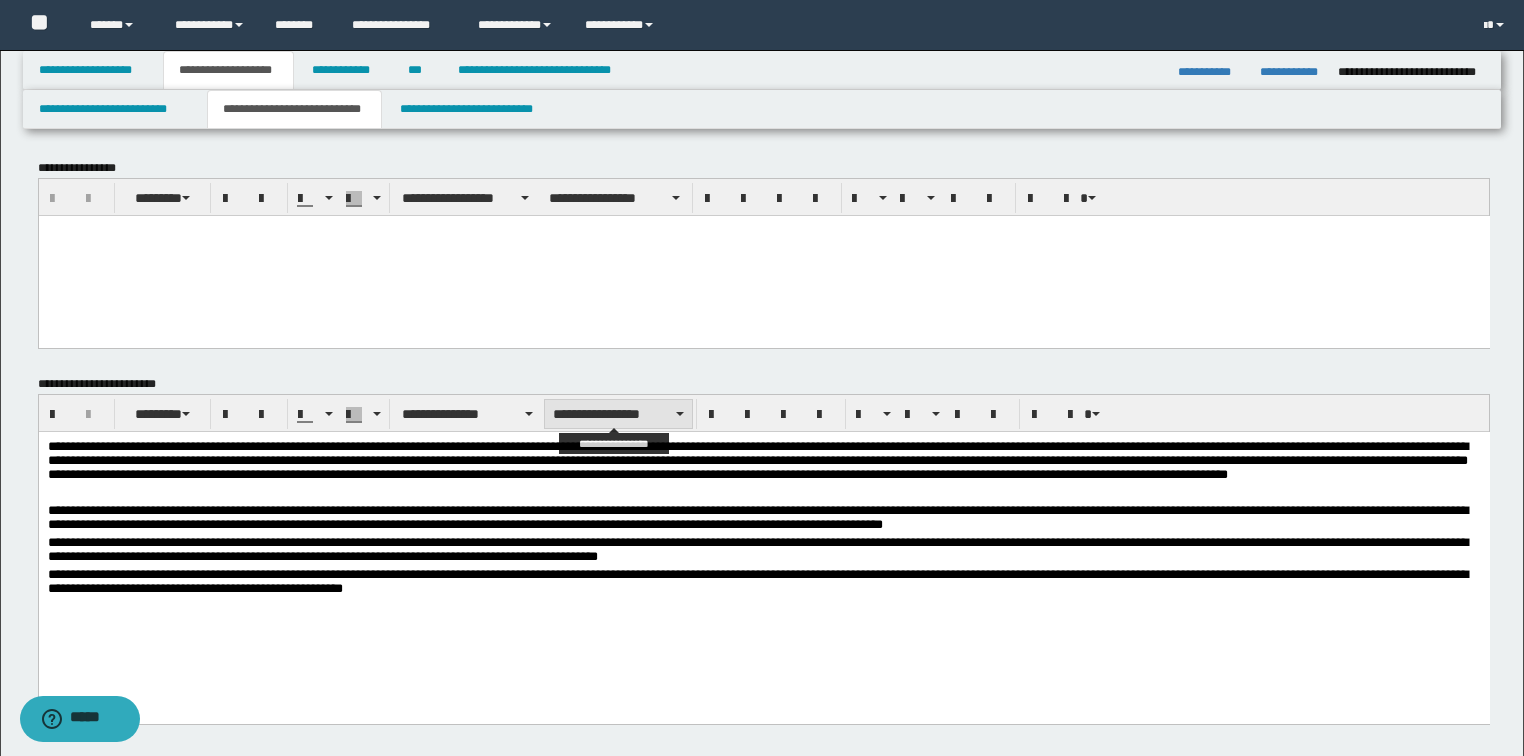 click on "**********" at bounding box center (618, 414) 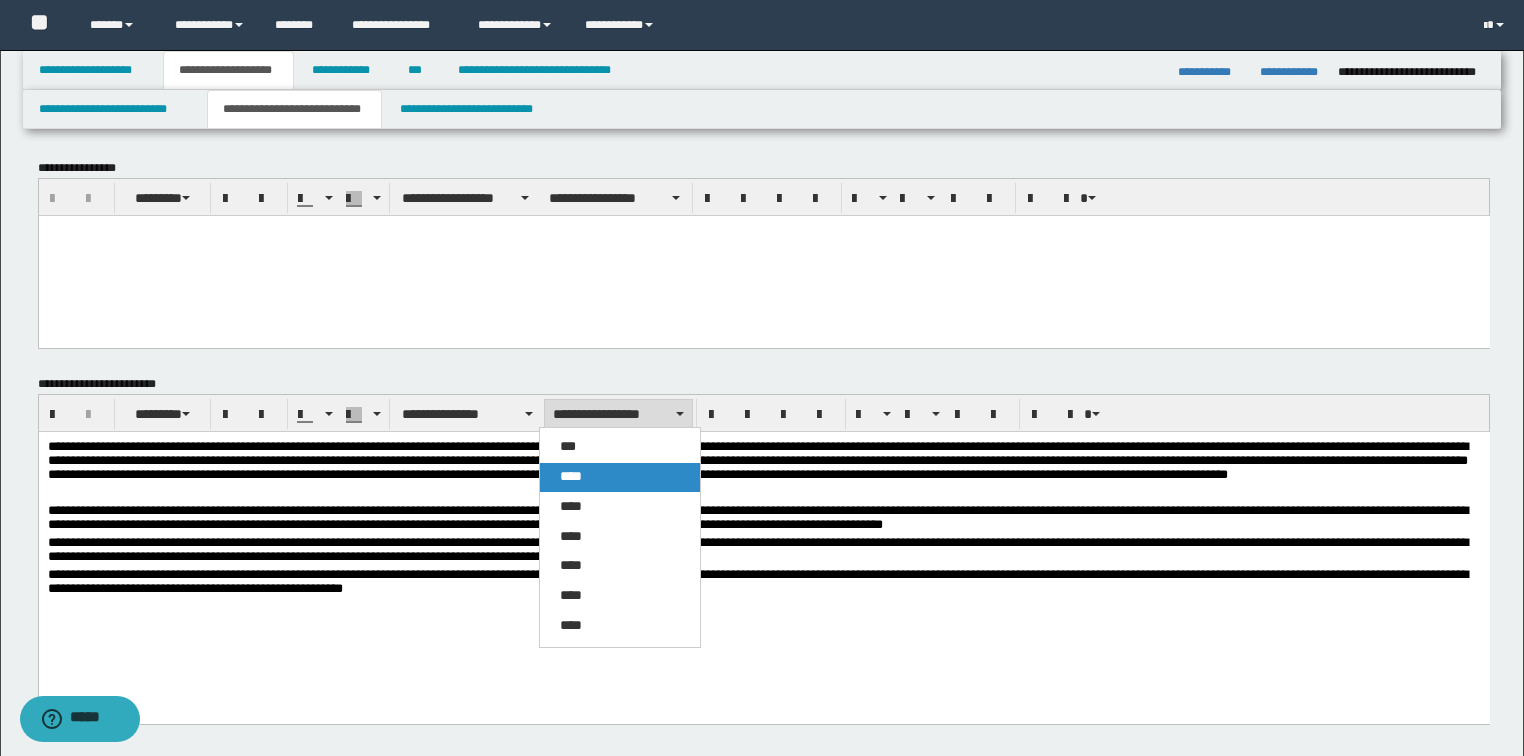 click on "****" at bounding box center (571, 476) 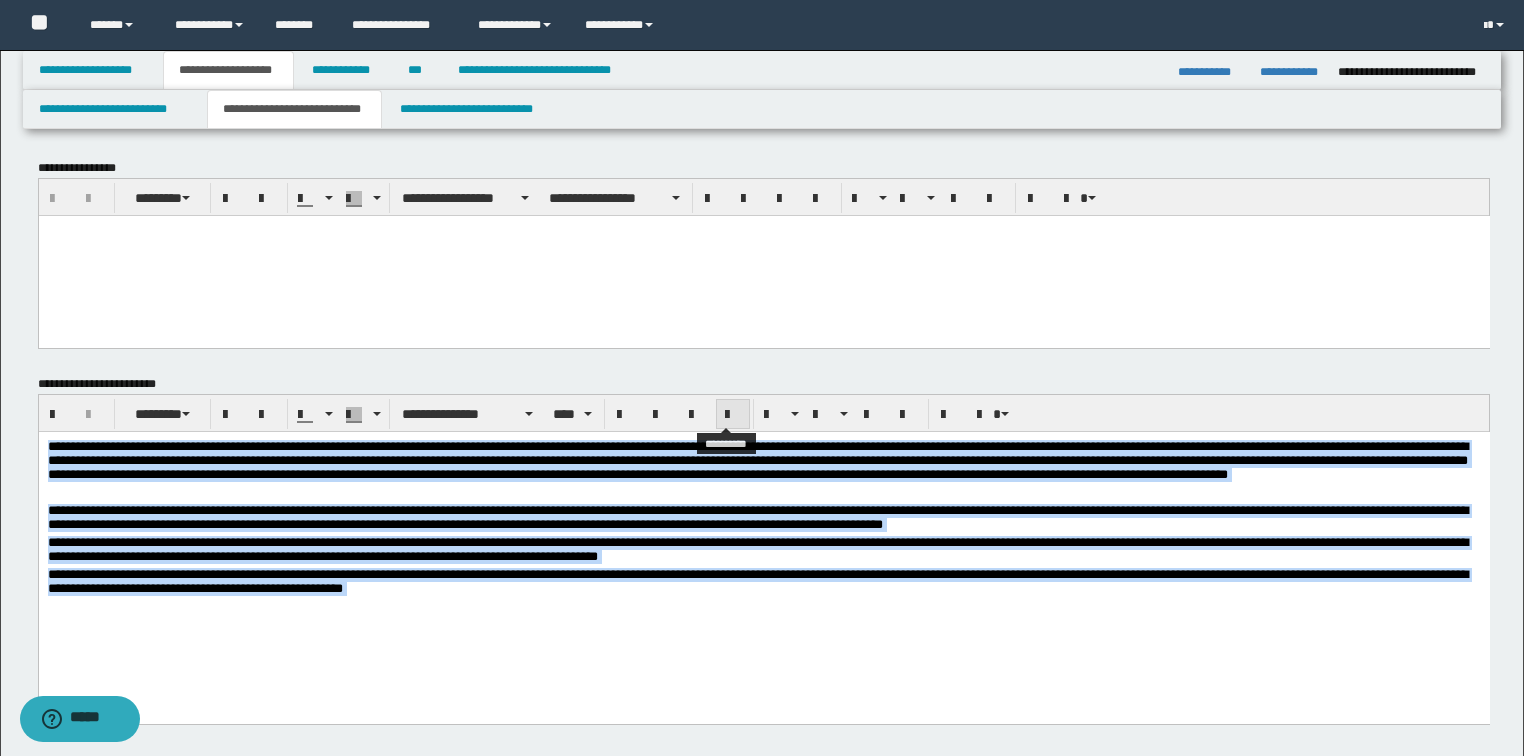 click at bounding box center [733, 415] 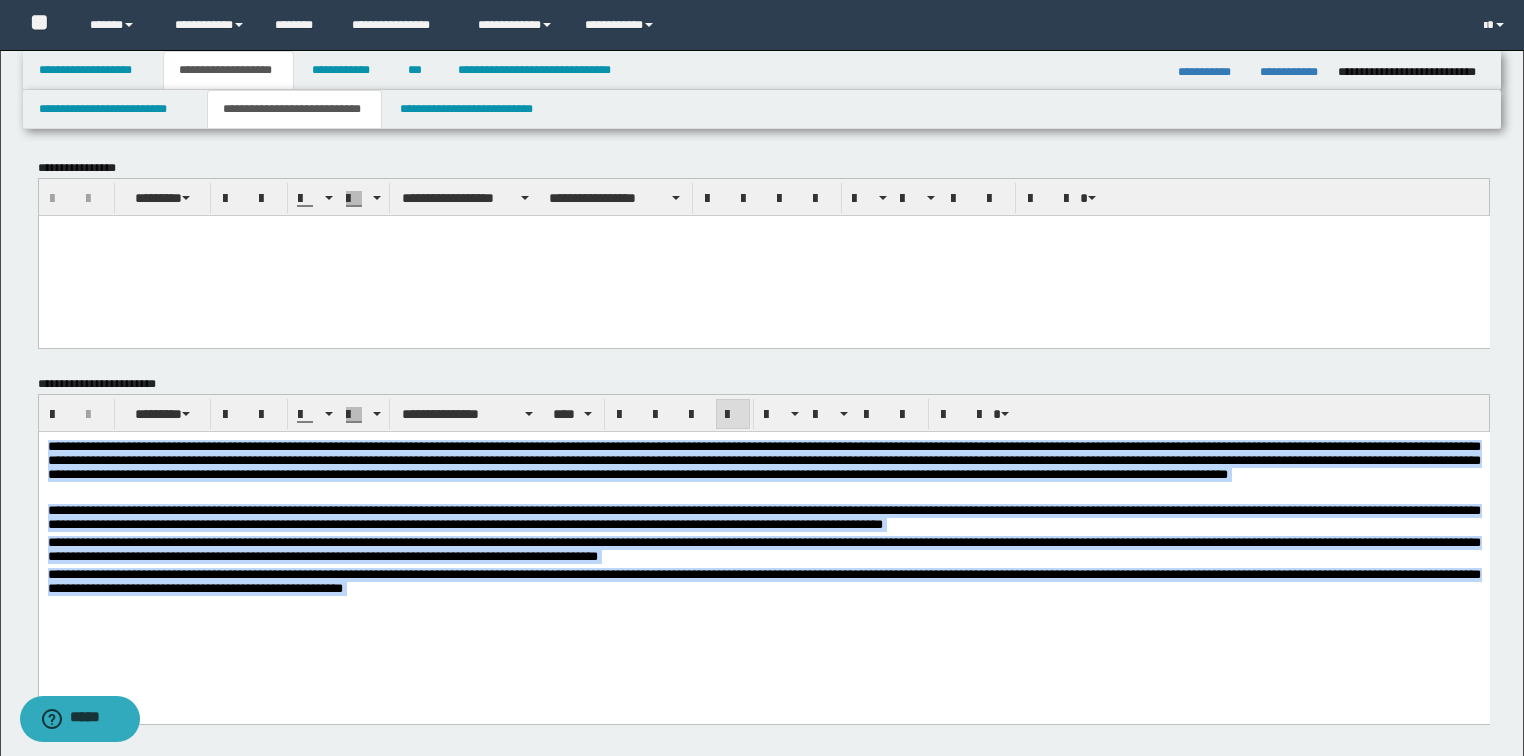 click on "**********" at bounding box center (763, 552) 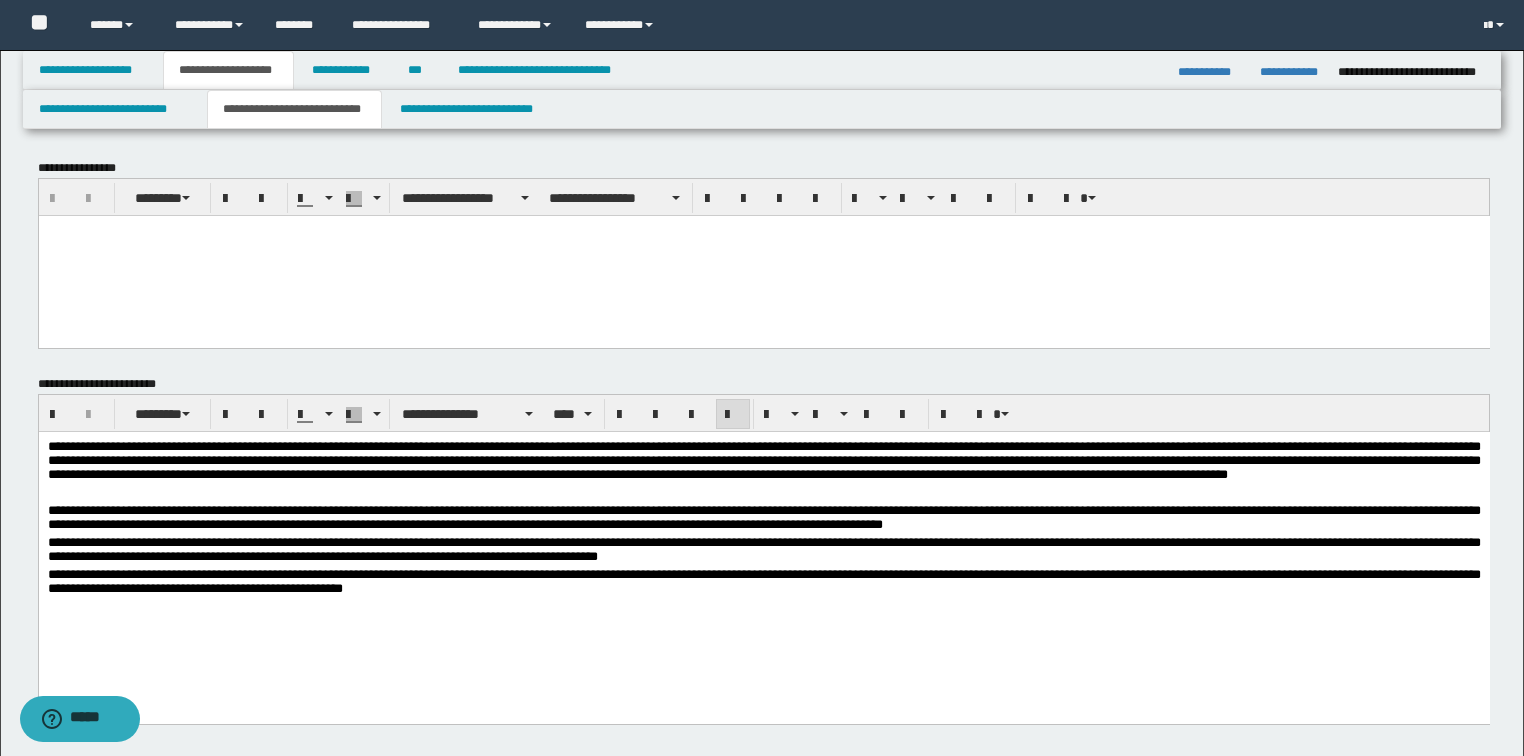 click on "**********" at bounding box center [763, 583] 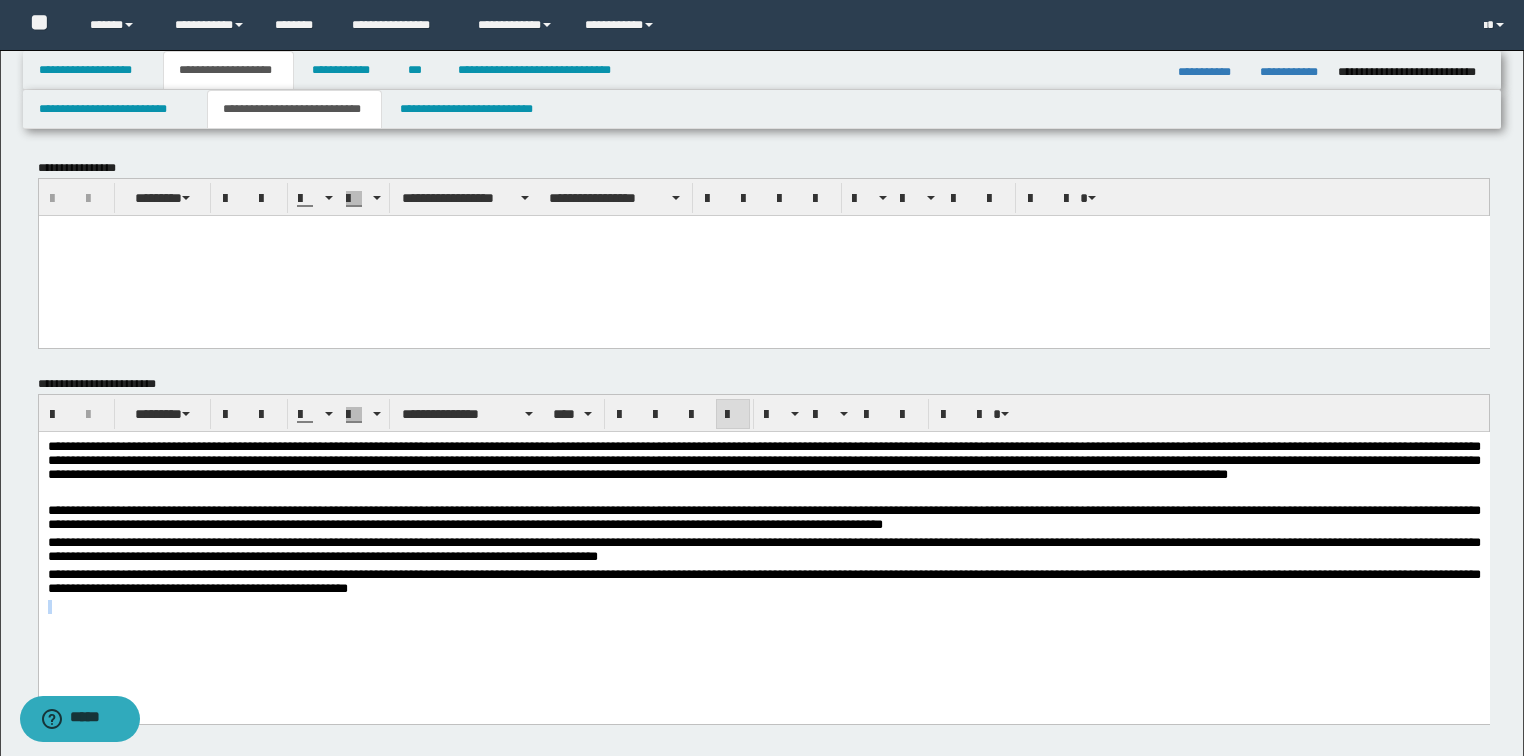 drag, startPoint x: 503, startPoint y: 586, endPoint x: 646, endPoint y: 1154, distance: 585.72437 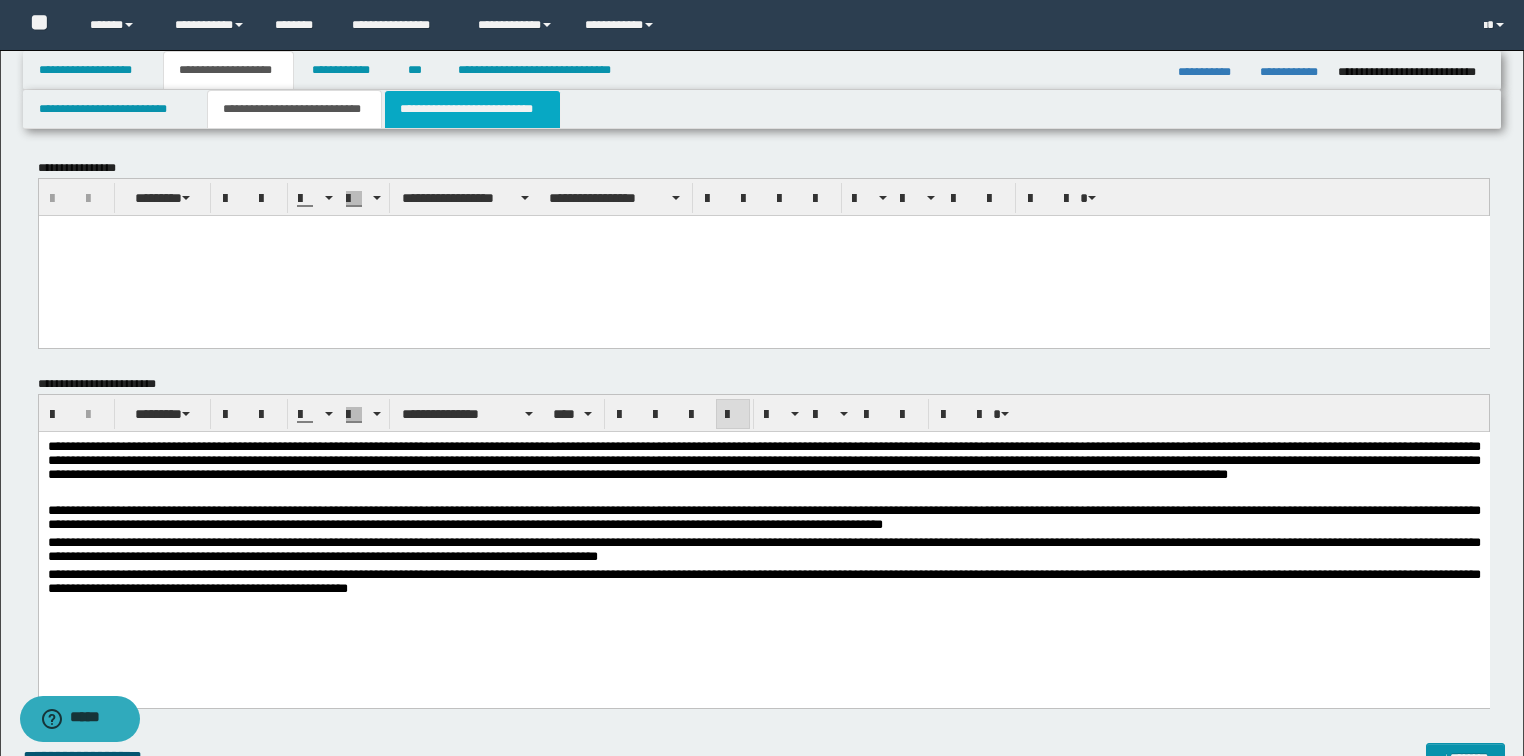 click on "**********" at bounding box center (472, 109) 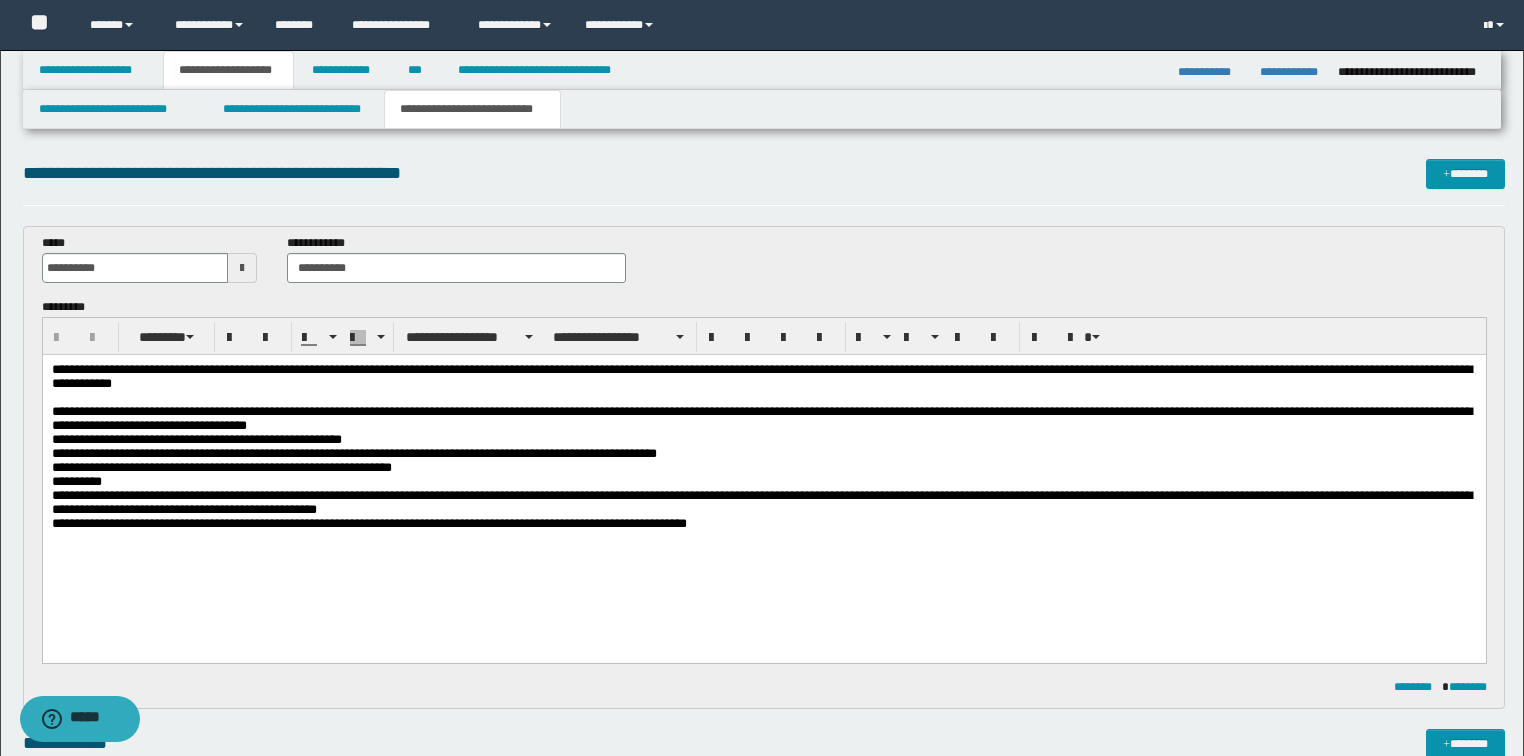 scroll, scrollTop: 0, scrollLeft: 0, axis: both 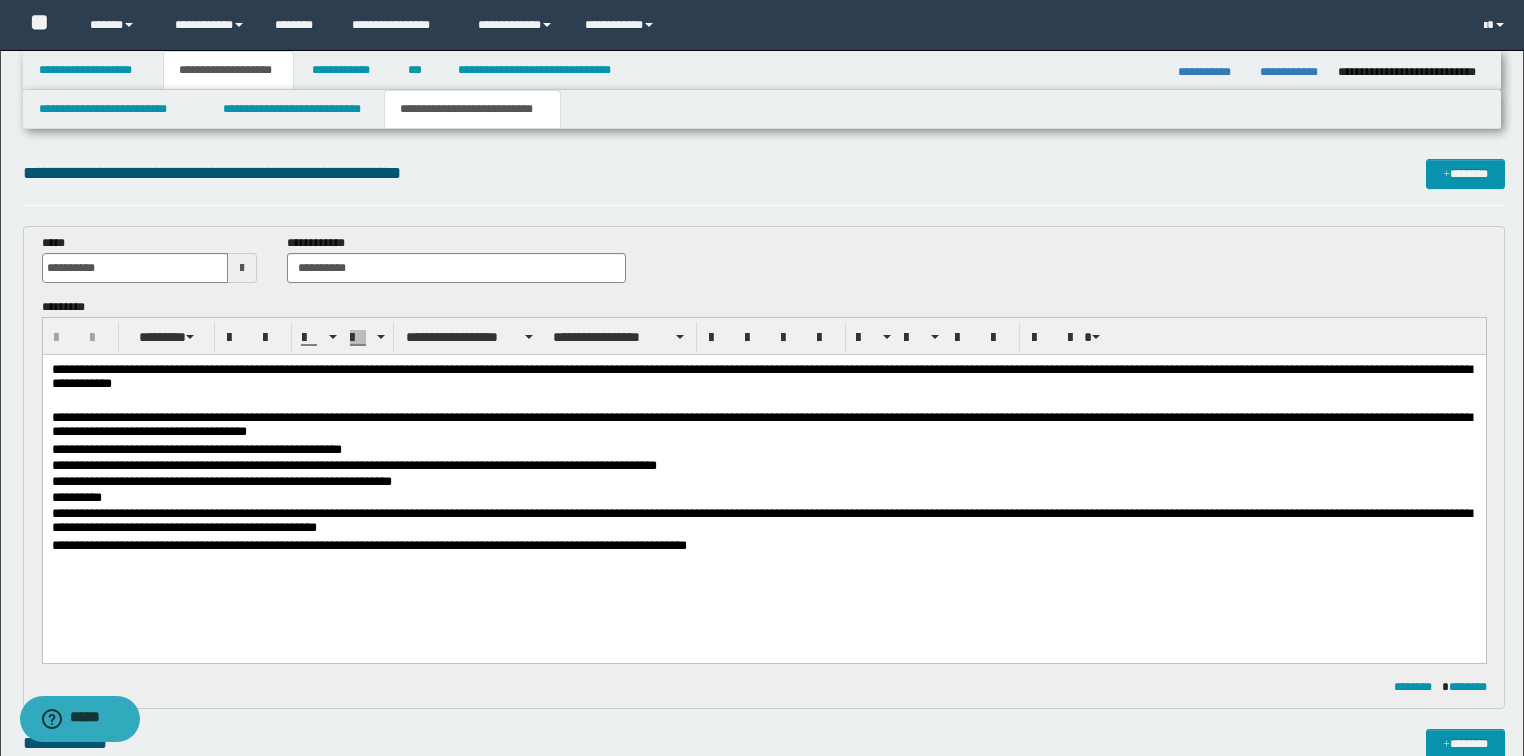 click on "**********" at bounding box center [763, 483] 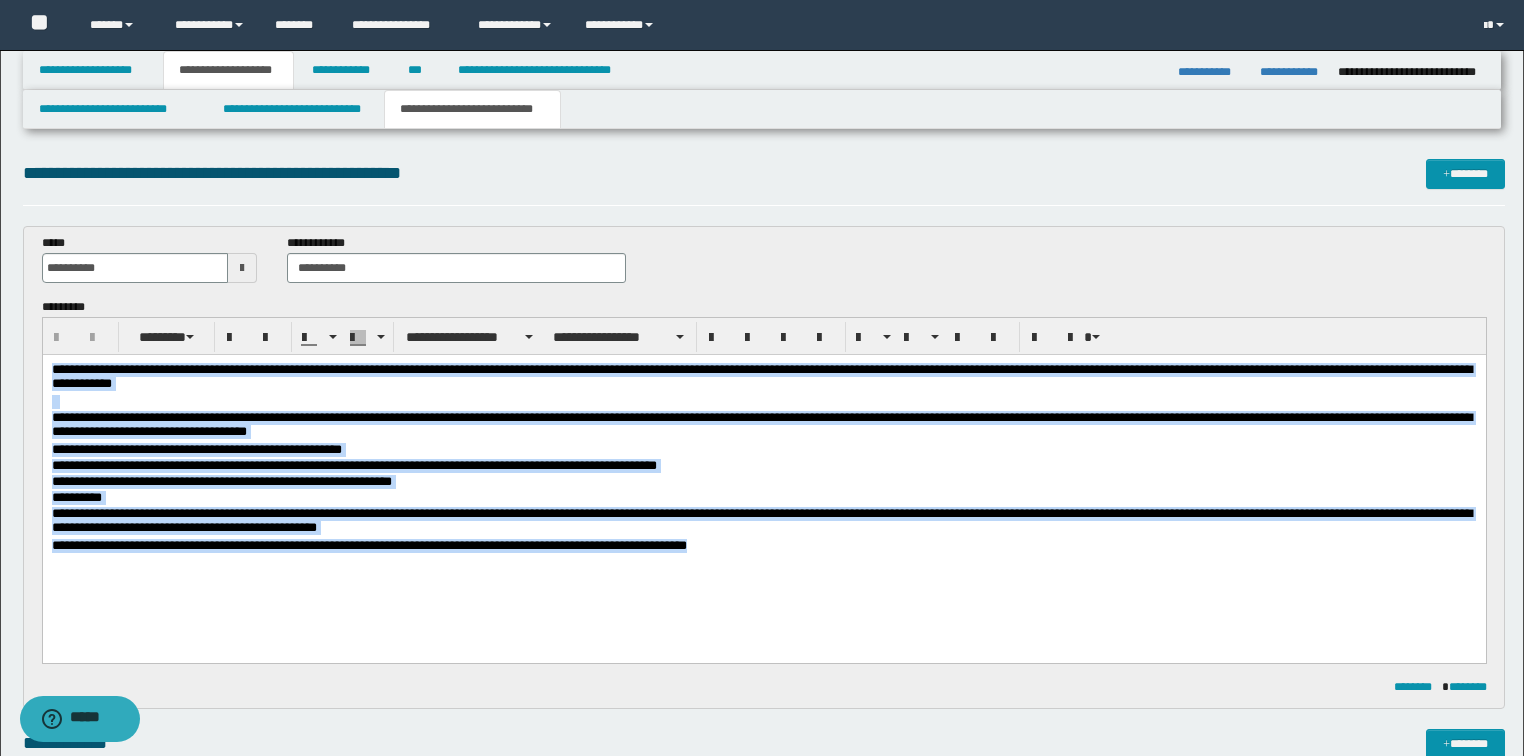 drag, startPoint x: 775, startPoint y: 547, endPoint x: 0, endPoint y: 245, distance: 831.7626 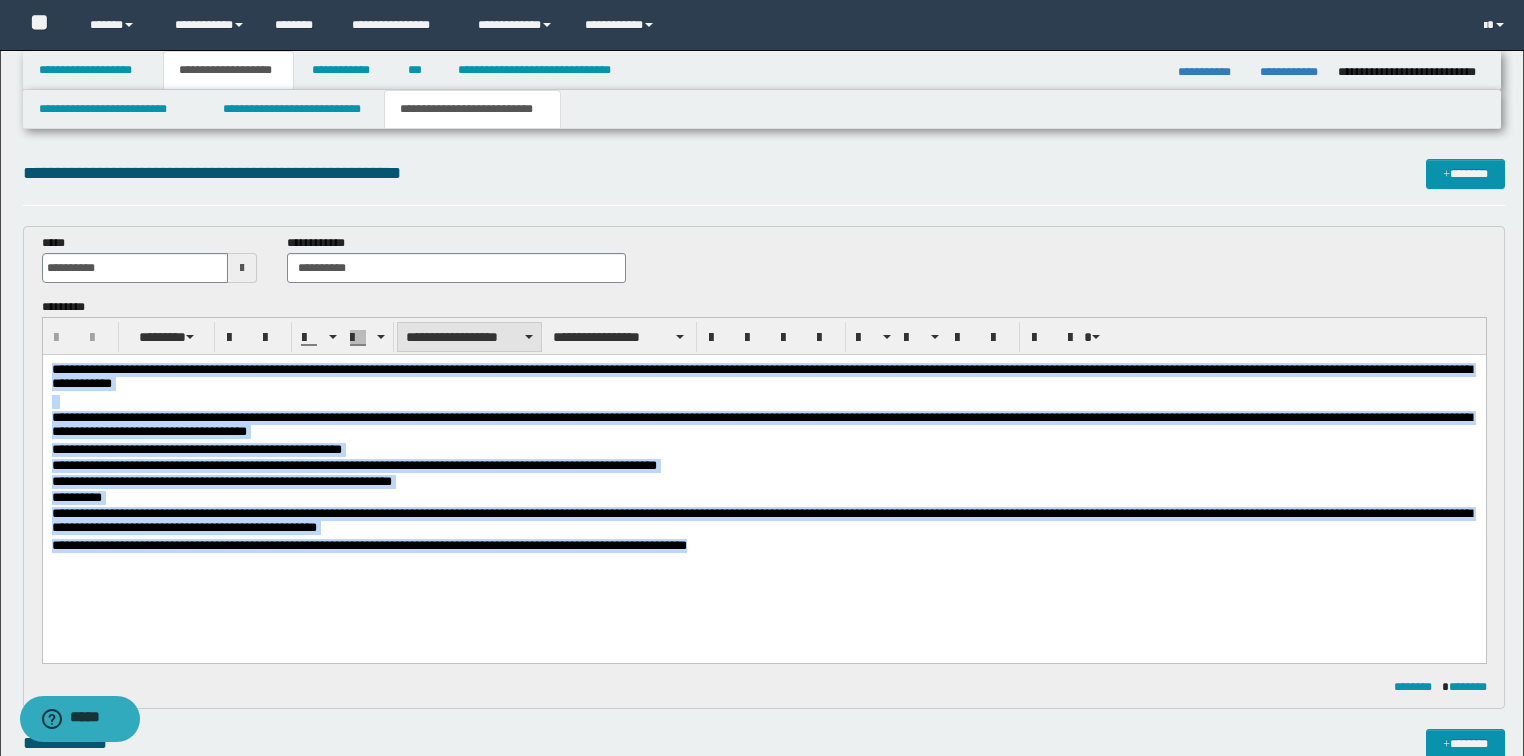click on "**********" at bounding box center (469, 337) 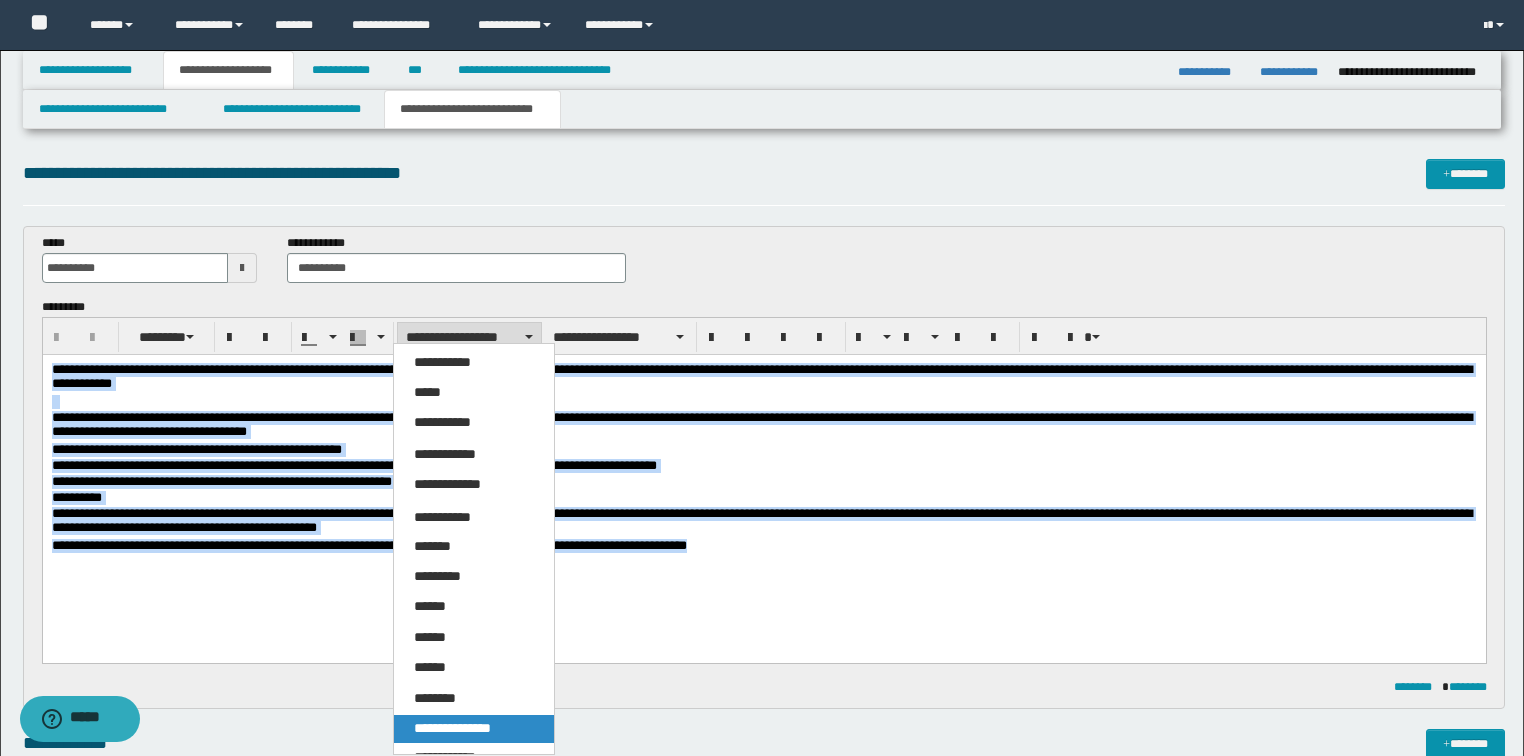 click on "**********" at bounding box center (452, 728) 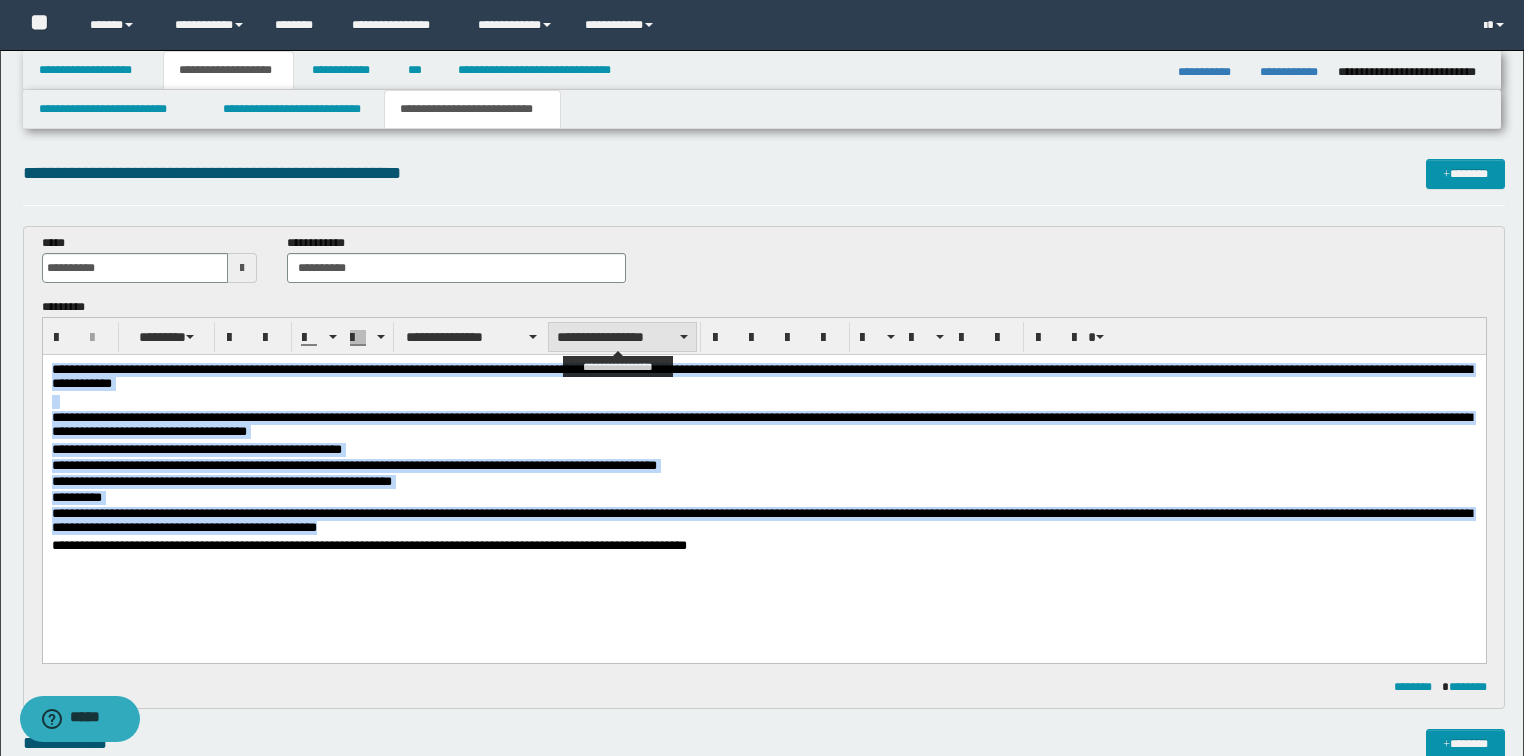 click on "**********" at bounding box center [622, 337] 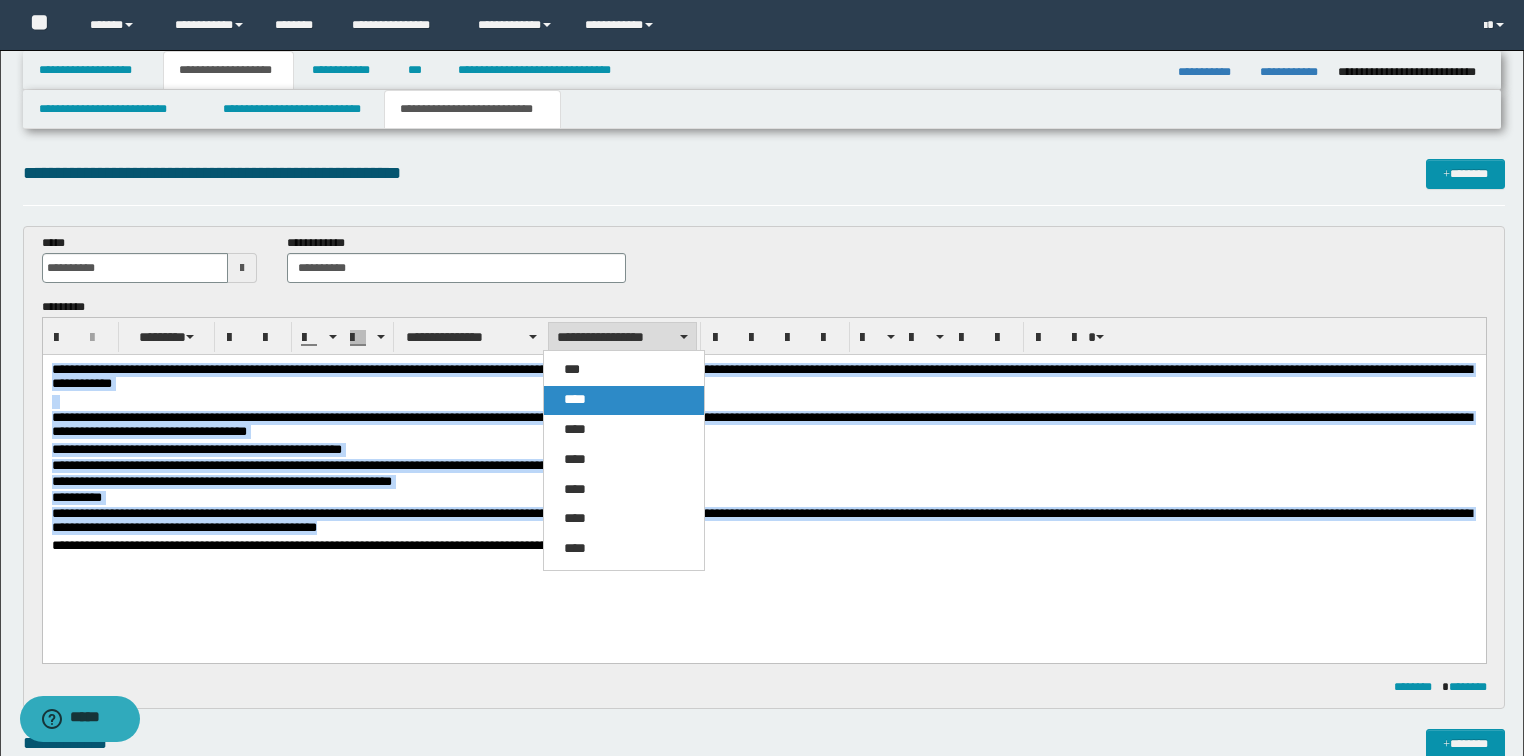 click on "****" at bounding box center [575, 399] 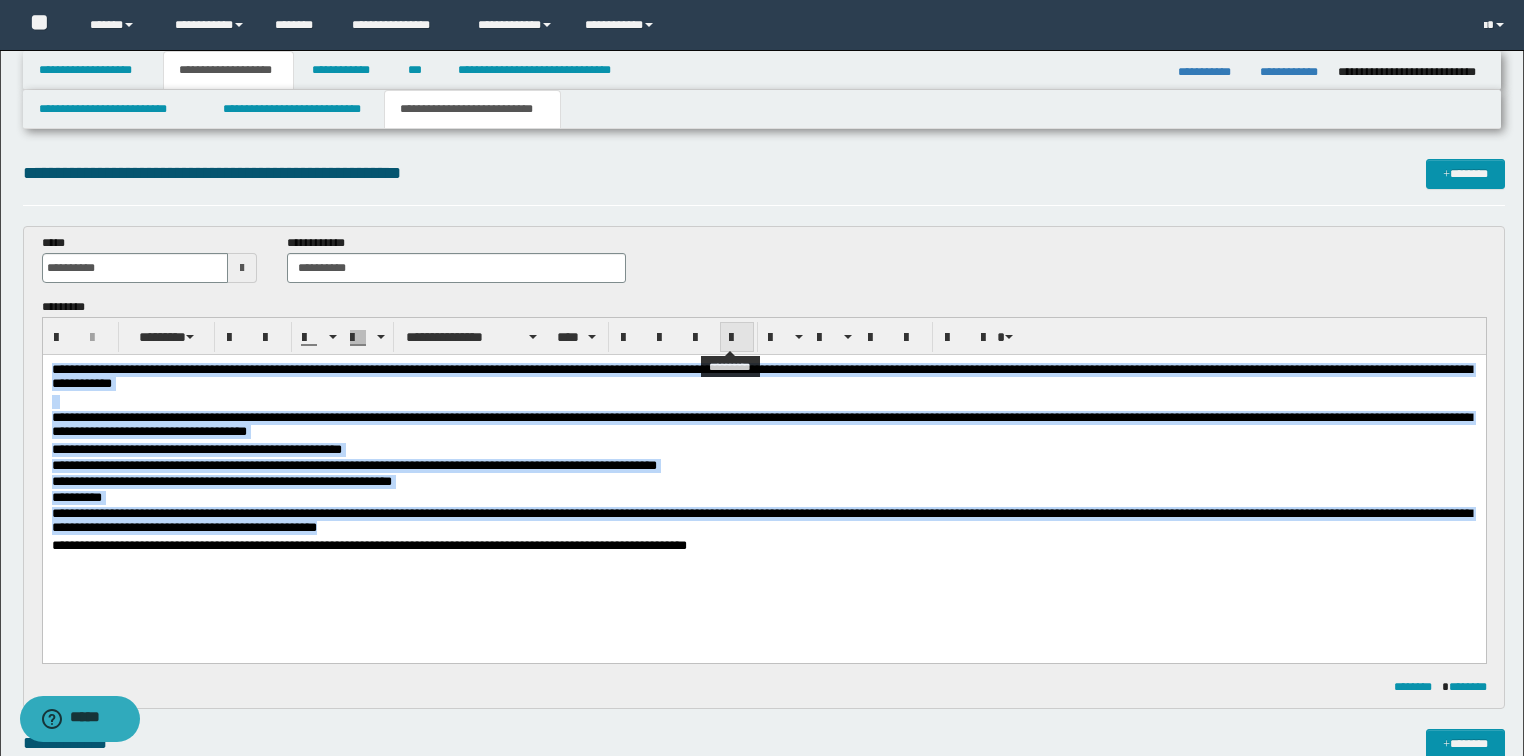 click at bounding box center (737, 338) 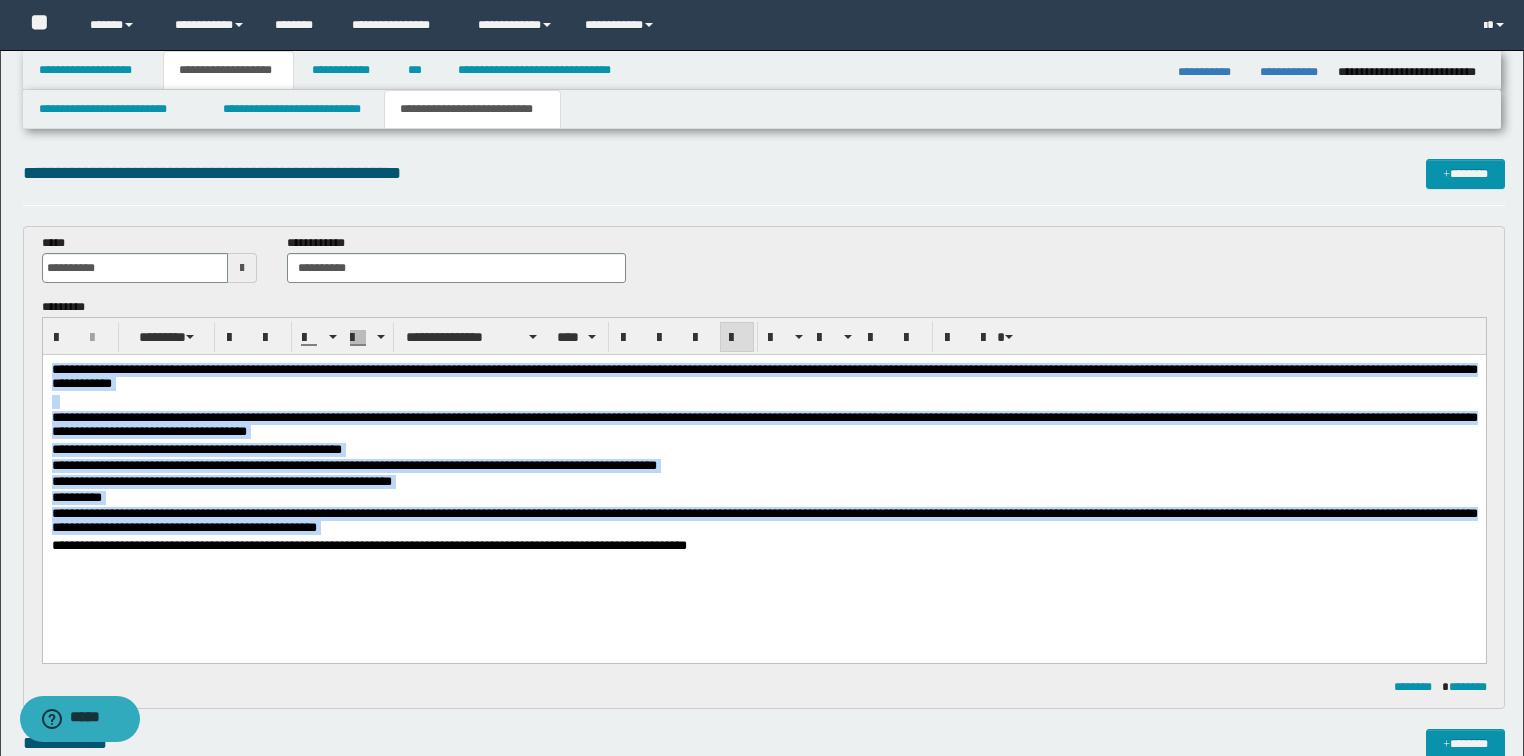click on "**********" at bounding box center (764, 522) 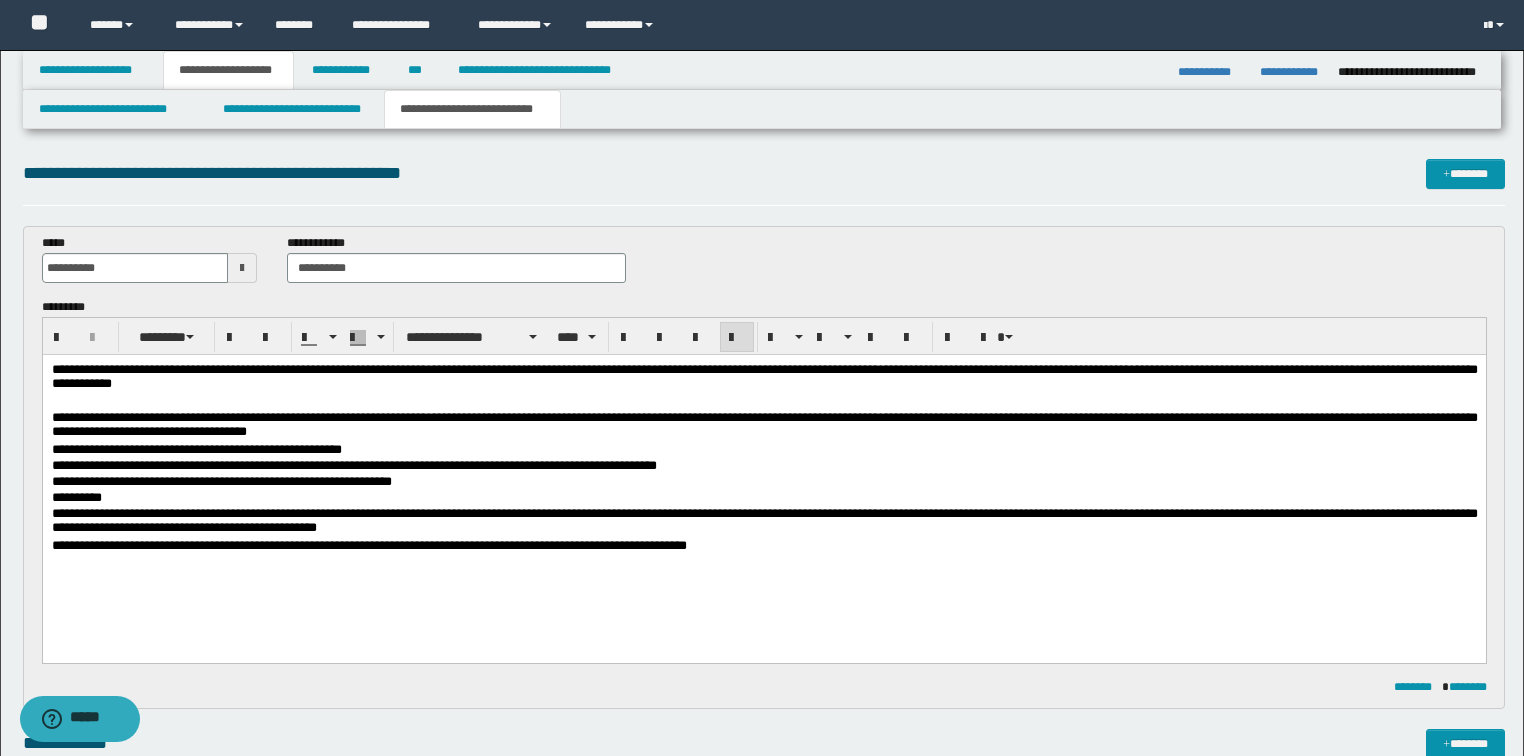 click on "**********" at bounding box center [764, 423] 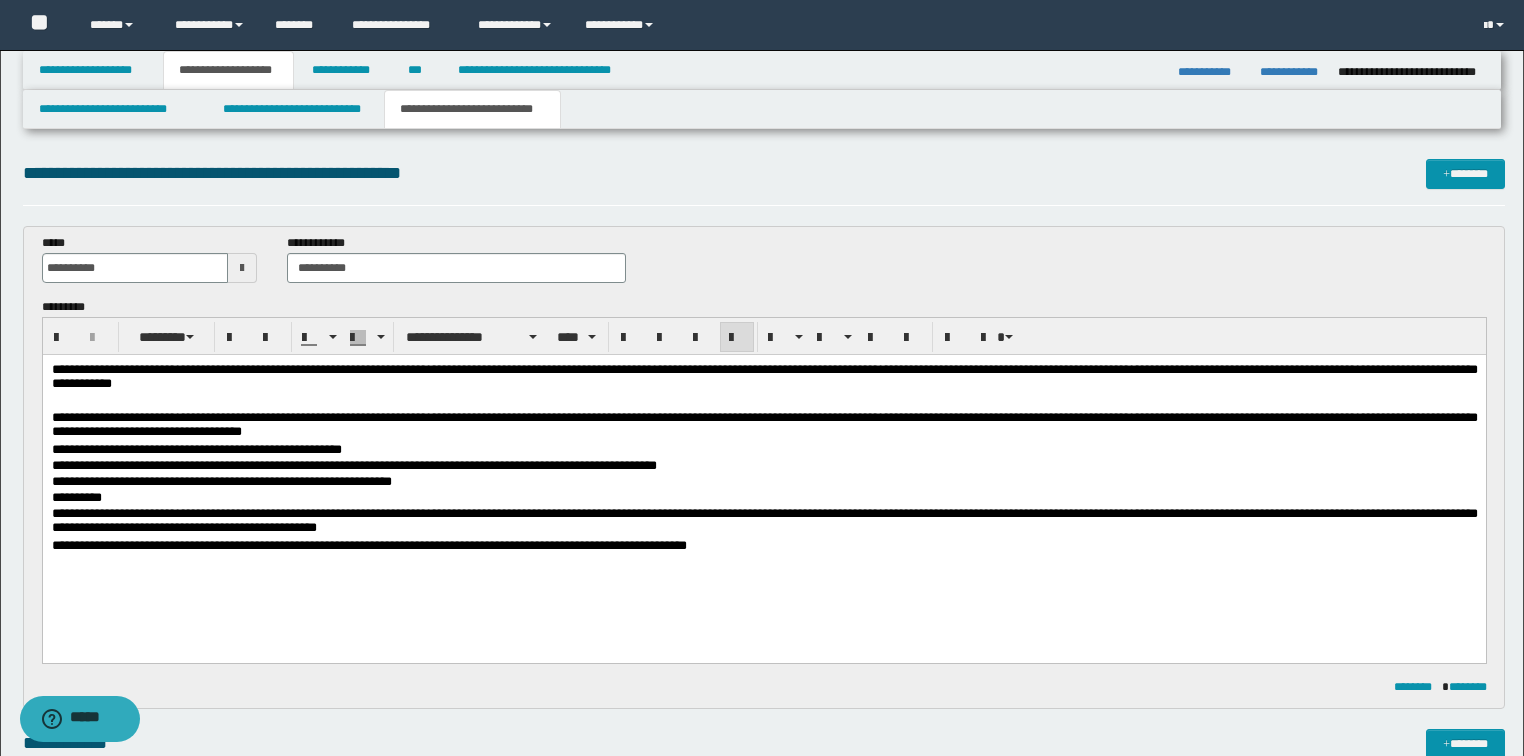 click on "**********" at bounding box center [764, 423] 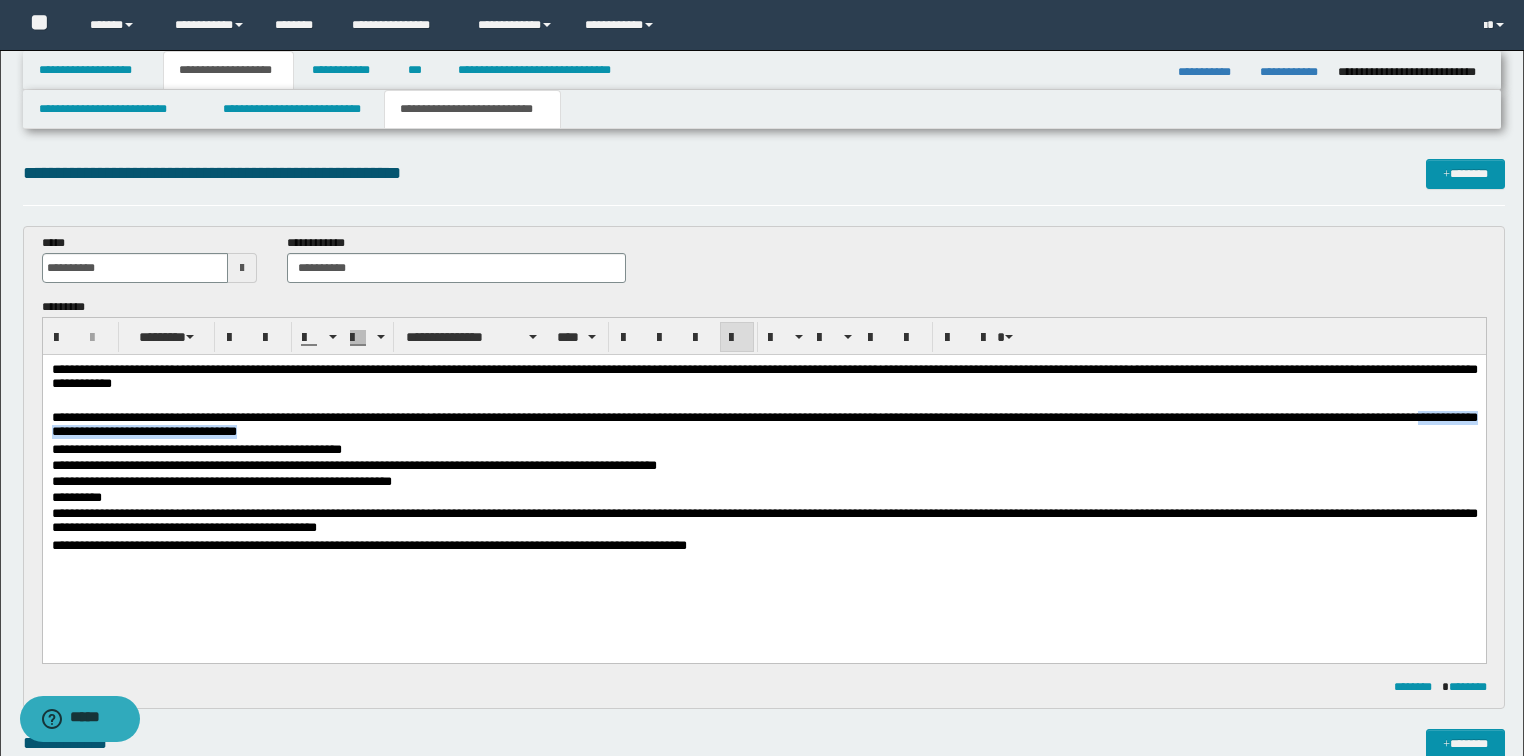 drag, startPoint x: 328, startPoint y: 434, endPoint x: 0, endPoint y: 436, distance: 328.0061 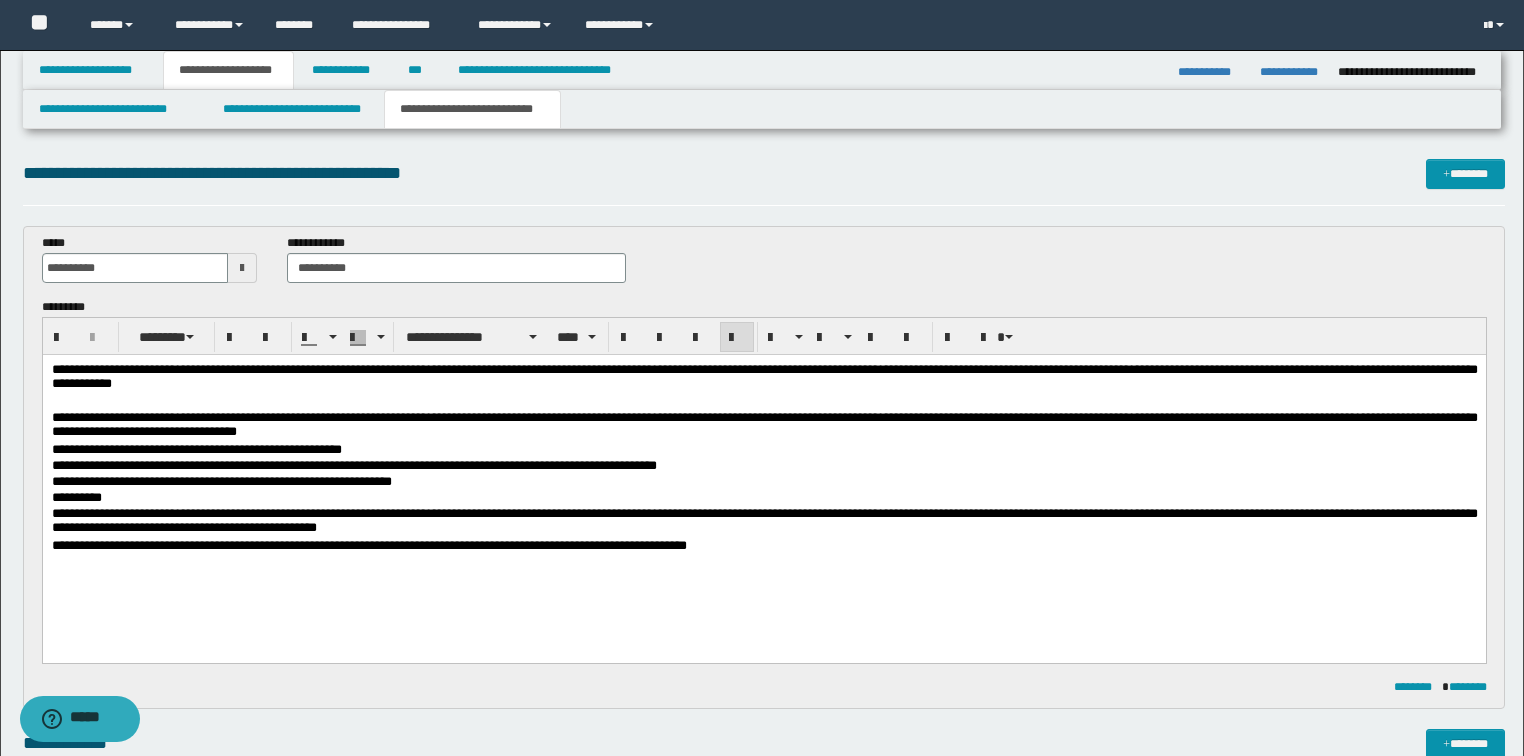 click on "**********" at bounding box center [196, 448] 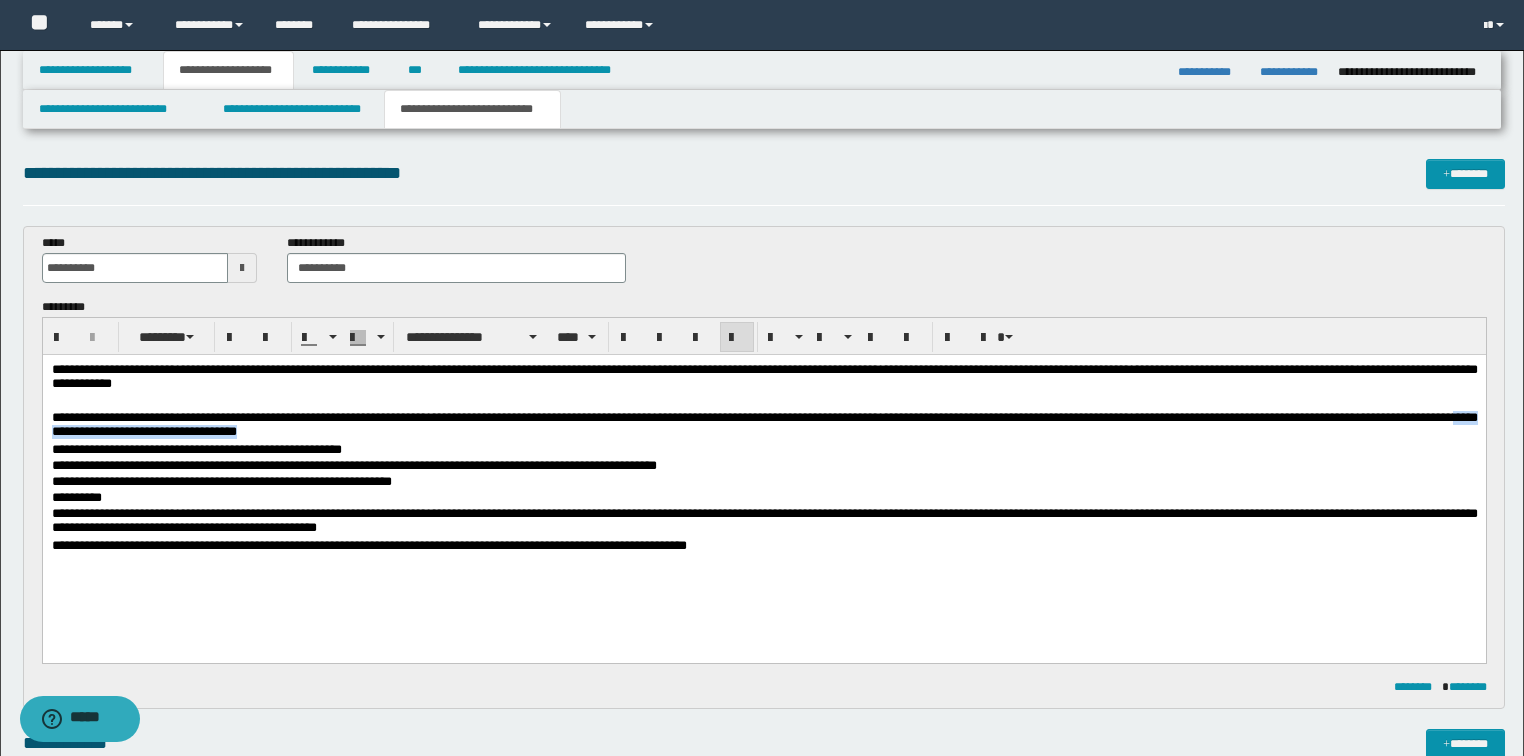 drag, startPoint x: 313, startPoint y: 435, endPoint x: 88, endPoint y: 435, distance: 225 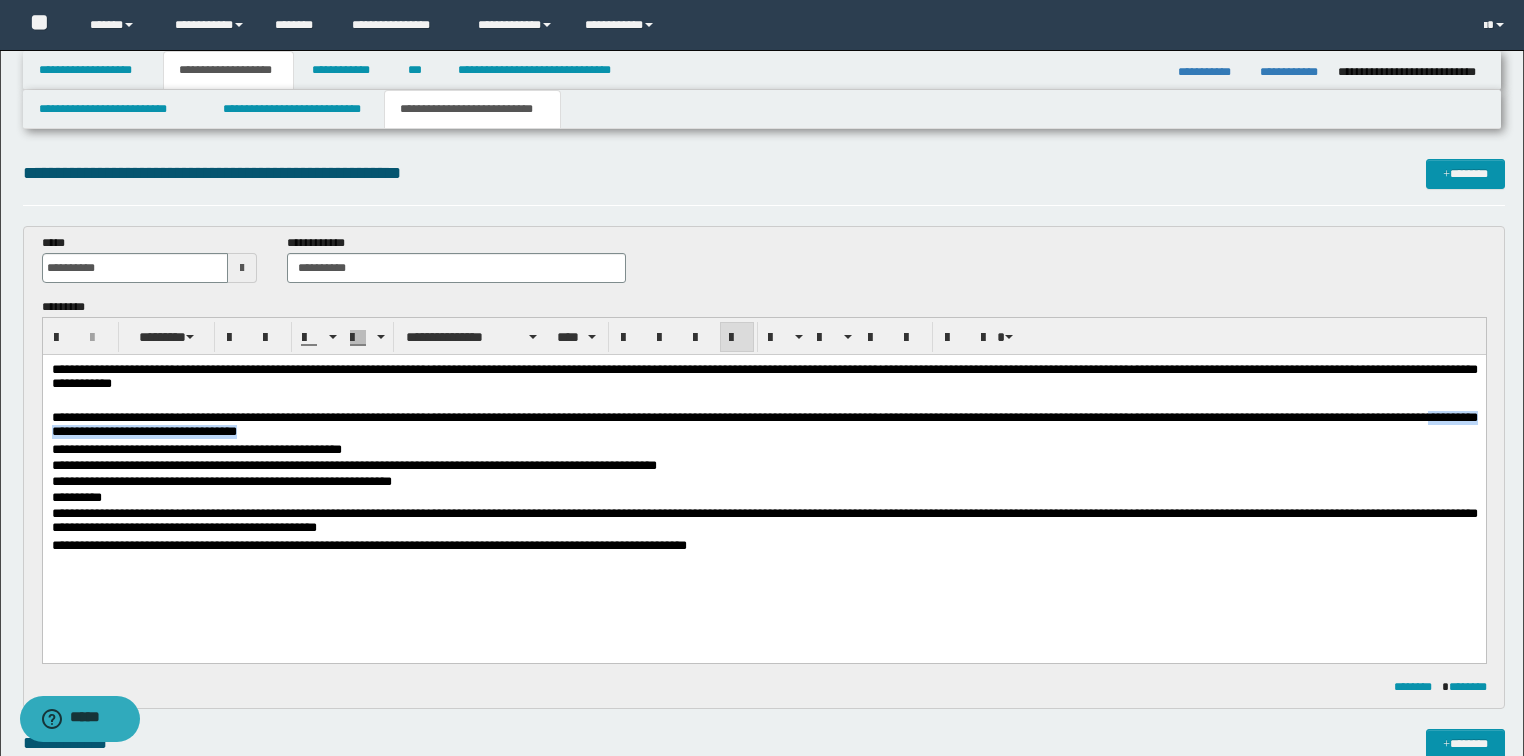 drag, startPoint x: 312, startPoint y: 433, endPoint x: 60, endPoint y: 434, distance: 252.00198 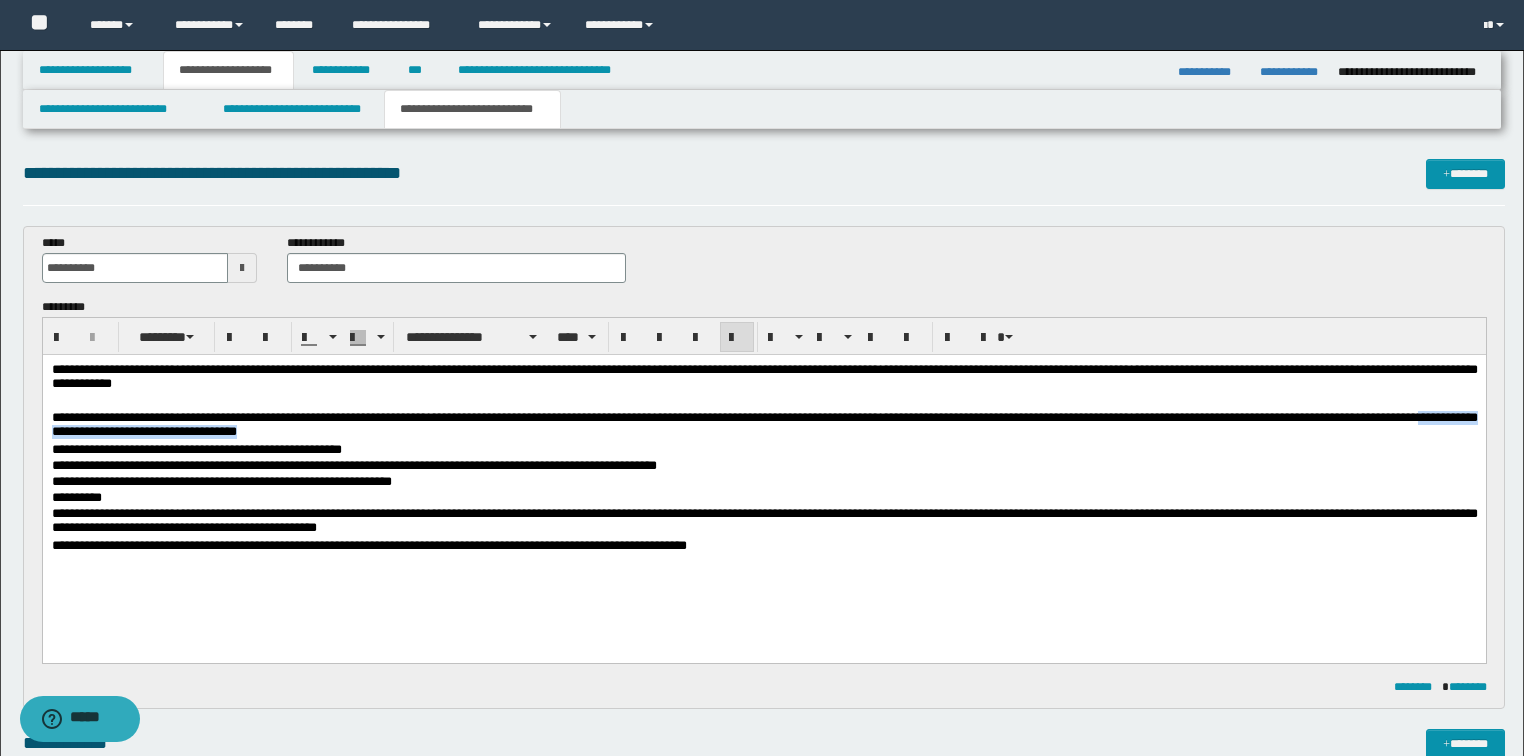 drag, startPoint x: 307, startPoint y: 433, endPoint x: 66, endPoint y: 792, distance: 432.39102 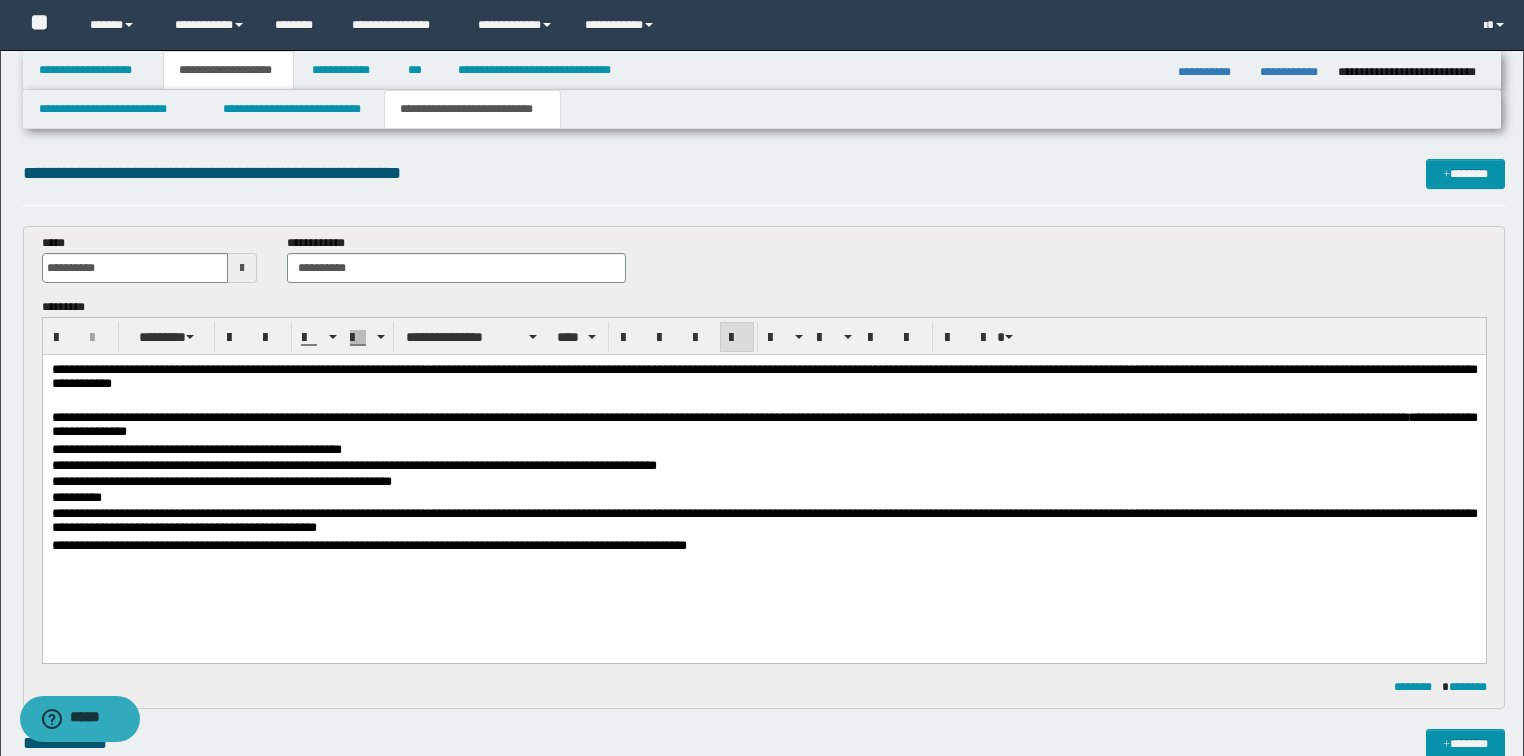 click on "**********" at bounding box center (764, 423) 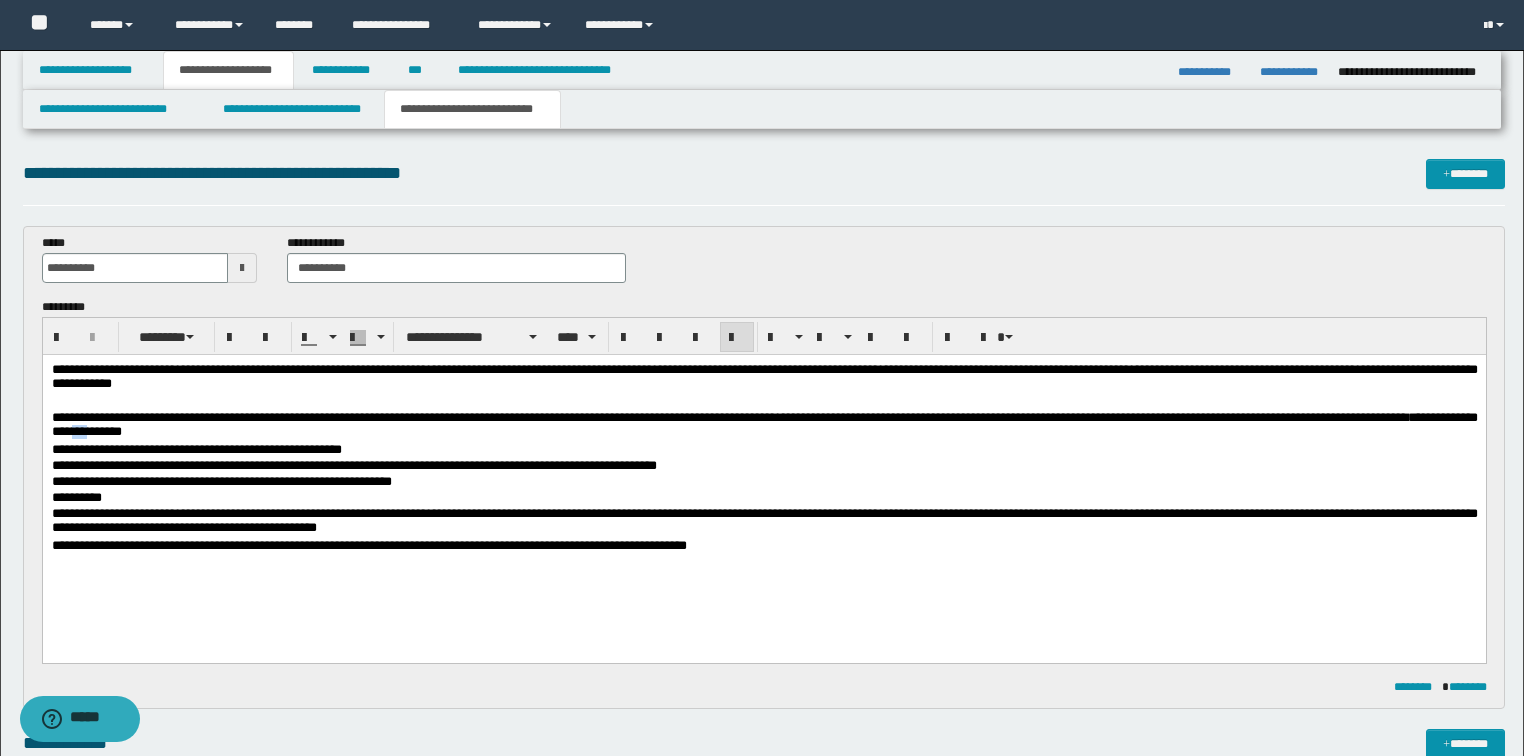 drag, startPoint x: 214, startPoint y: 437, endPoint x: 196, endPoint y: 438, distance: 18.027756 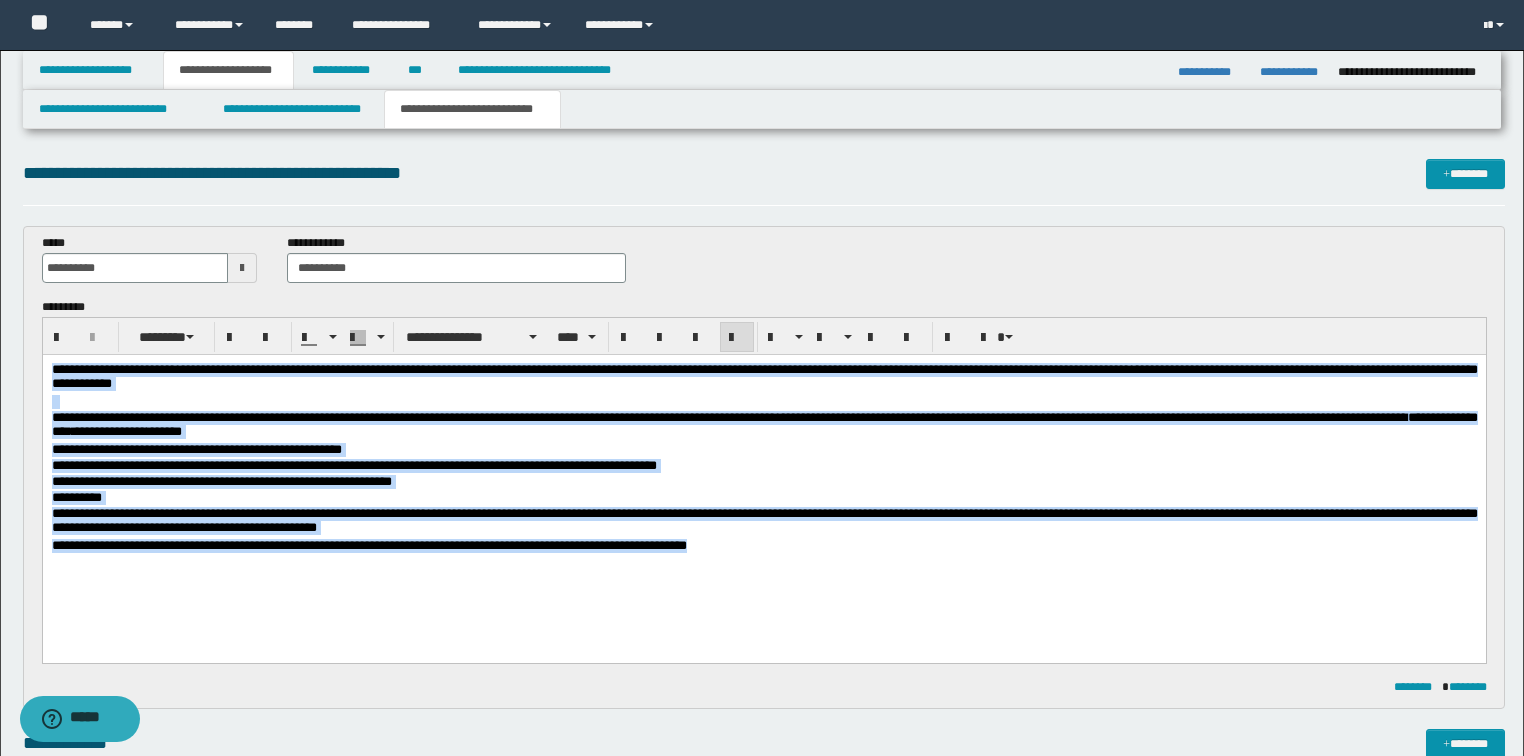 drag, startPoint x: 804, startPoint y: 547, endPoint x: 0, endPoint y: 299, distance: 841.3798 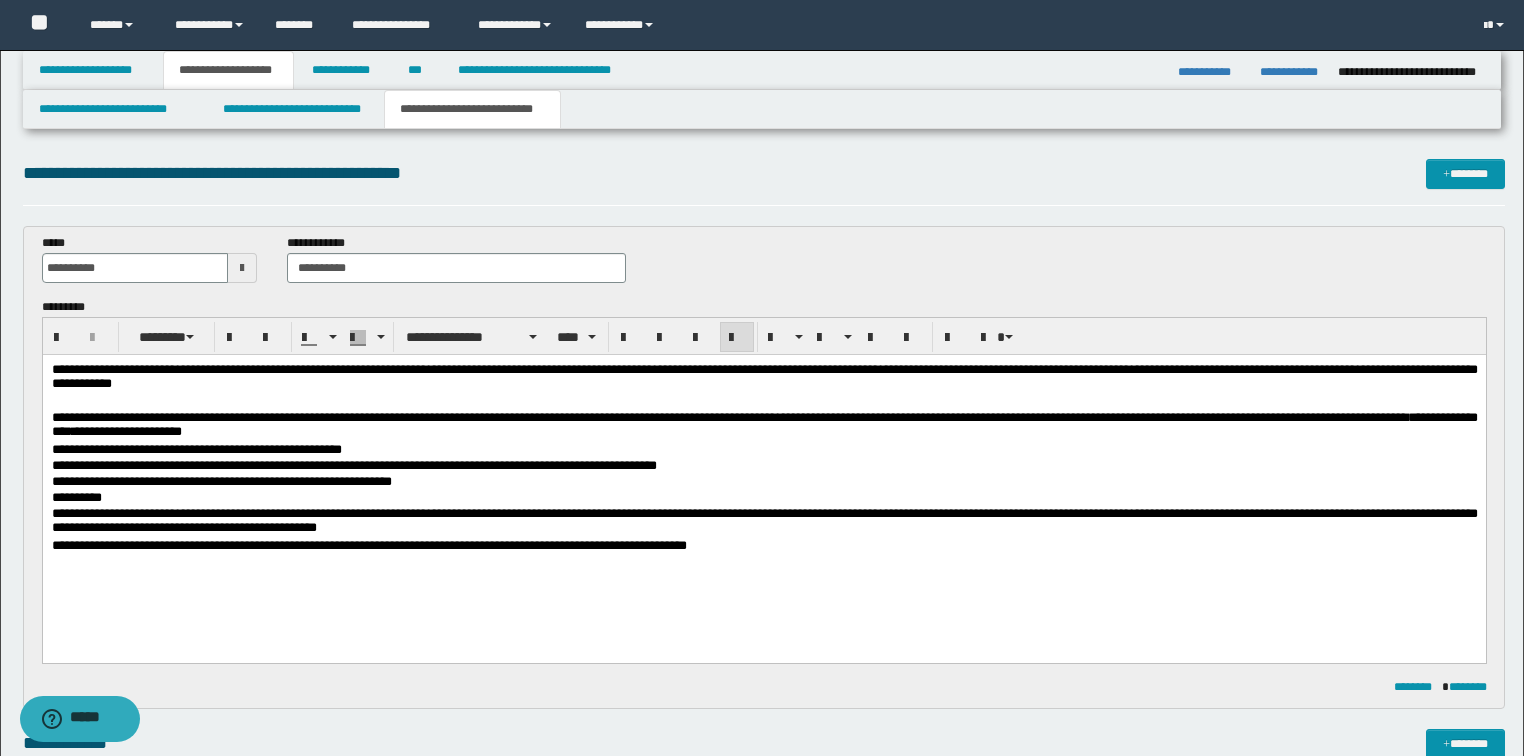click on "**********" at bounding box center [763, 483] 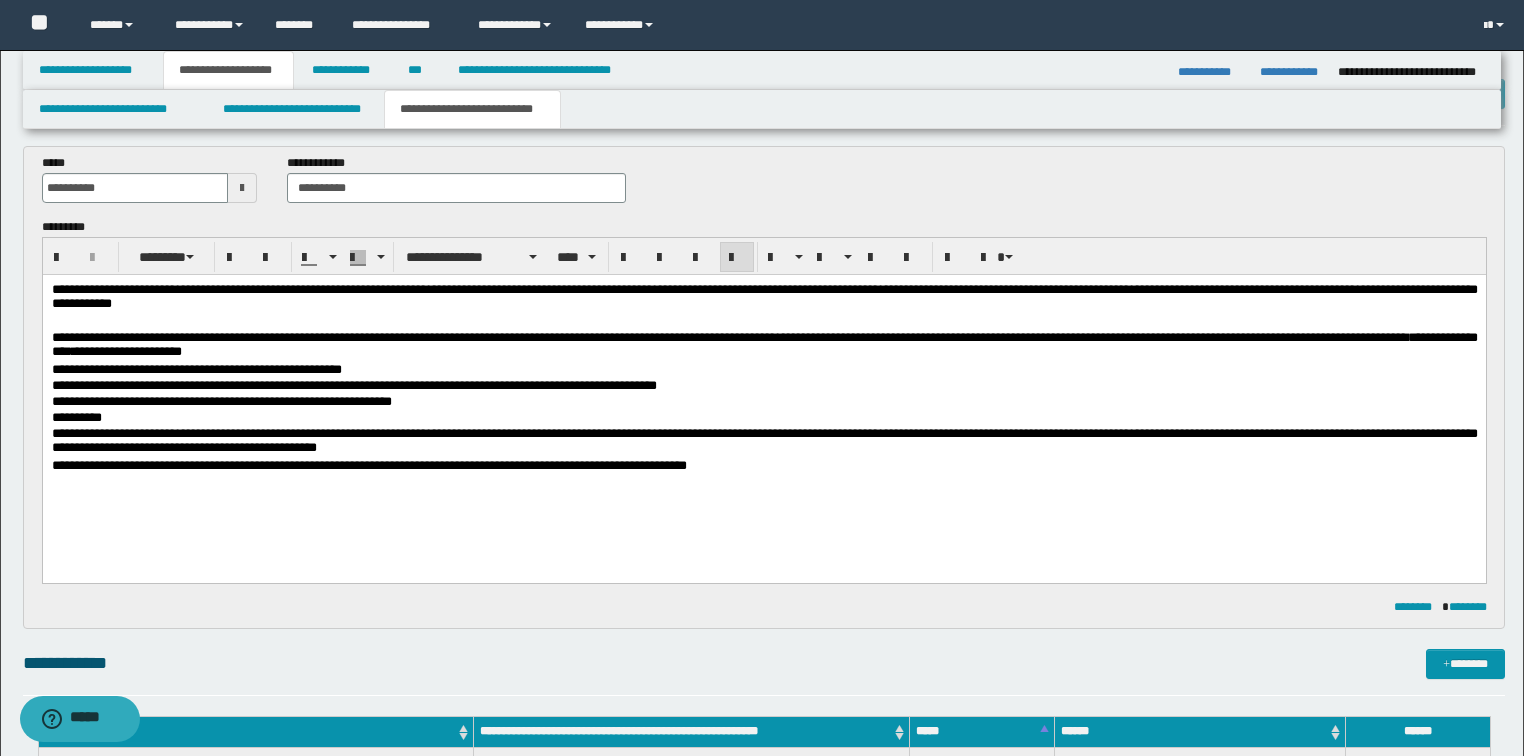 click on "**********" at bounding box center (764, 295) 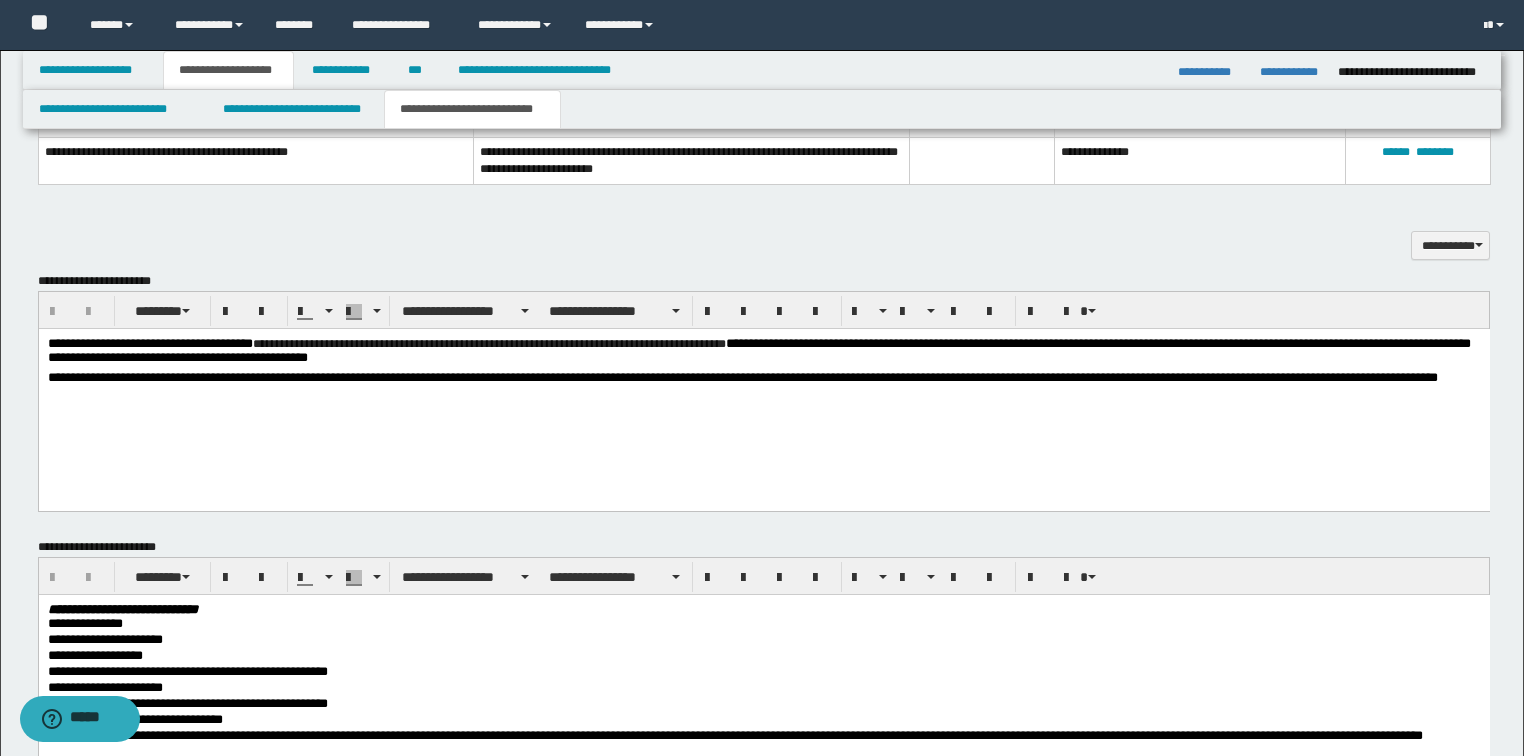 scroll, scrollTop: 800, scrollLeft: 0, axis: vertical 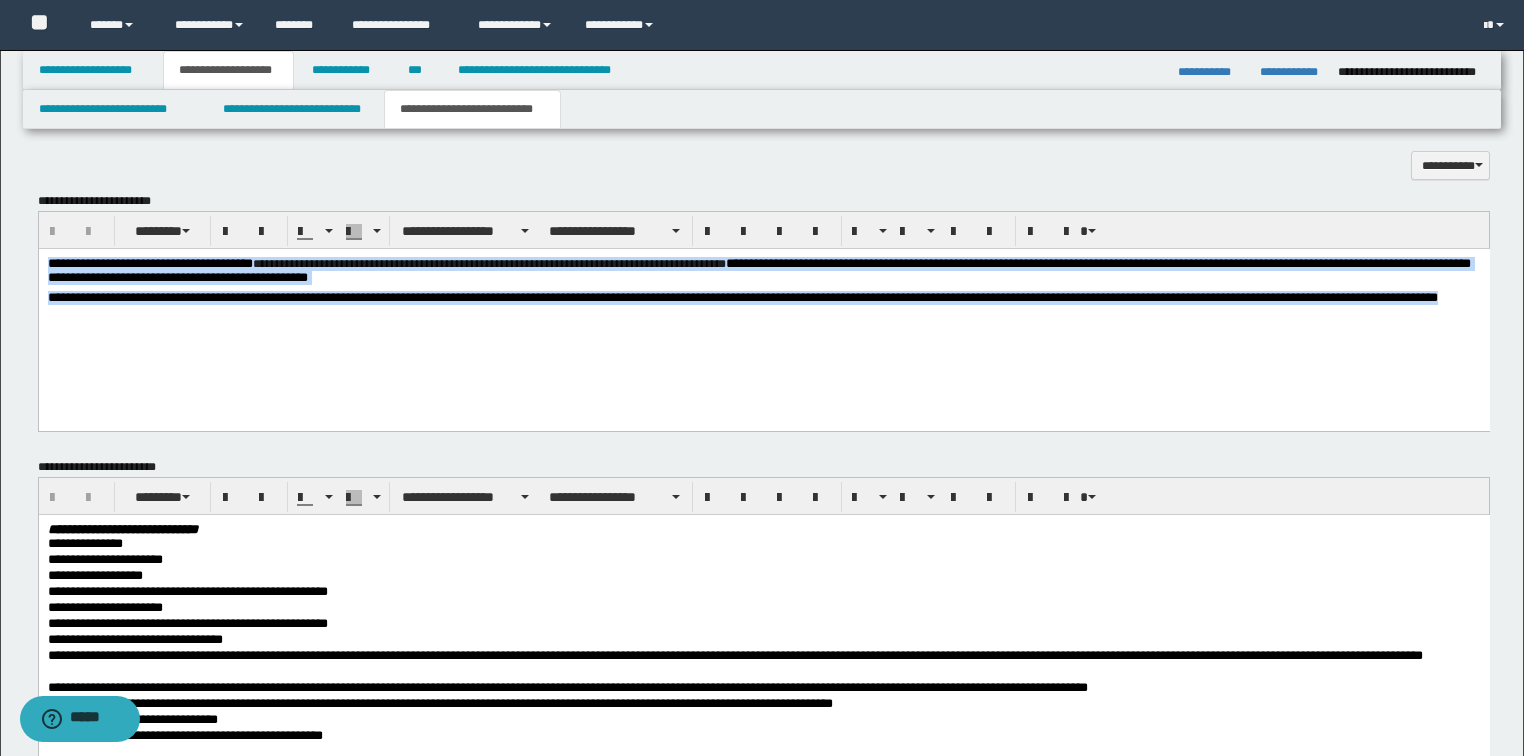 drag, startPoint x: 124, startPoint y: 325, endPoint x: 198, endPoint y: 461, distance: 154.82893 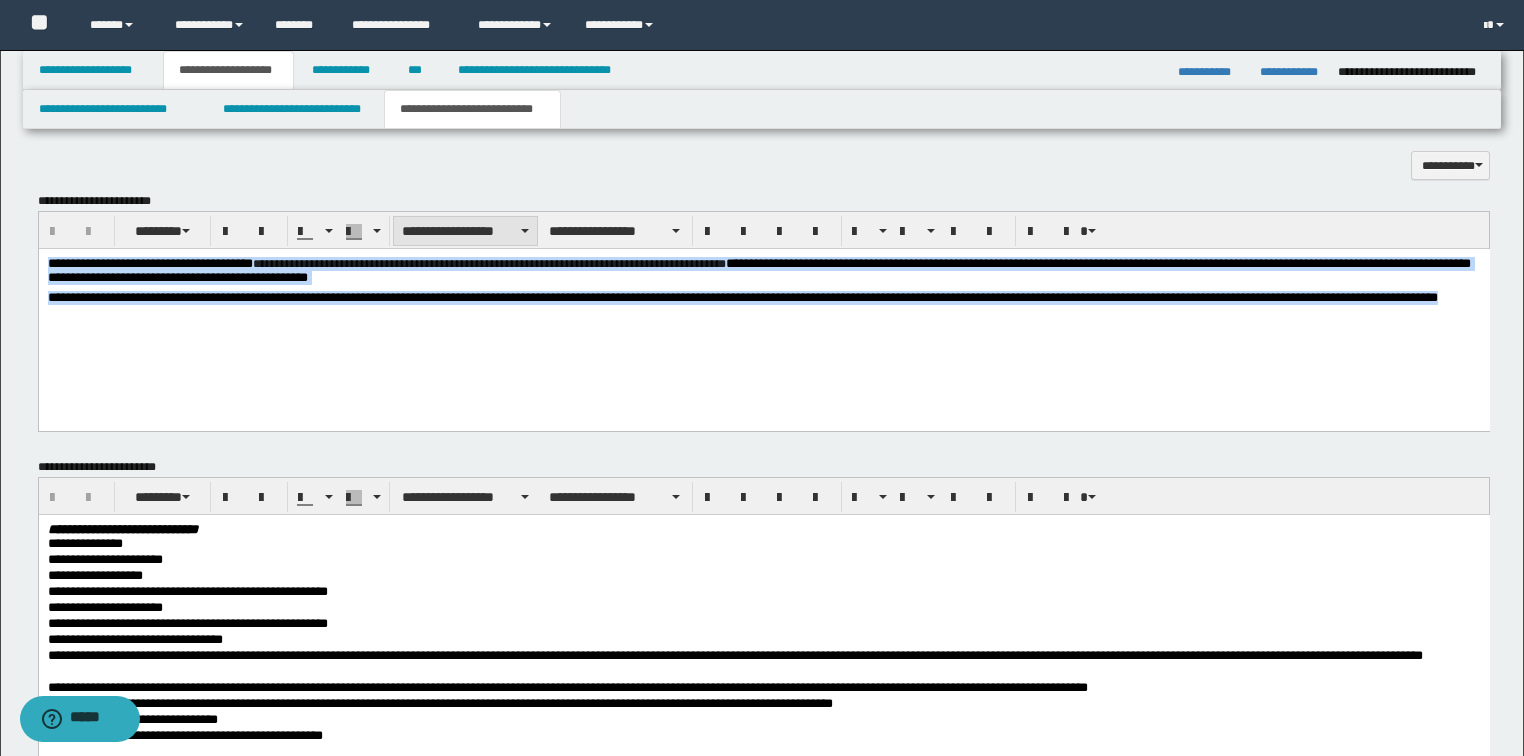 click on "**********" at bounding box center (465, 231) 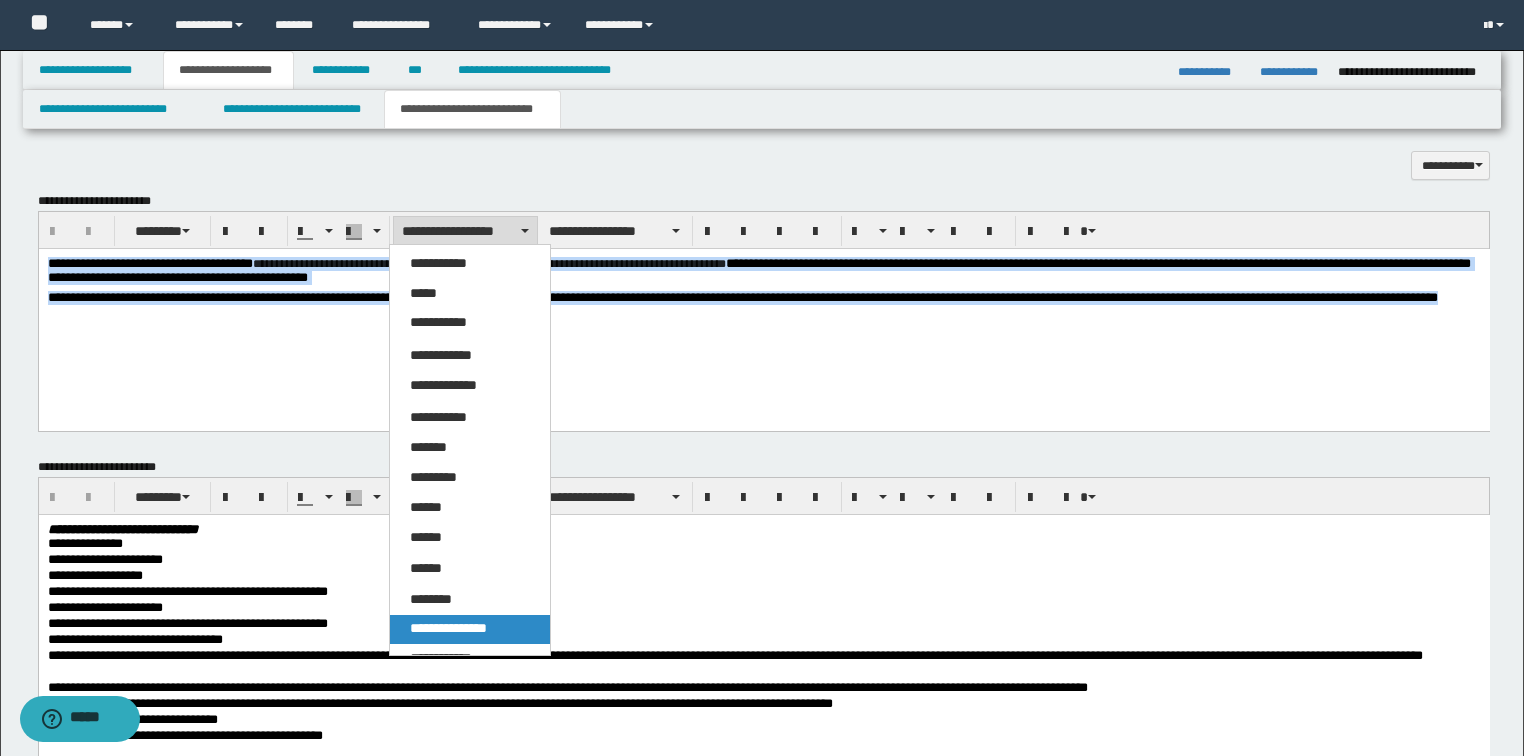 drag, startPoint x: 444, startPoint y: 624, endPoint x: 577, endPoint y: 39, distance: 599.92834 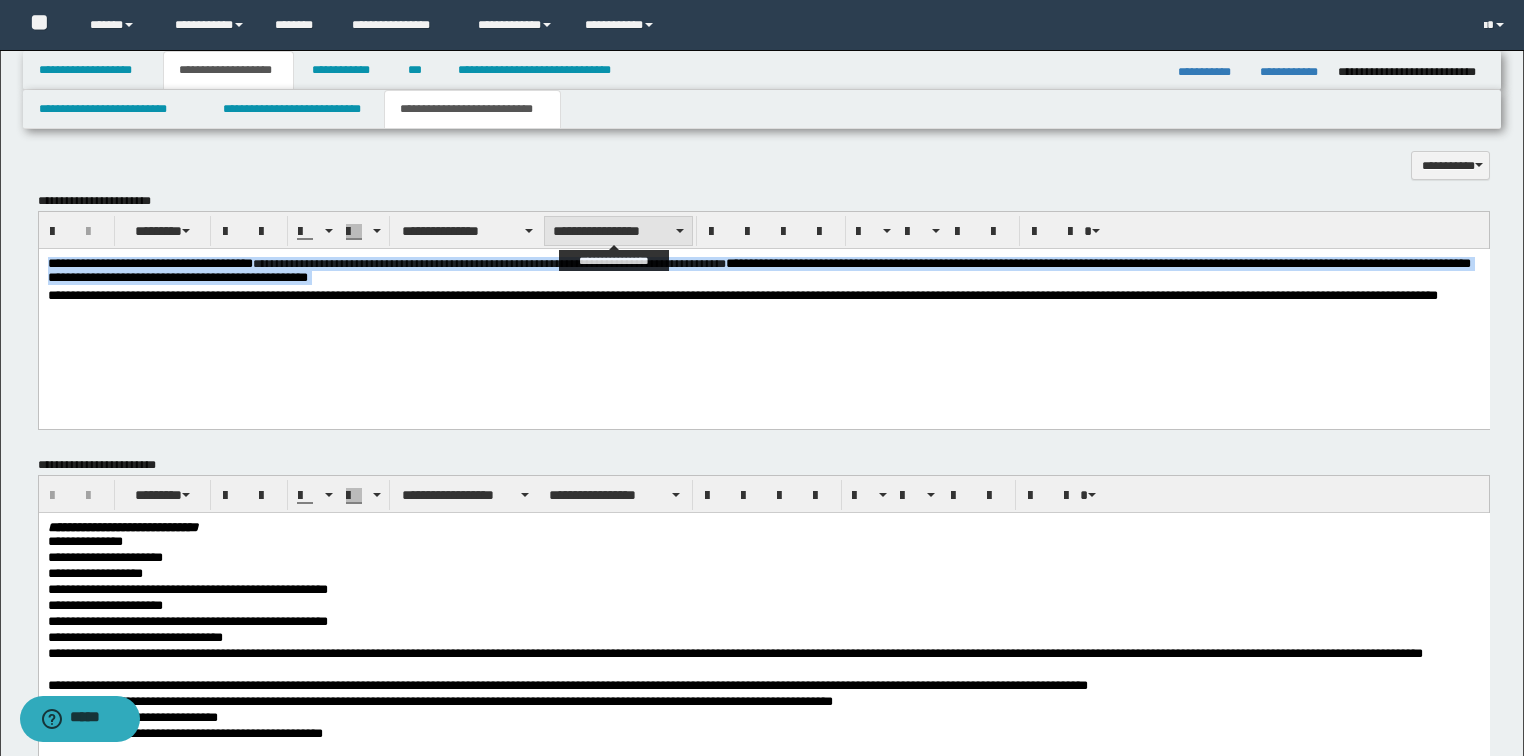 click on "**********" at bounding box center (618, 231) 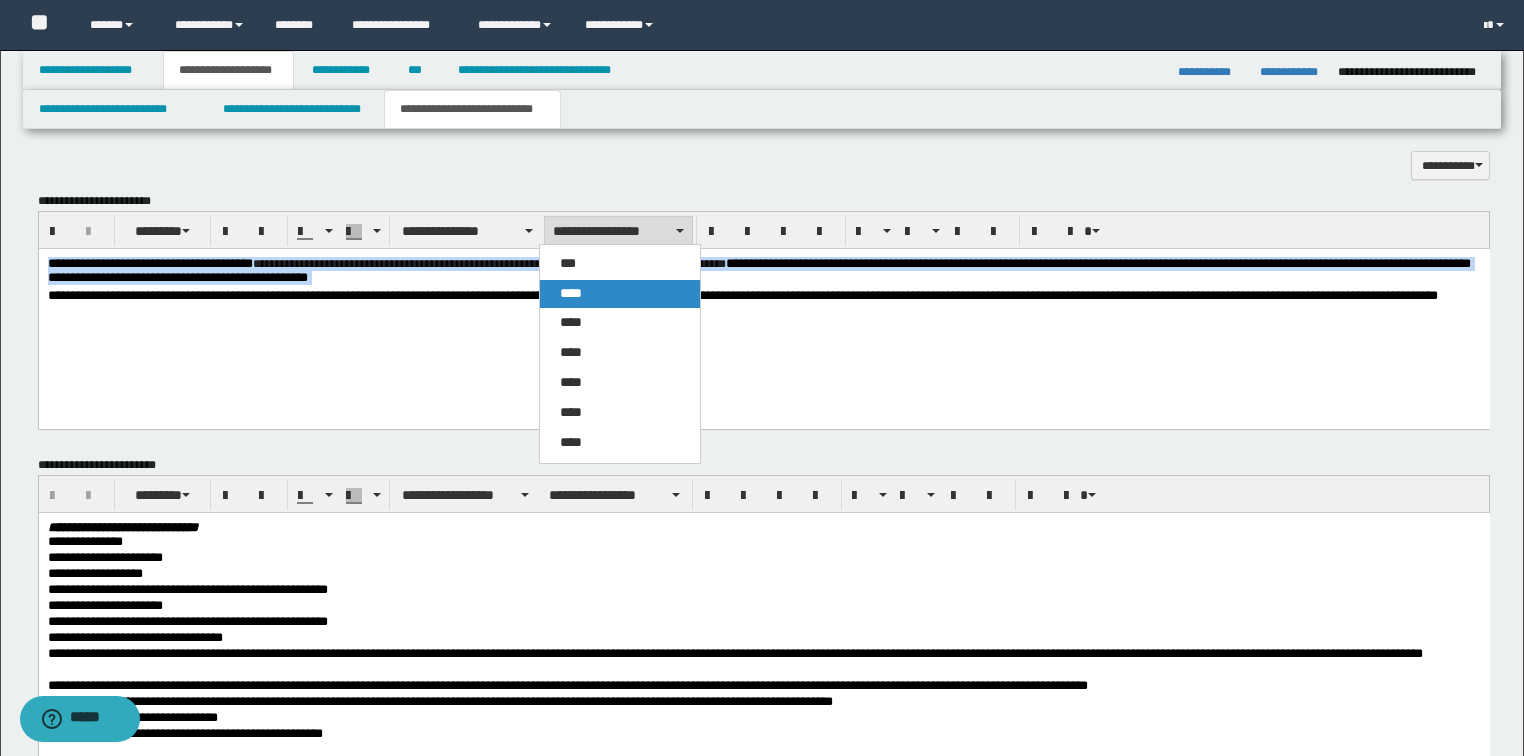click on "****" at bounding box center (571, 293) 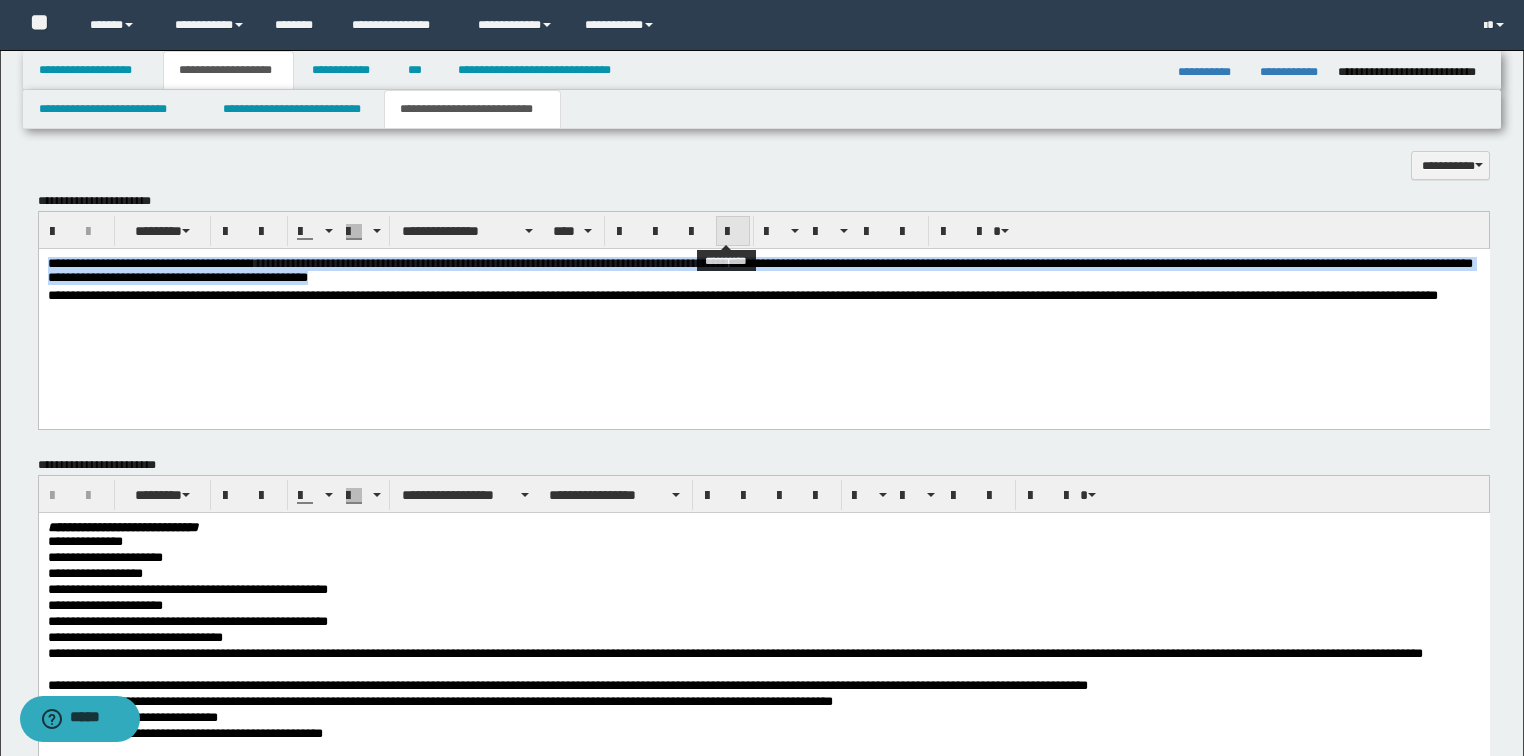 click at bounding box center (733, 232) 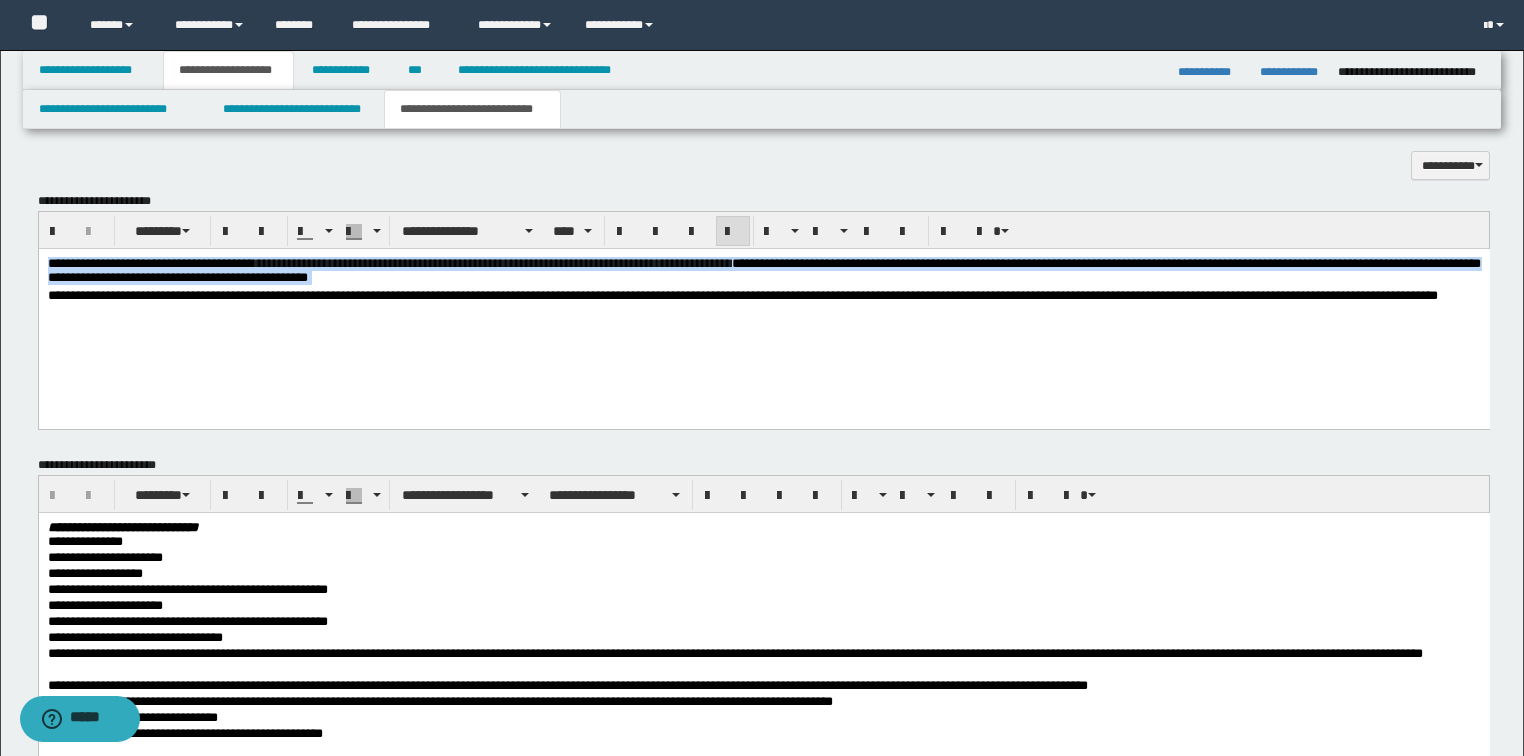 click on "**********" at bounding box center (763, 305) 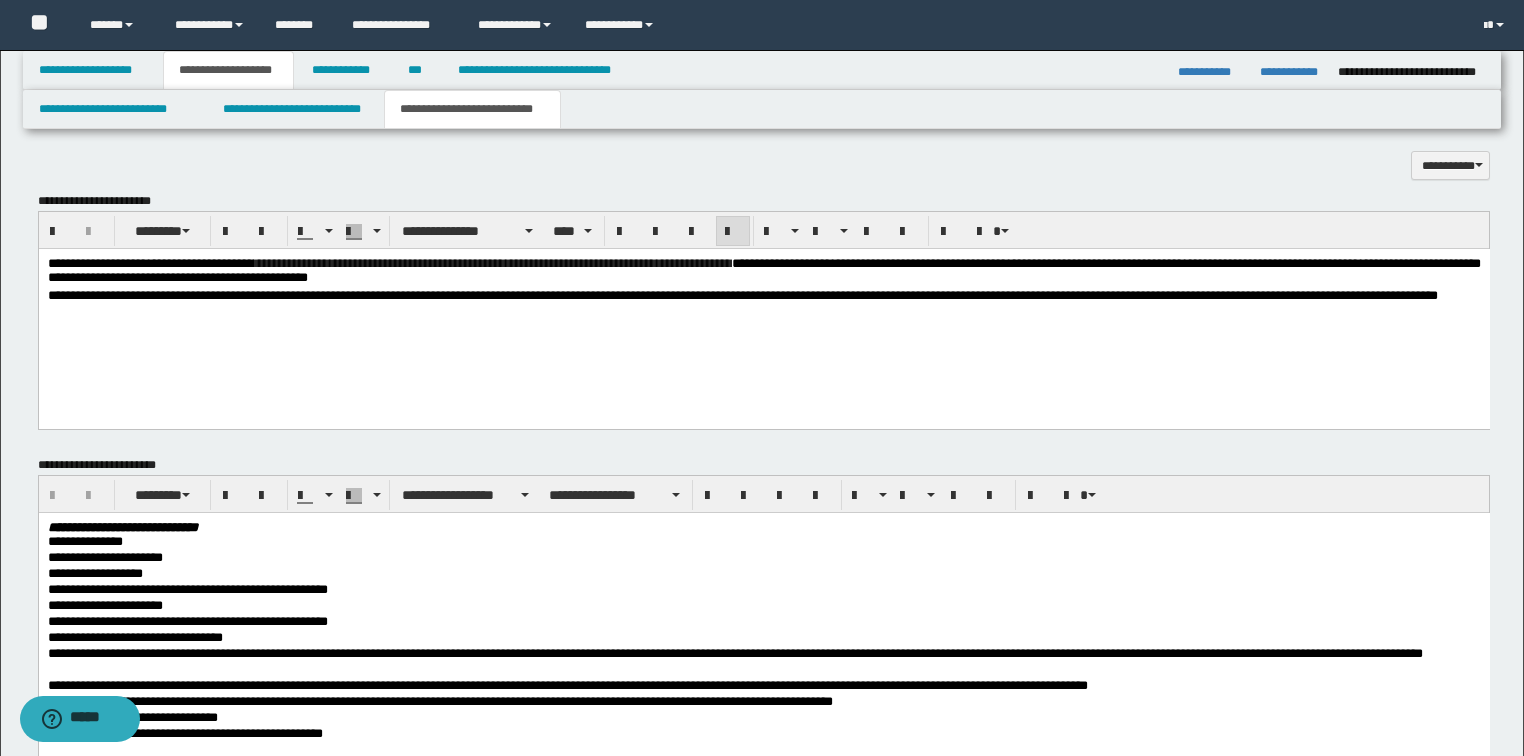 click on "**********" at bounding box center (742, 295) 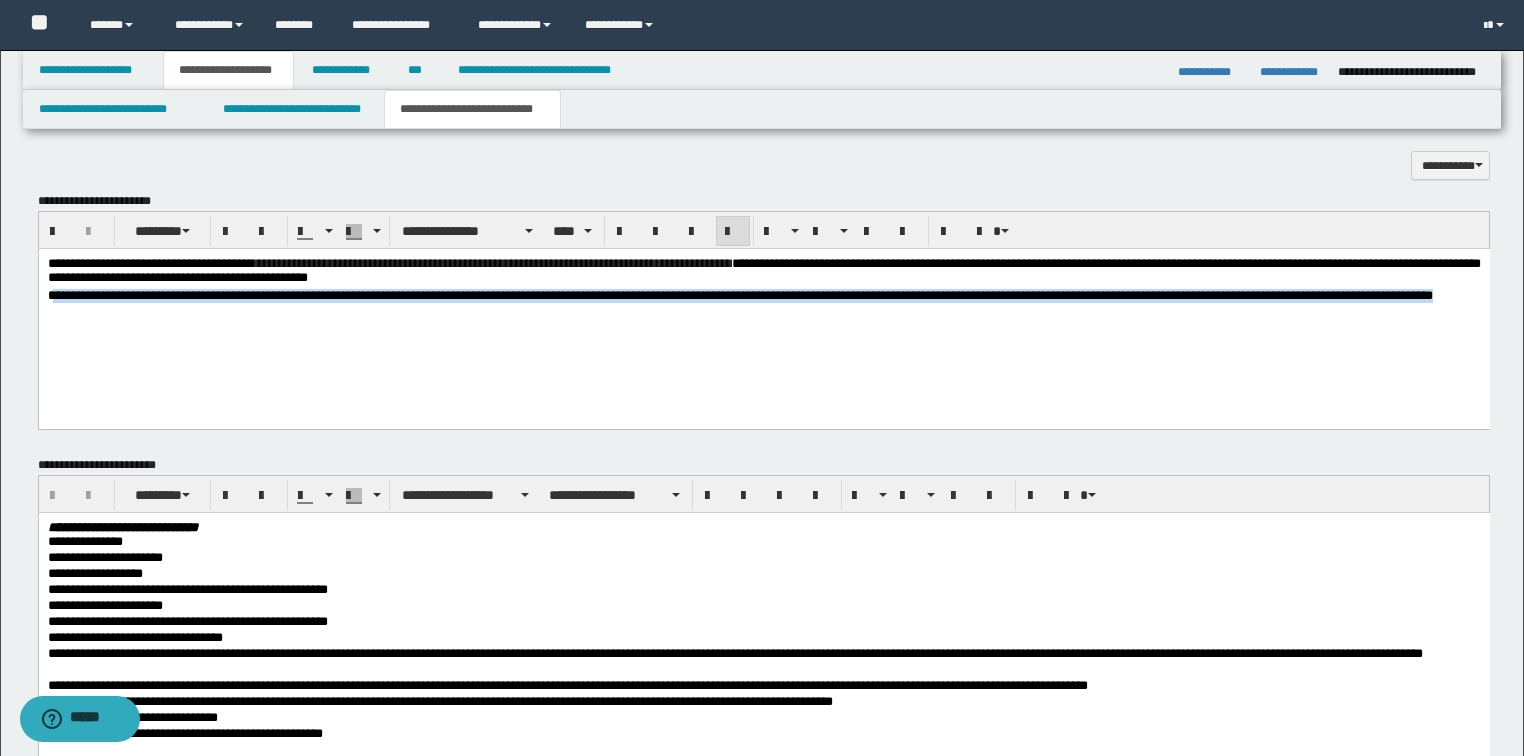 drag, startPoint x: 53, startPoint y: 298, endPoint x: 102, endPoint y: 308, distance: 50.01 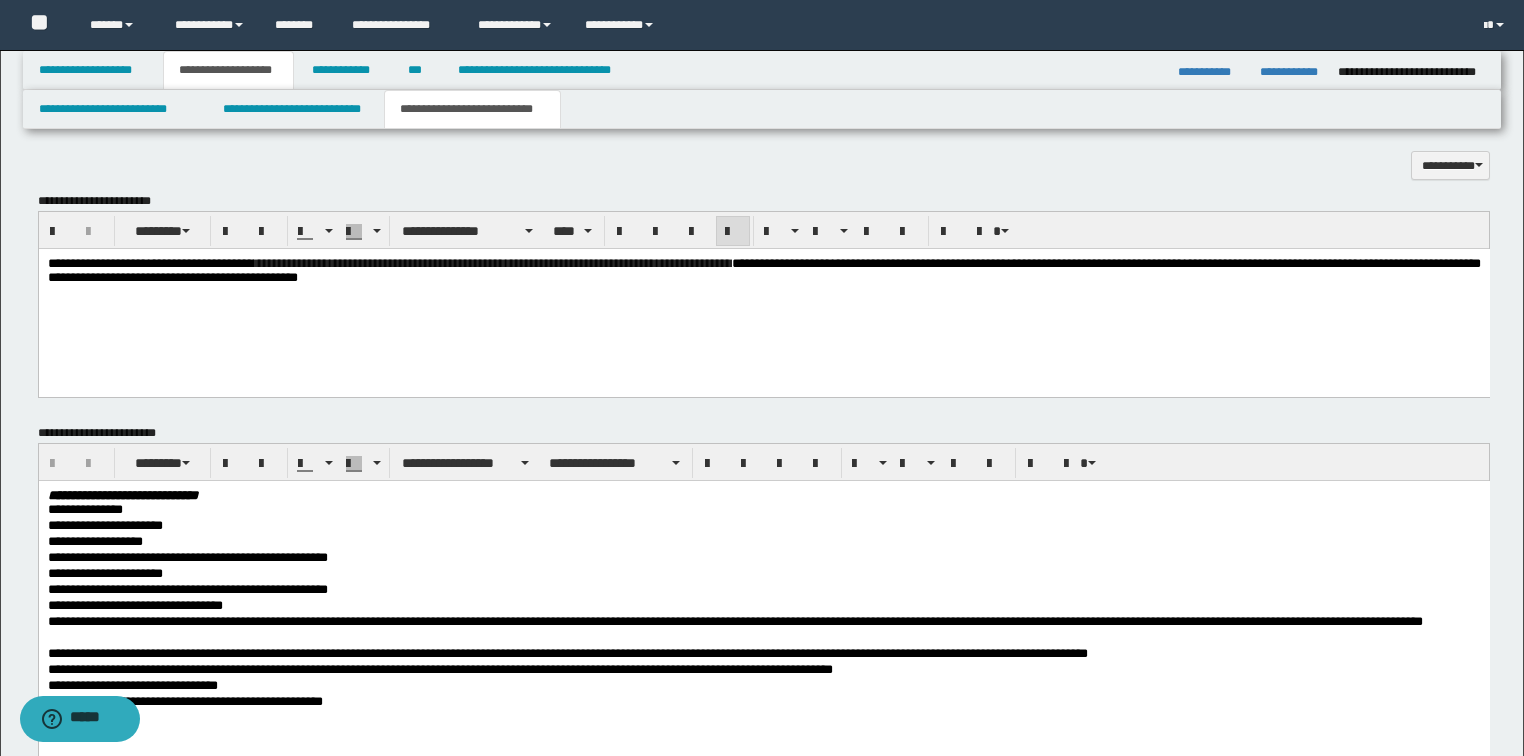 scroll, scrollTop: 960, scrollLeft: 0, axis: vertical 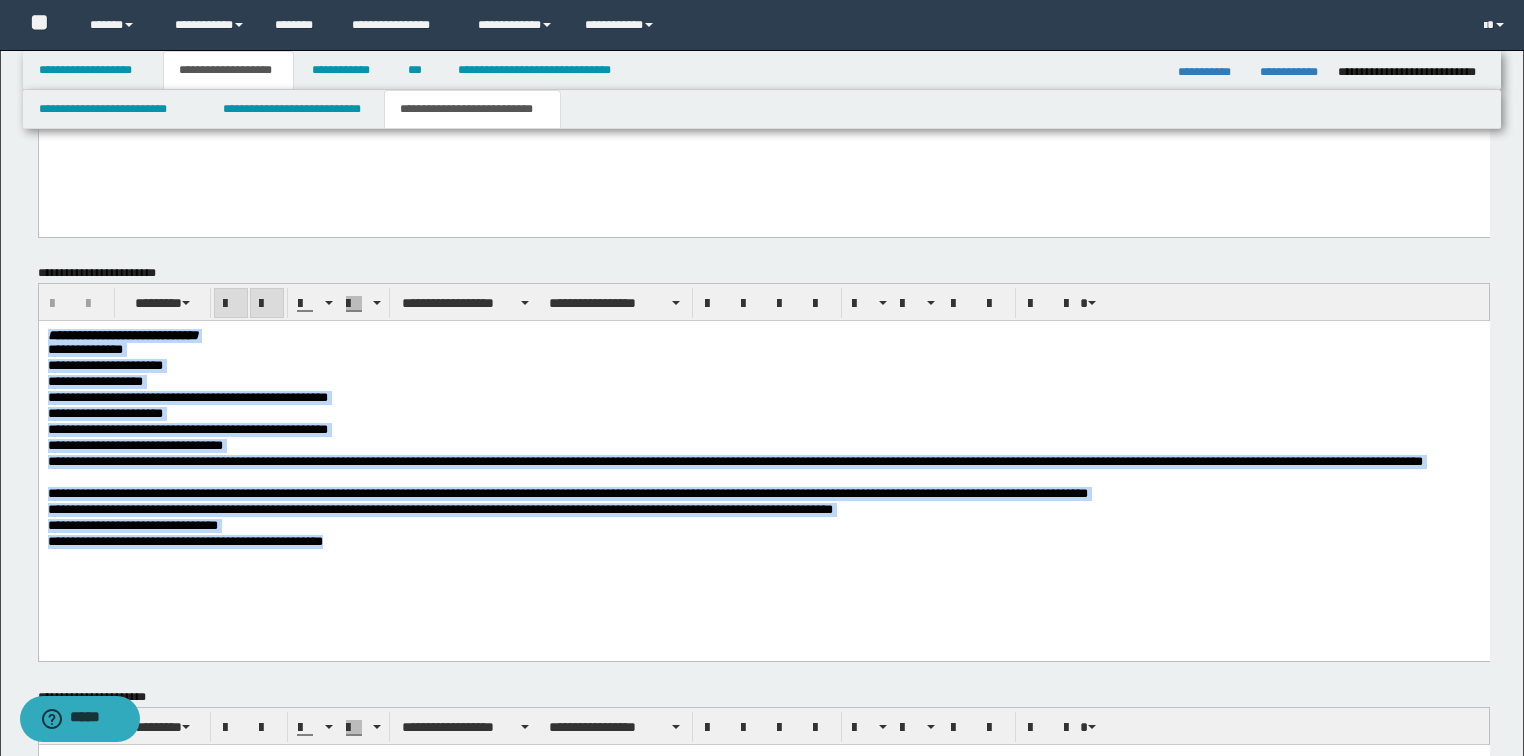 drag, startPoint x: 420, startPoint y: 552, endPoint x: 7, endPoint y: 287, distance: 490.70764 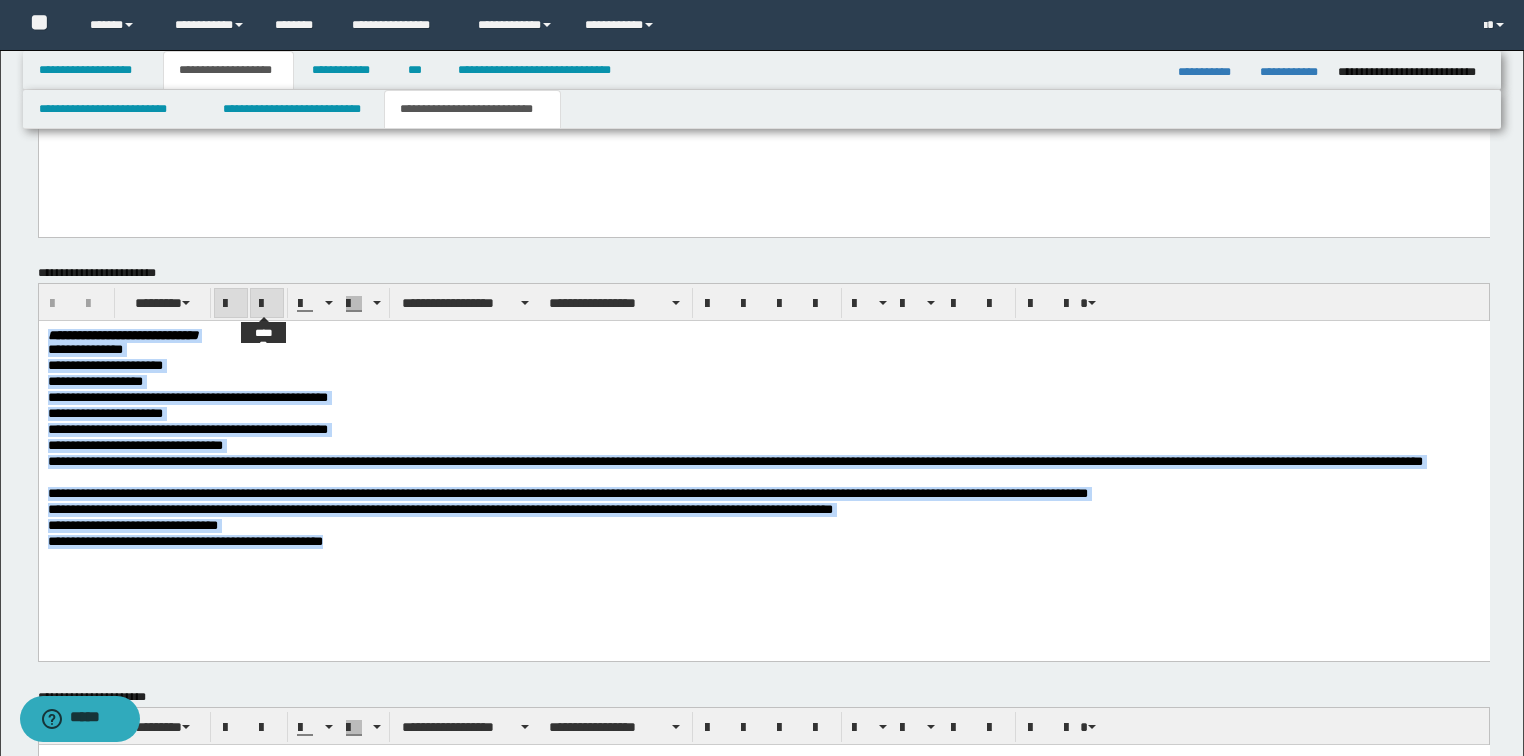 click at bounding box center (267, 304) 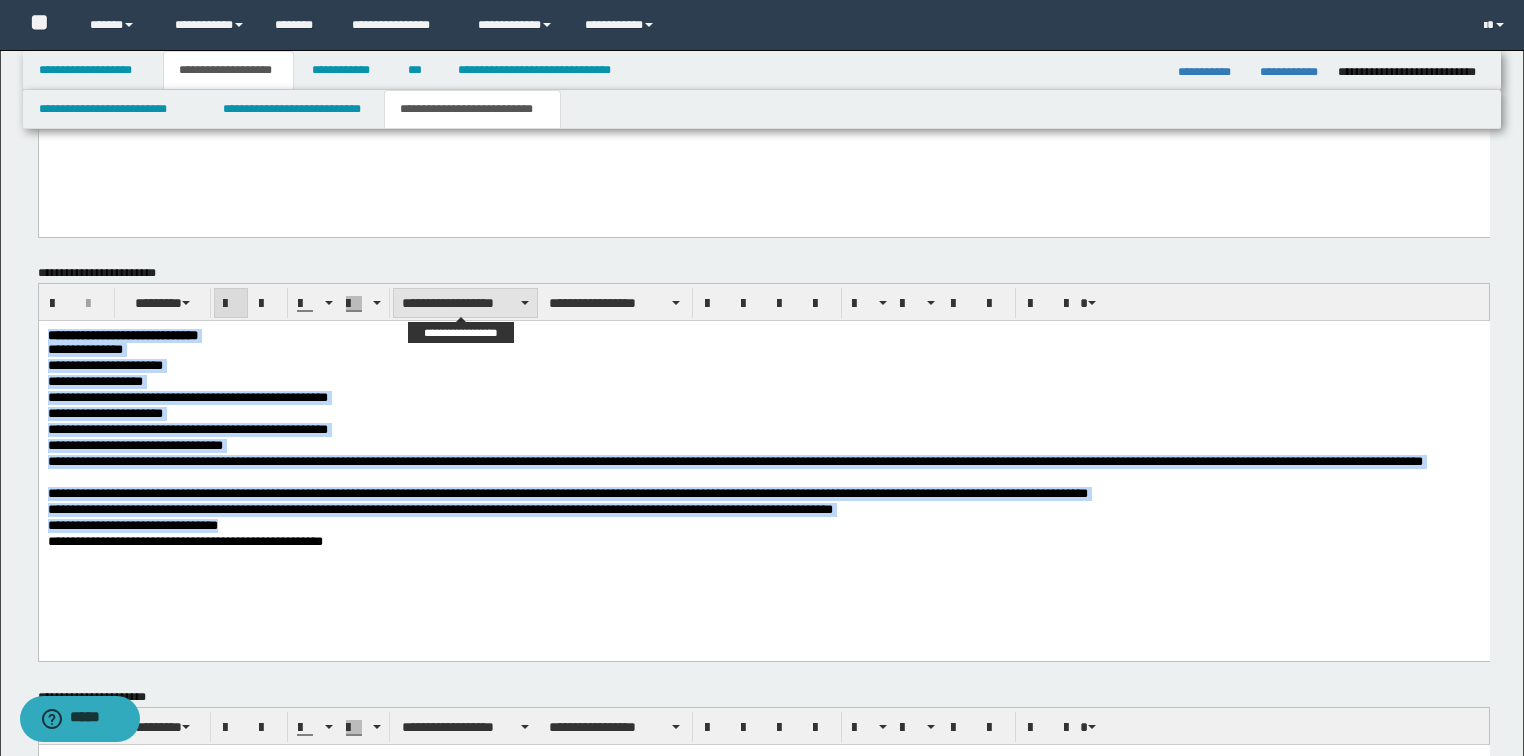 click on "**********" at bounding box center (465, 303) 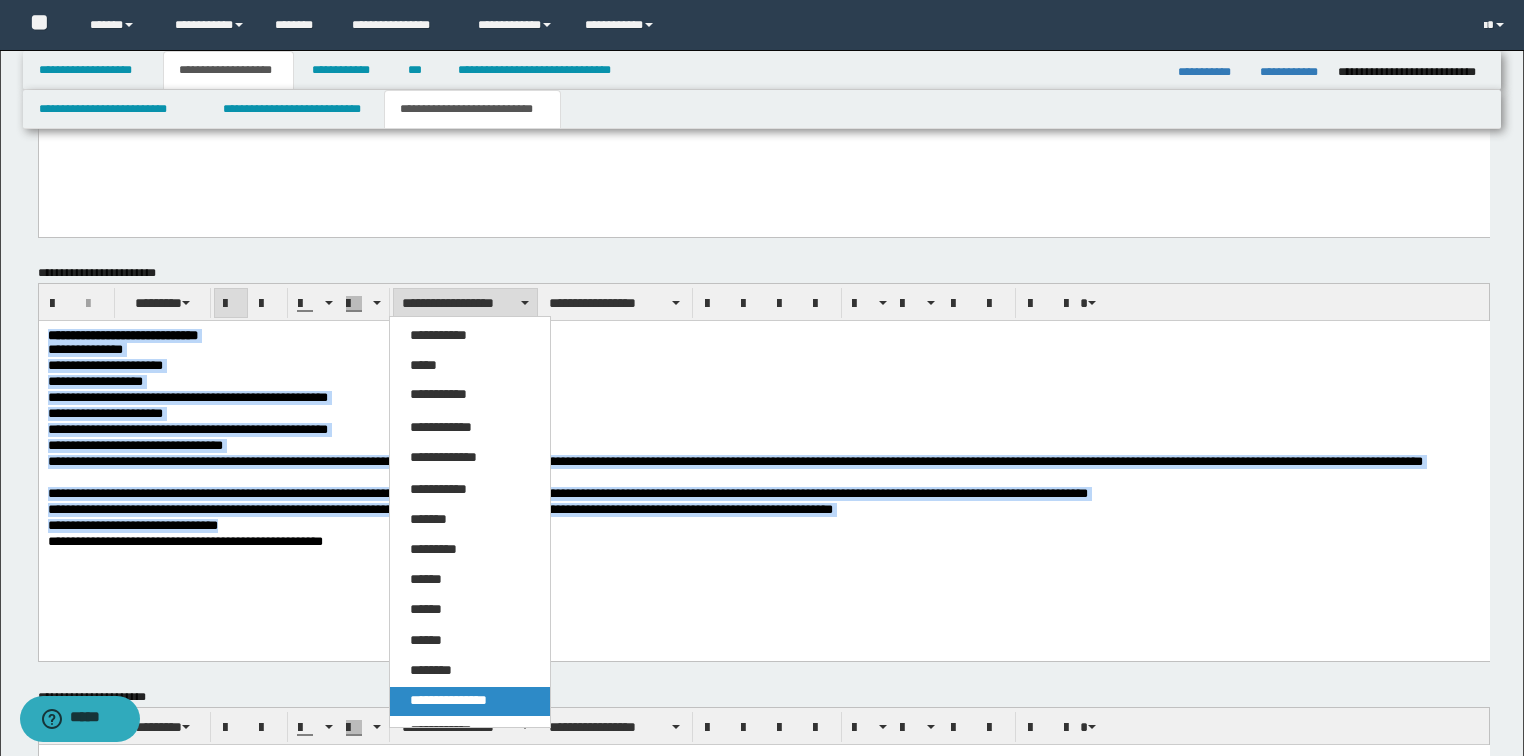 click on "**********" at bounding box center (470, 701) 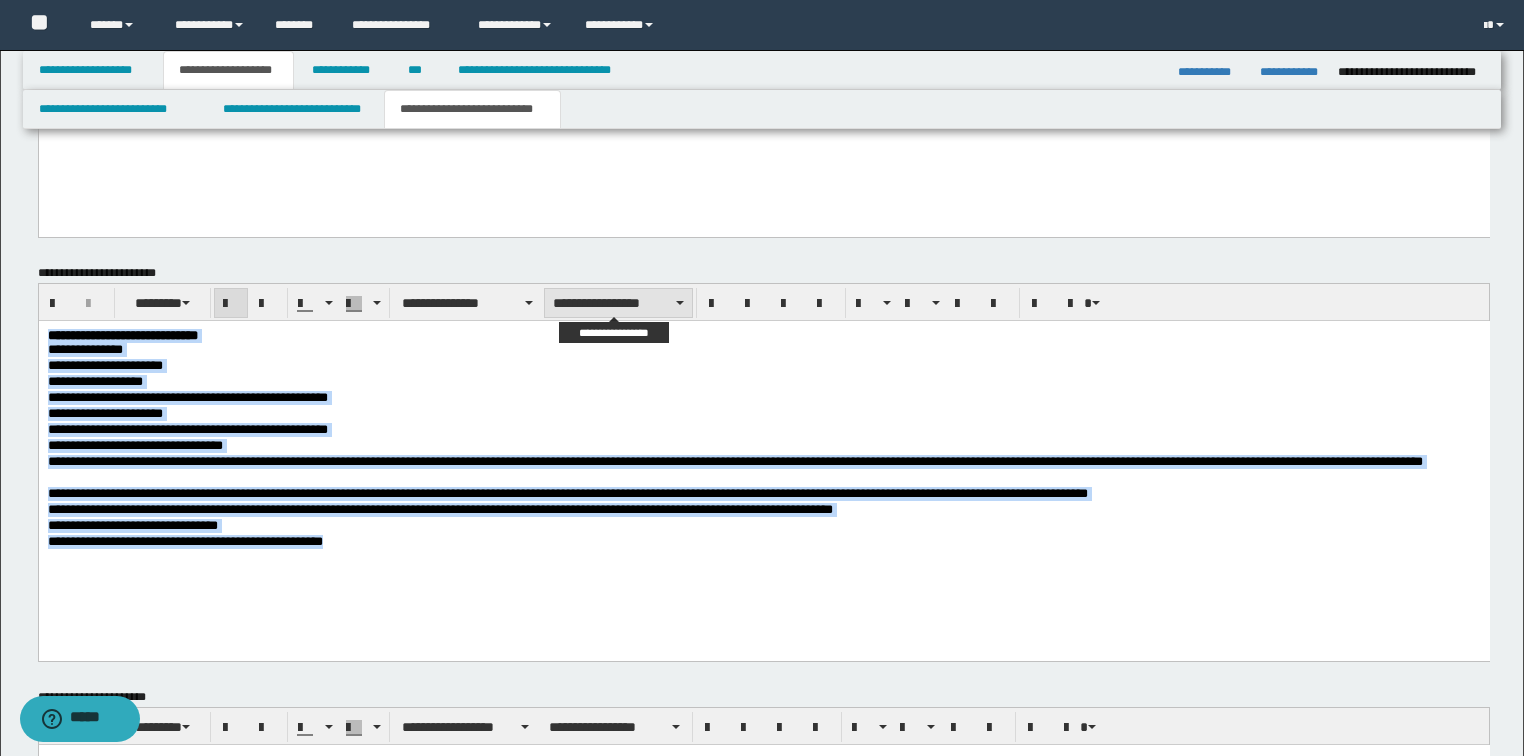 click on "**********" at bounding box center (618, 303) 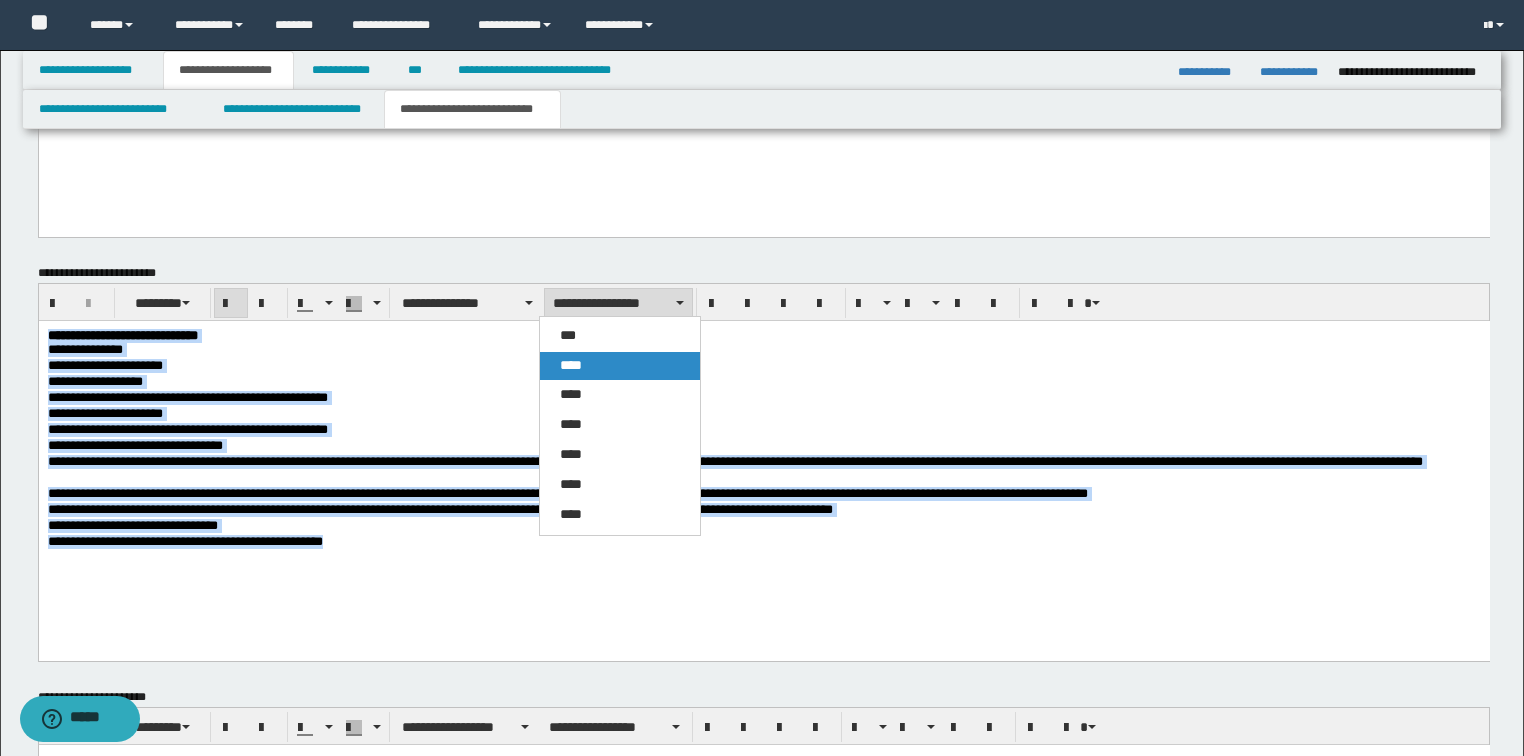 click on "****" at bounding box center (571, 365) 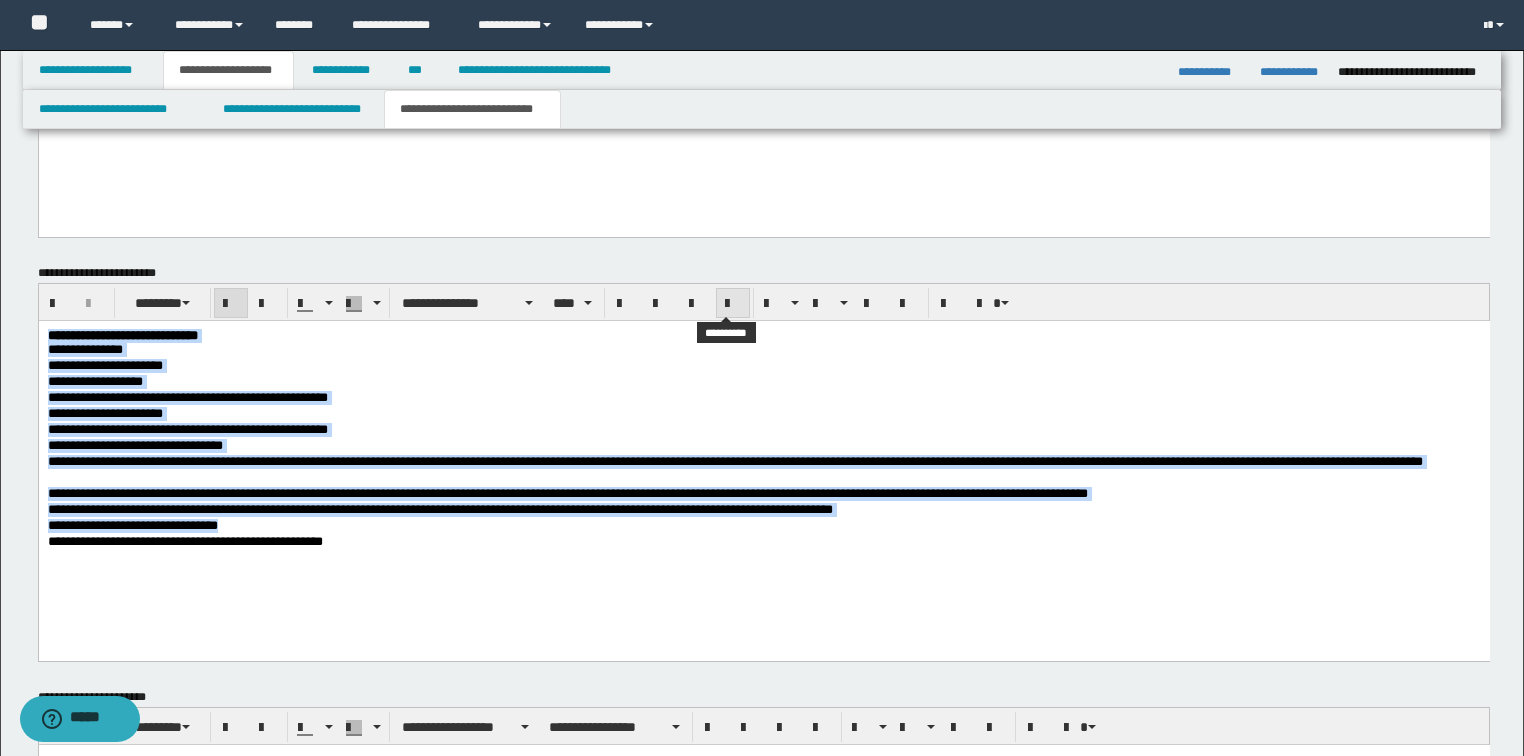 click at bounding box center (733, 304) 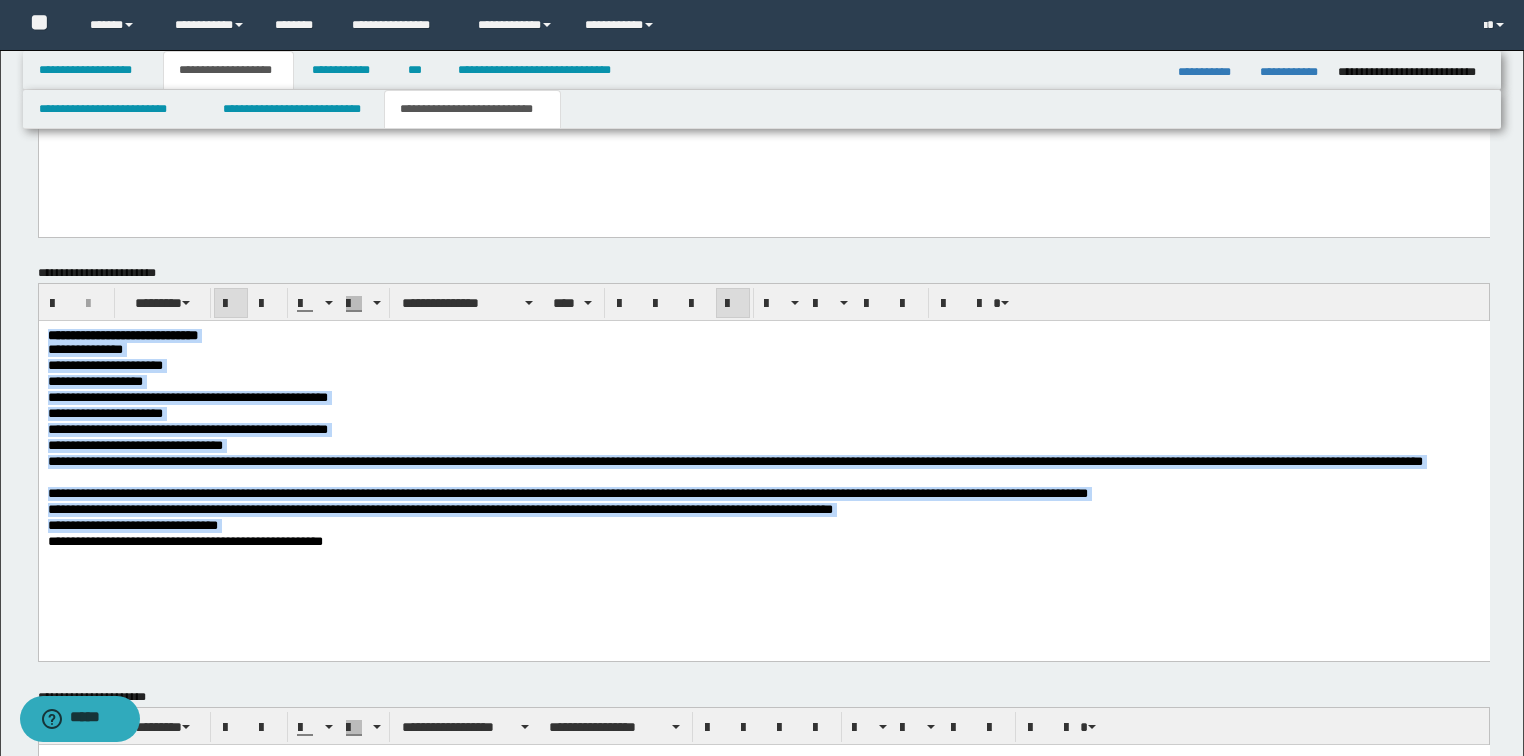 click on "**********" at bounding box center (763, 510) 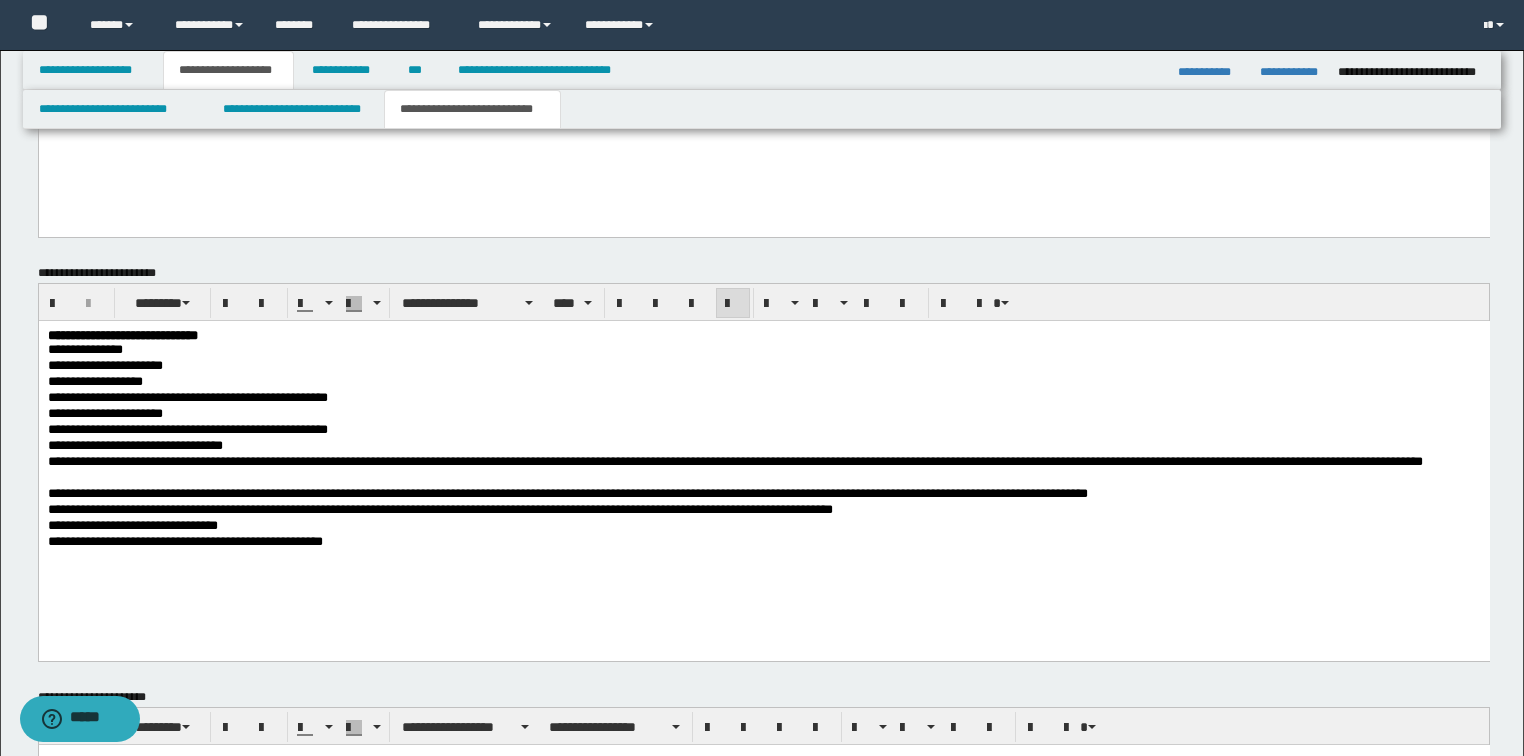 scroll, scrollTop: 1203, scrollLeft: 0, axis: vertical 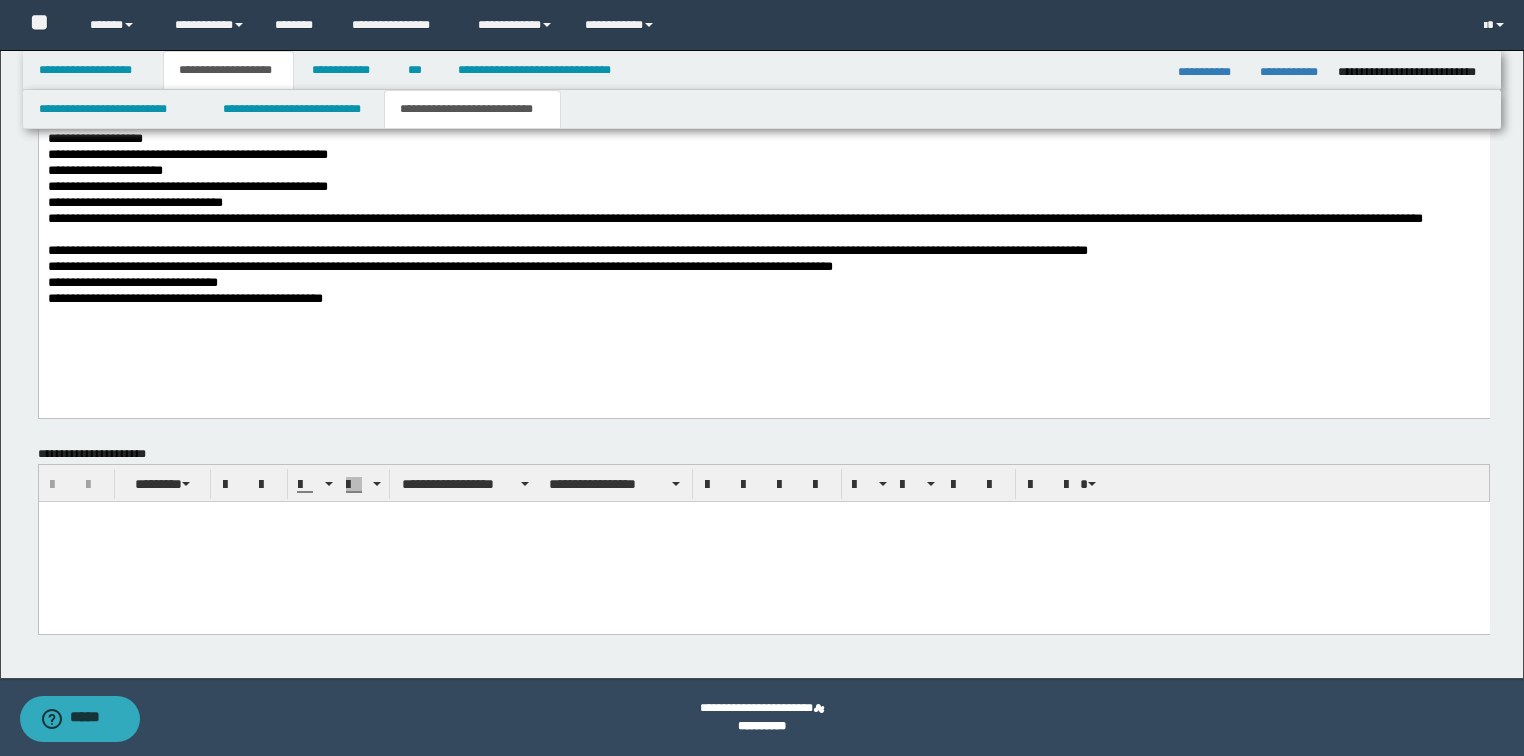 click at bounding box center [763, 516] 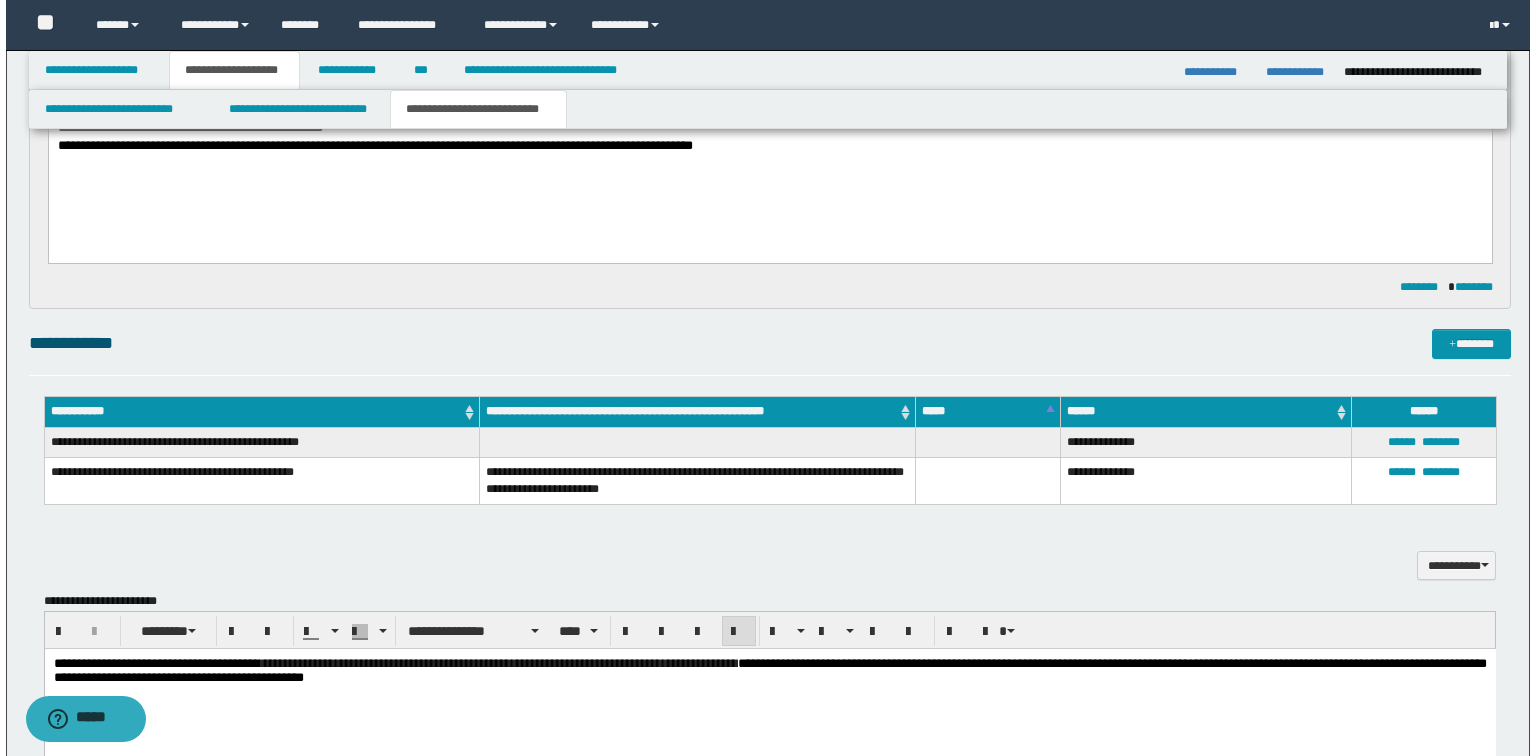 scroll, scrollTop: 0, scrollLeft: 0, axis: both 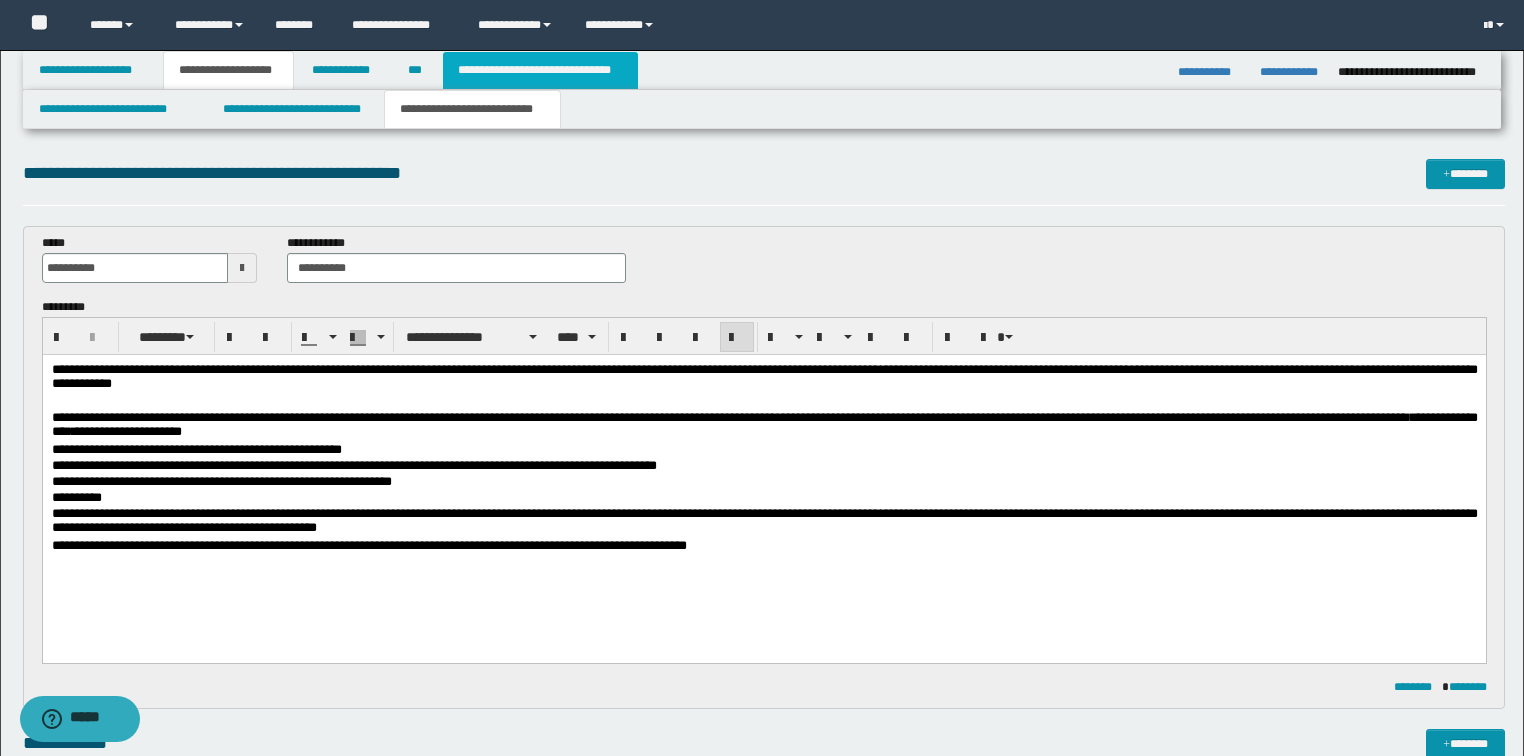 click on "**********" at bounding box center [540, 70] 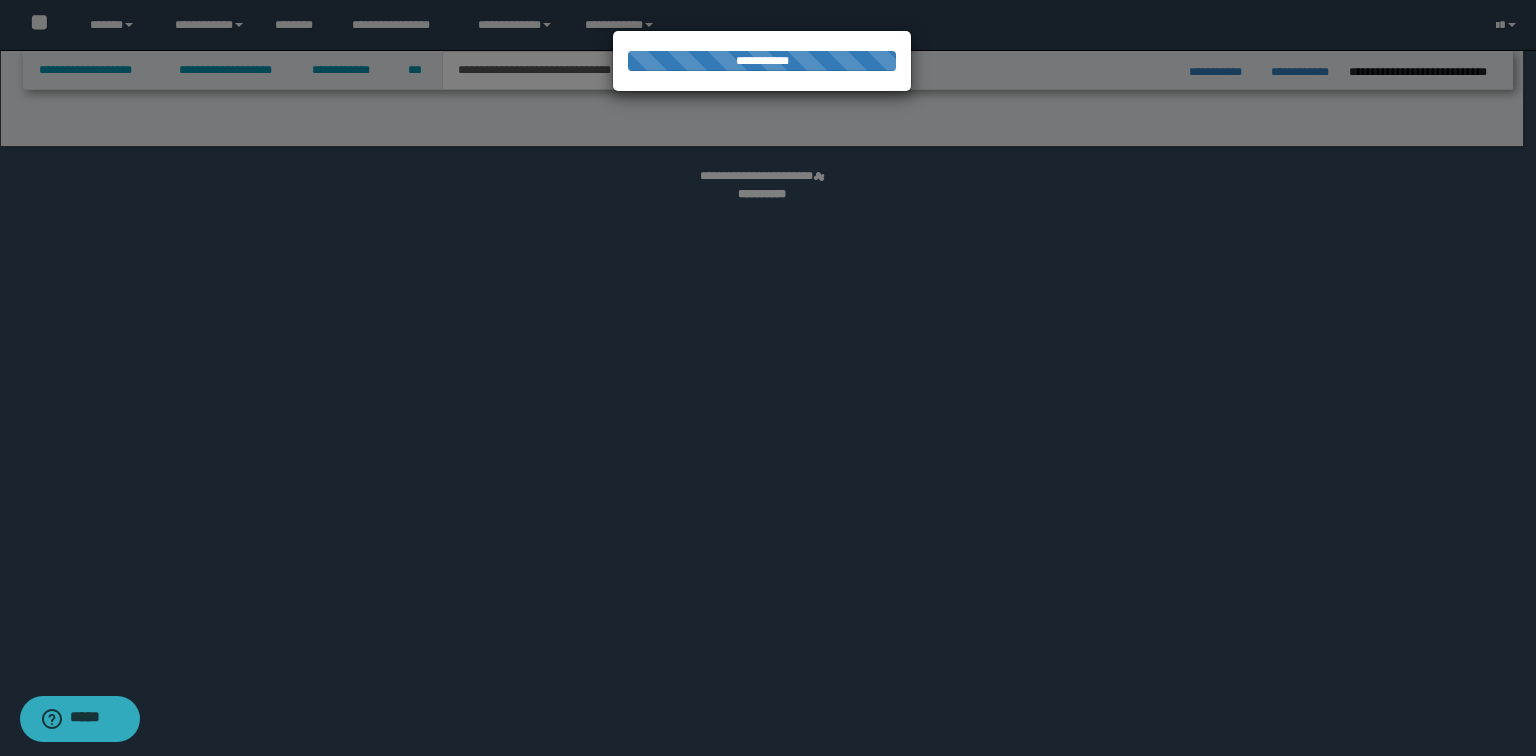 select on "*" 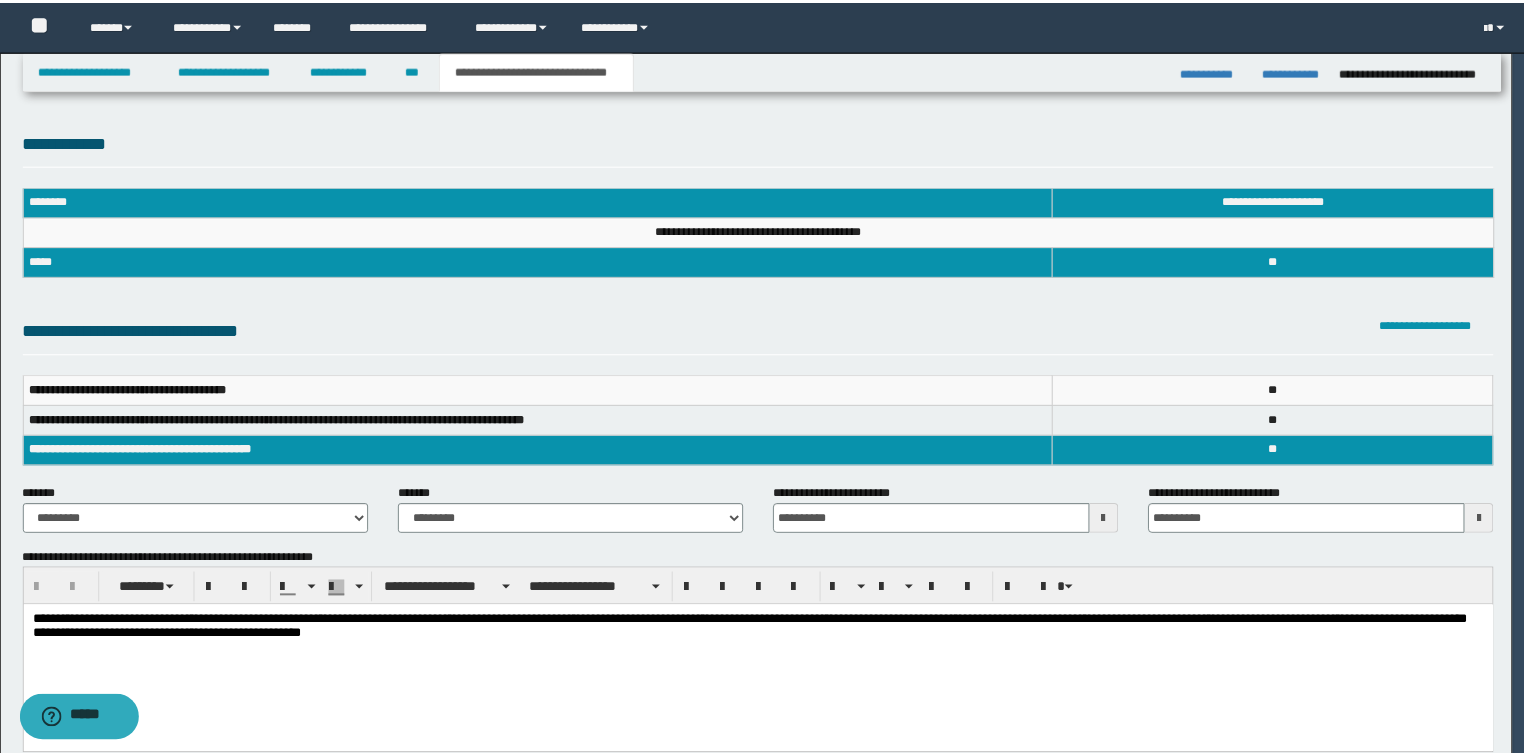 scroll, scrollTop: 0, scrollLeft: 0, axis: both 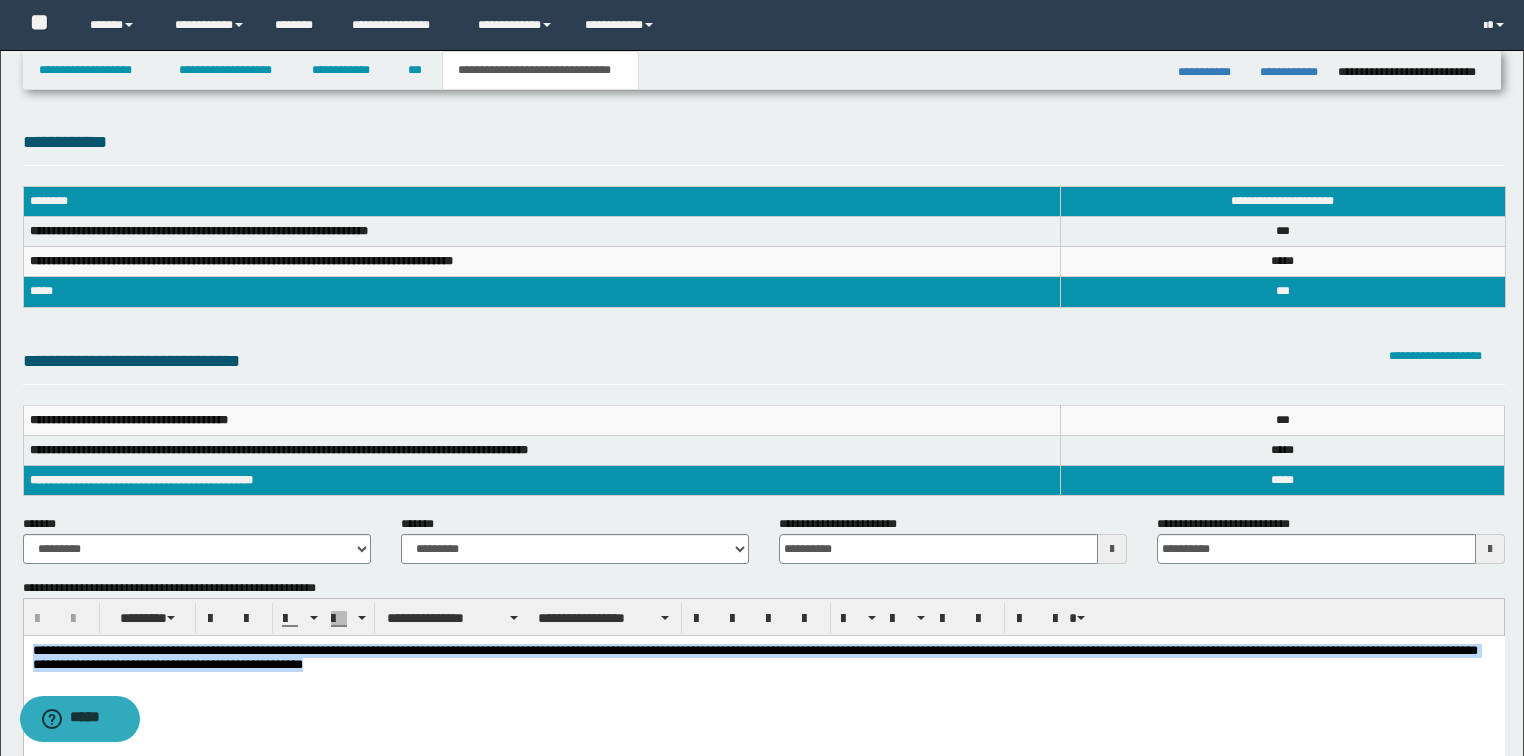 drag, startPoint x: 15, startPoint y: 615, endPoint x: -1, endPoint y: 550, distance: 66.94027 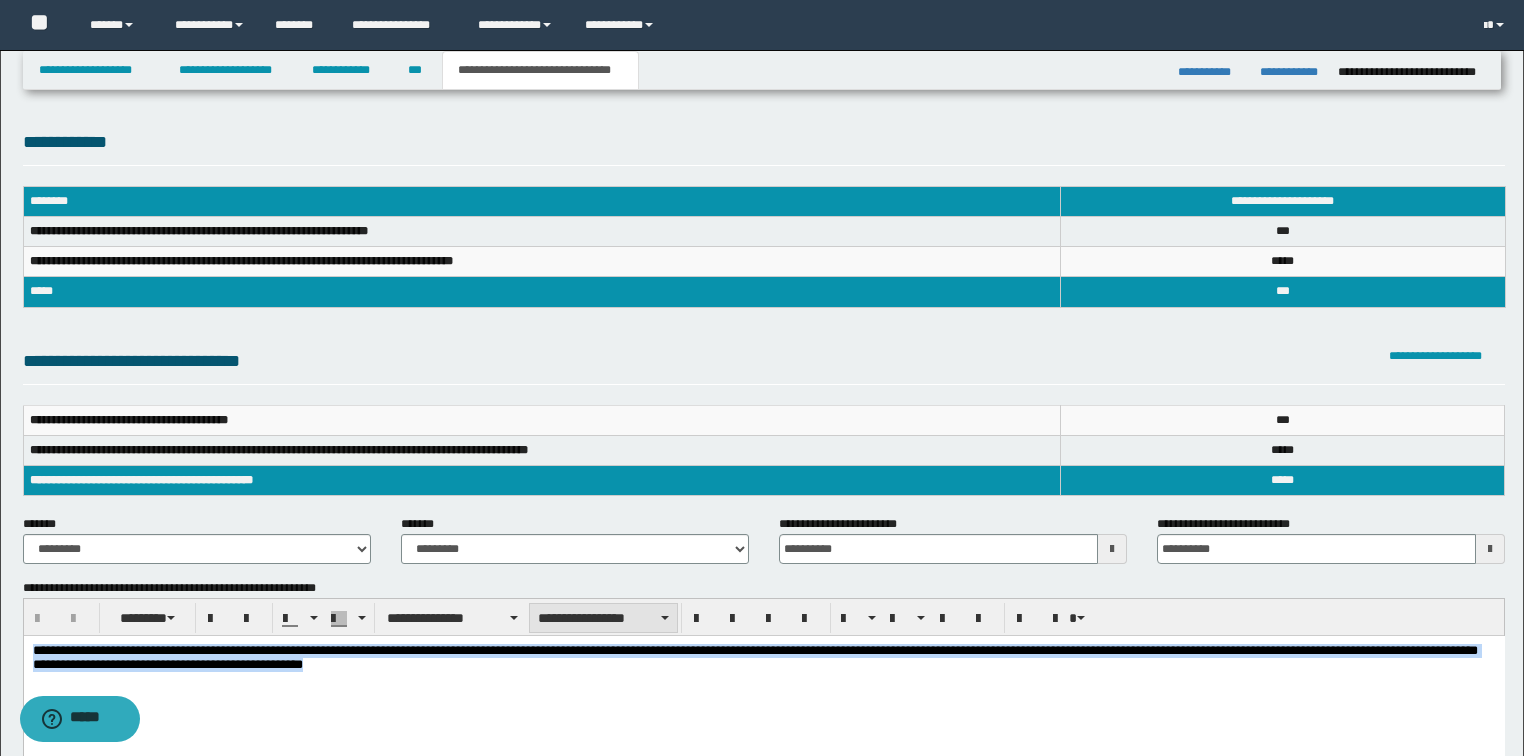 click on "**********" at bounding box center (603, 618) 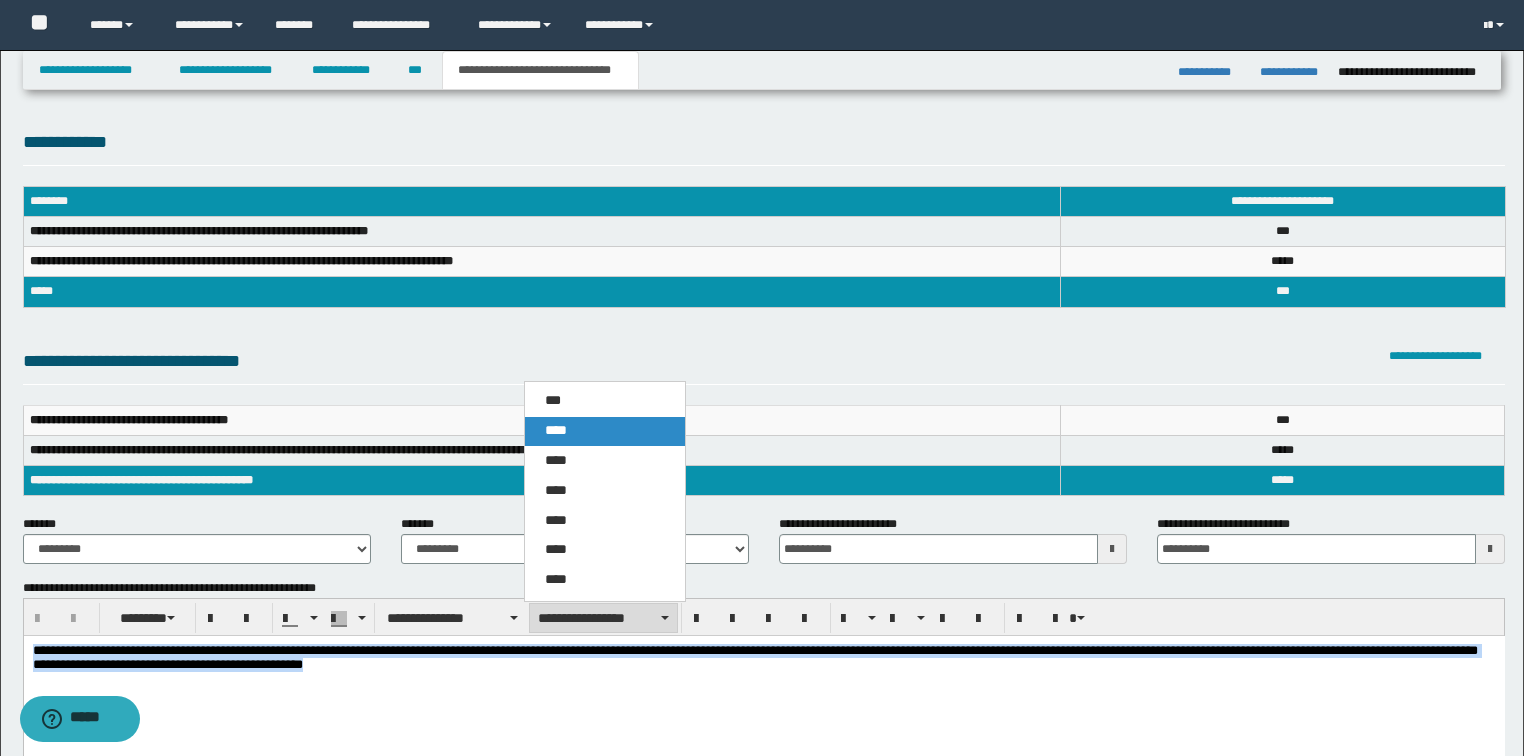 click on "****" at bounding box center (605, 431) 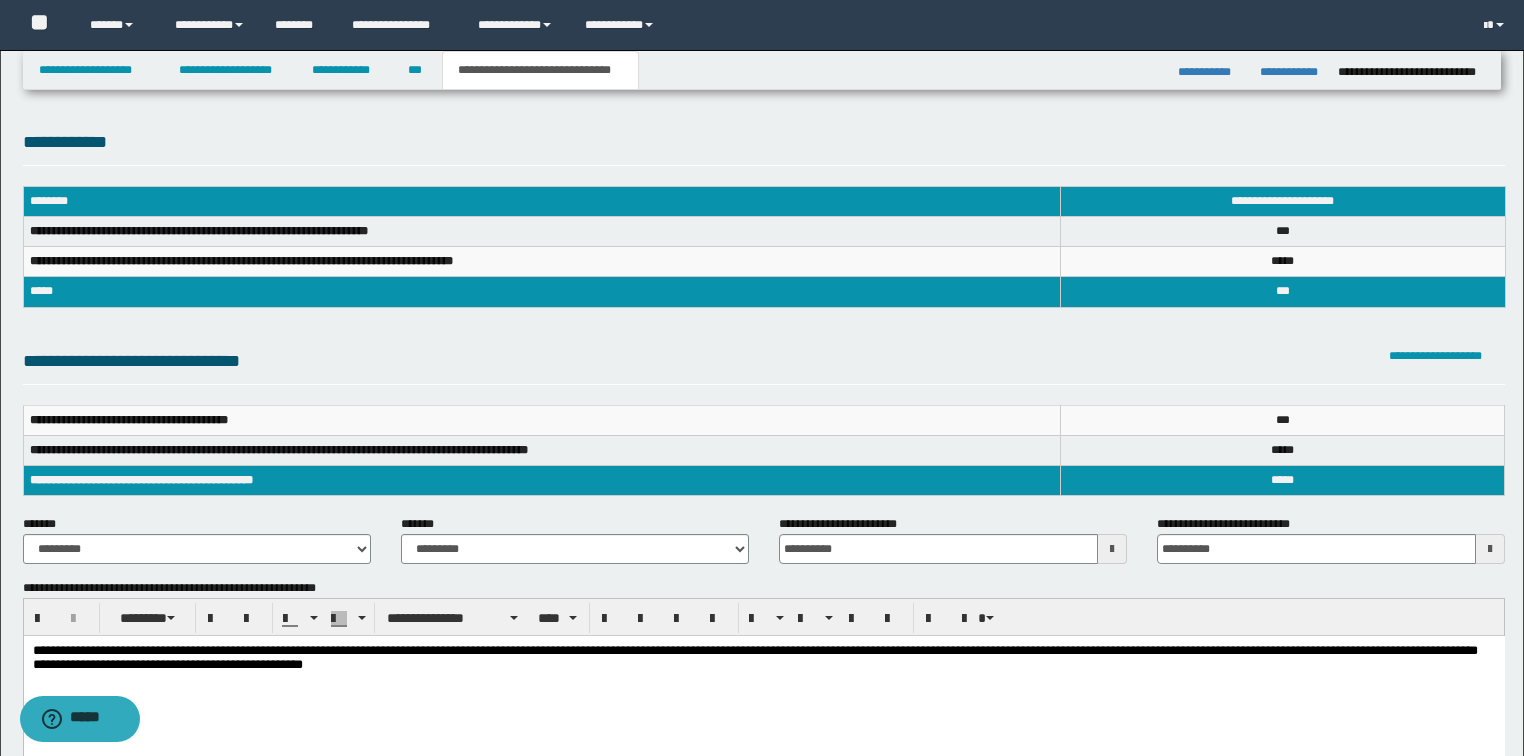click at bounding box center [664, 618] 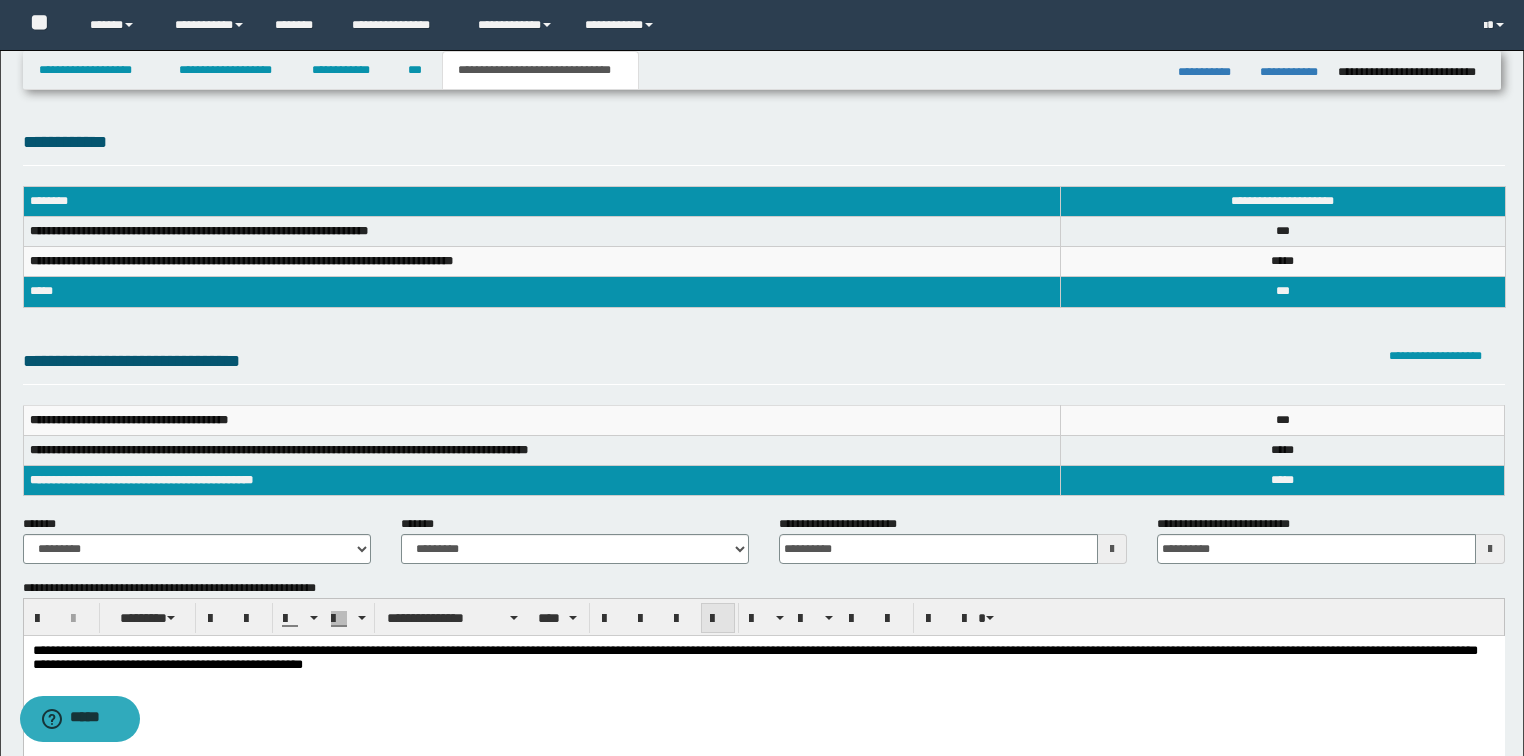 click at bounding box center [718, 619] 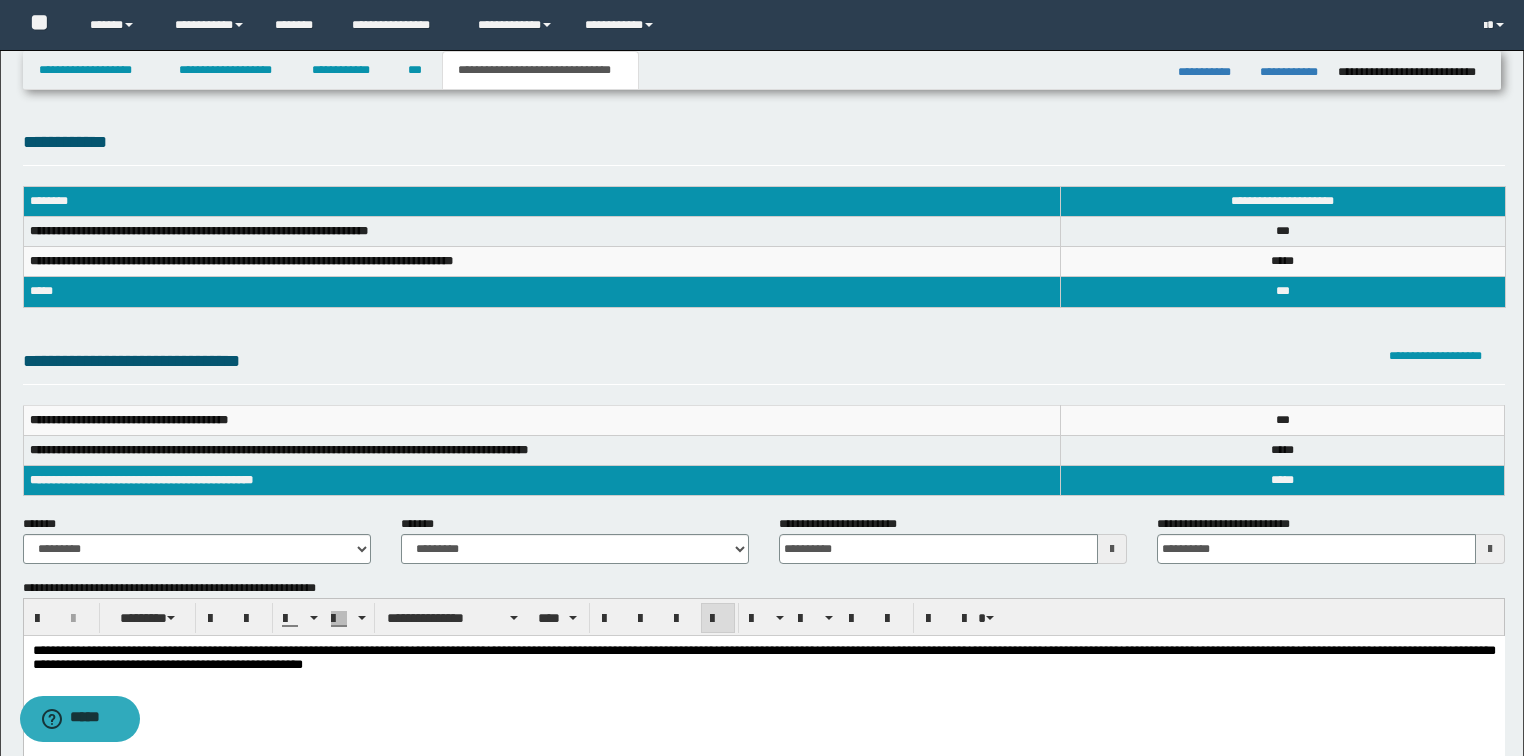 drag, startPoint x: 515, startPoint y: 644, endPoint x: 331, endPoint y: 1240, distance: 623.75635 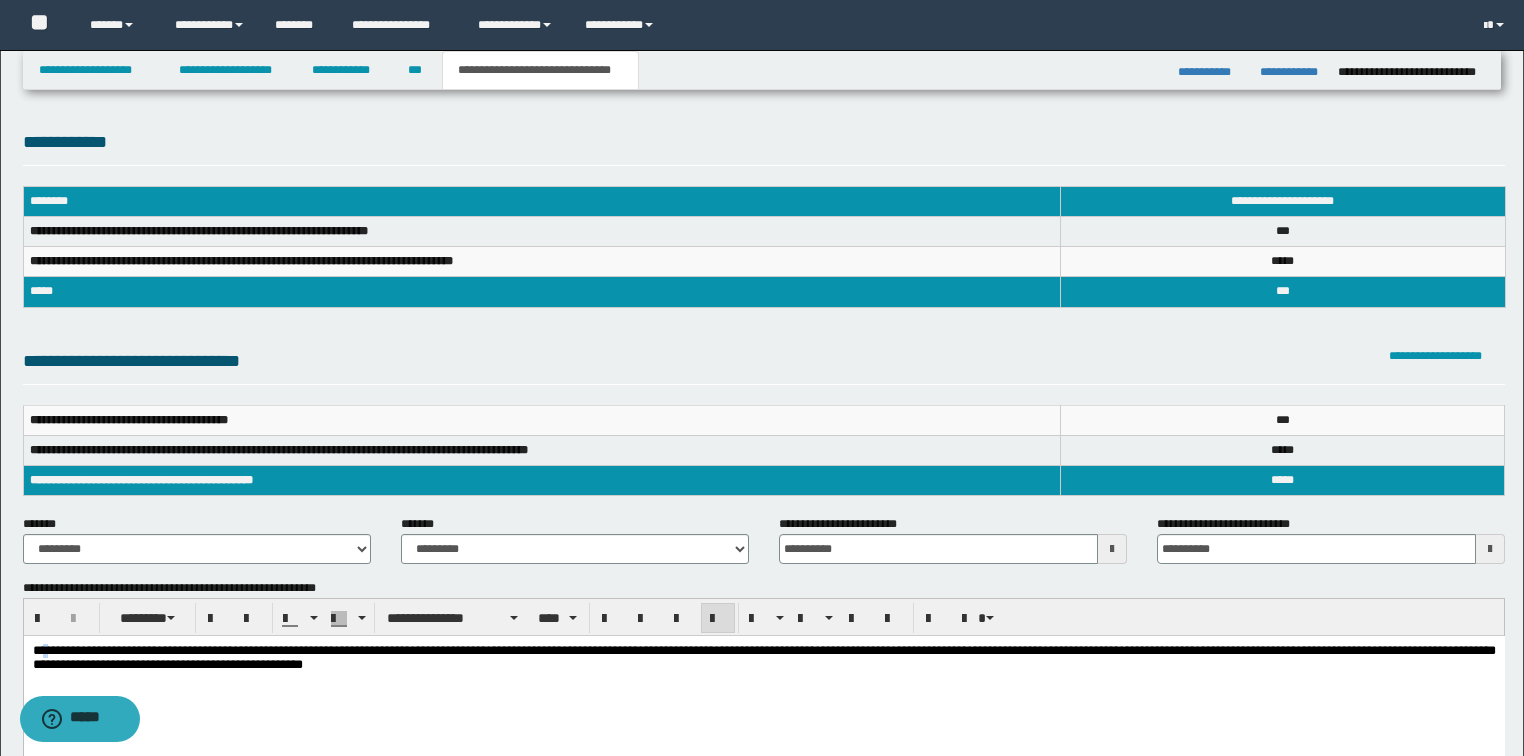 click on "**********" at bounding box center [763, 657] 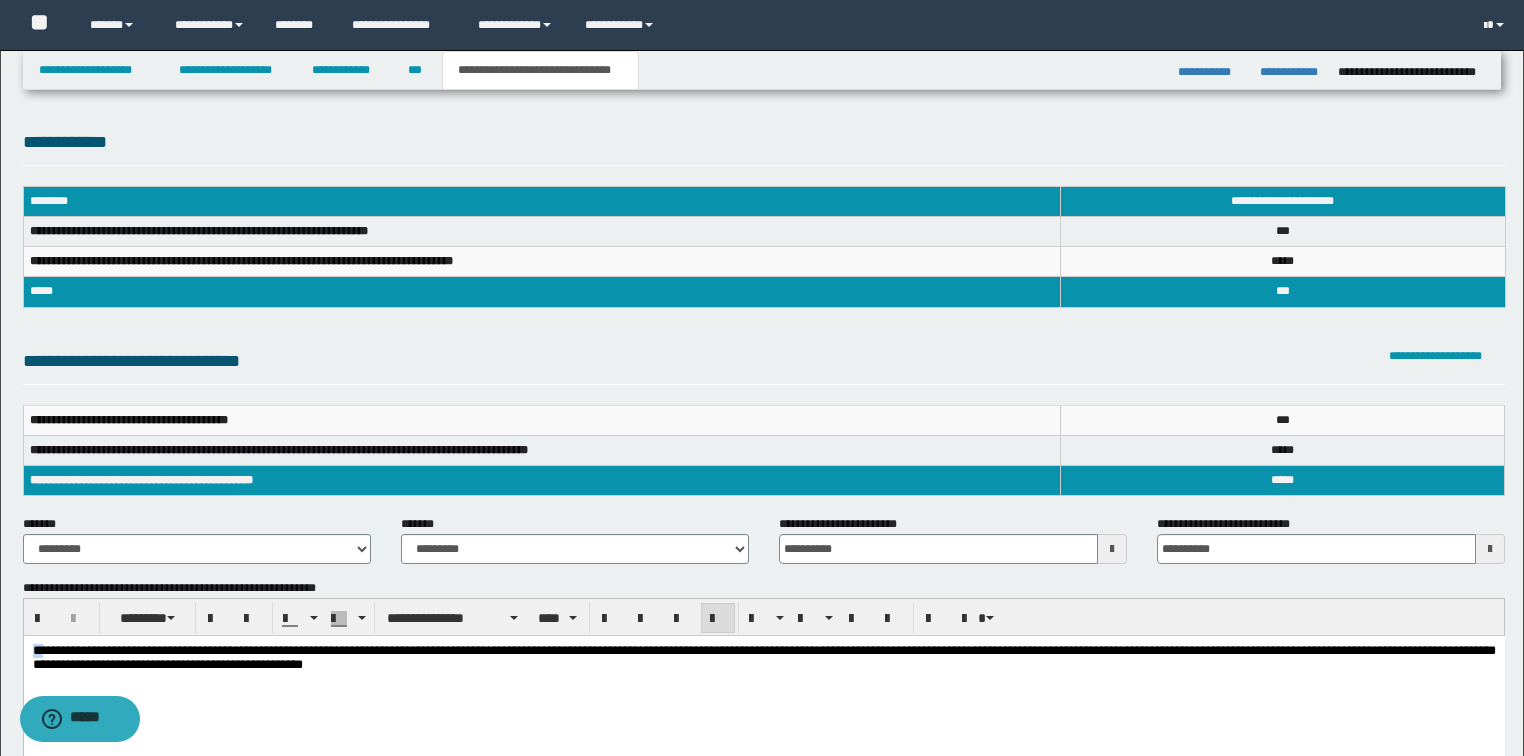 drag, startPoint x: 41, startPoint y: 648, endPoint x: 11, endPoint y: 648, distance: 30 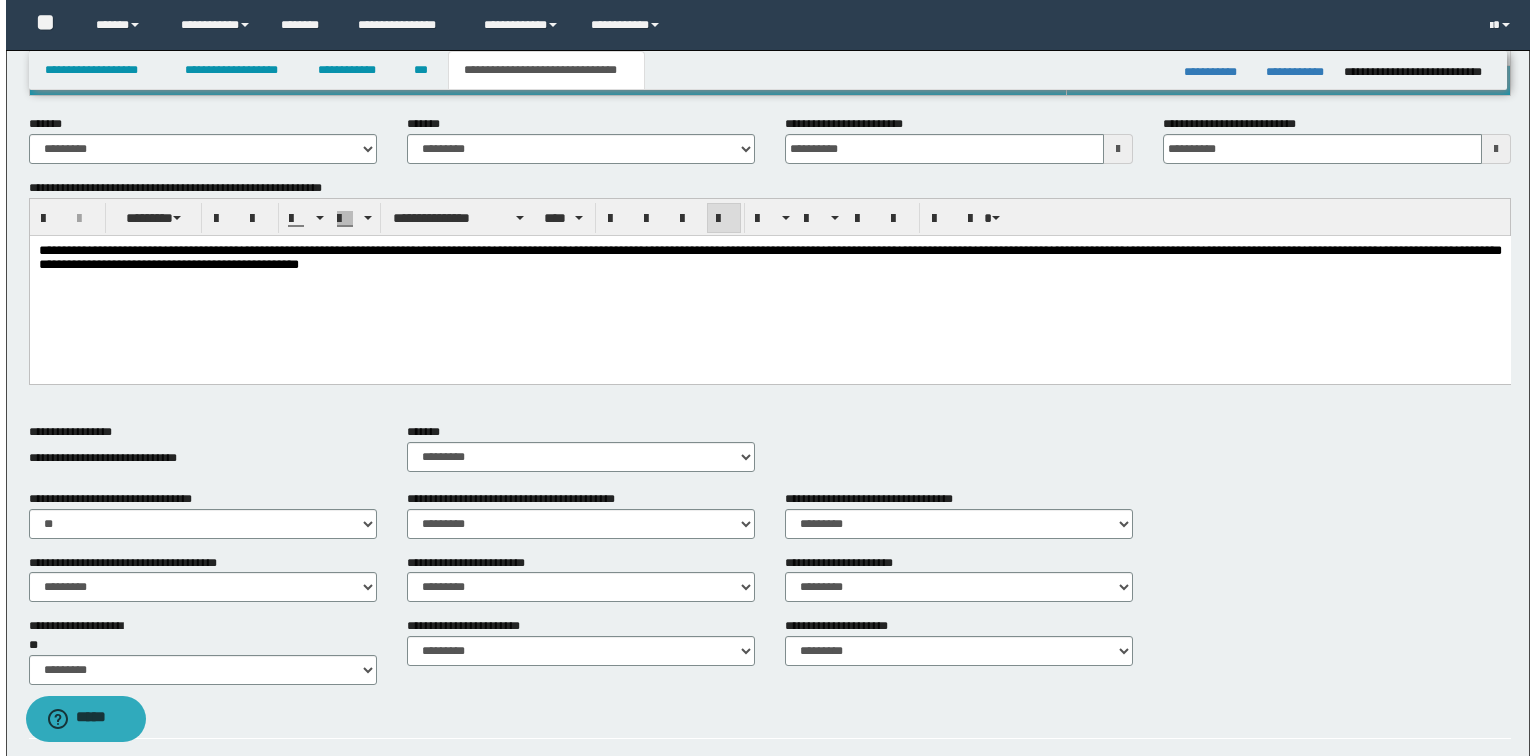 scroll, scrollTop: 836, scrollLeft: 0, axis: vertical 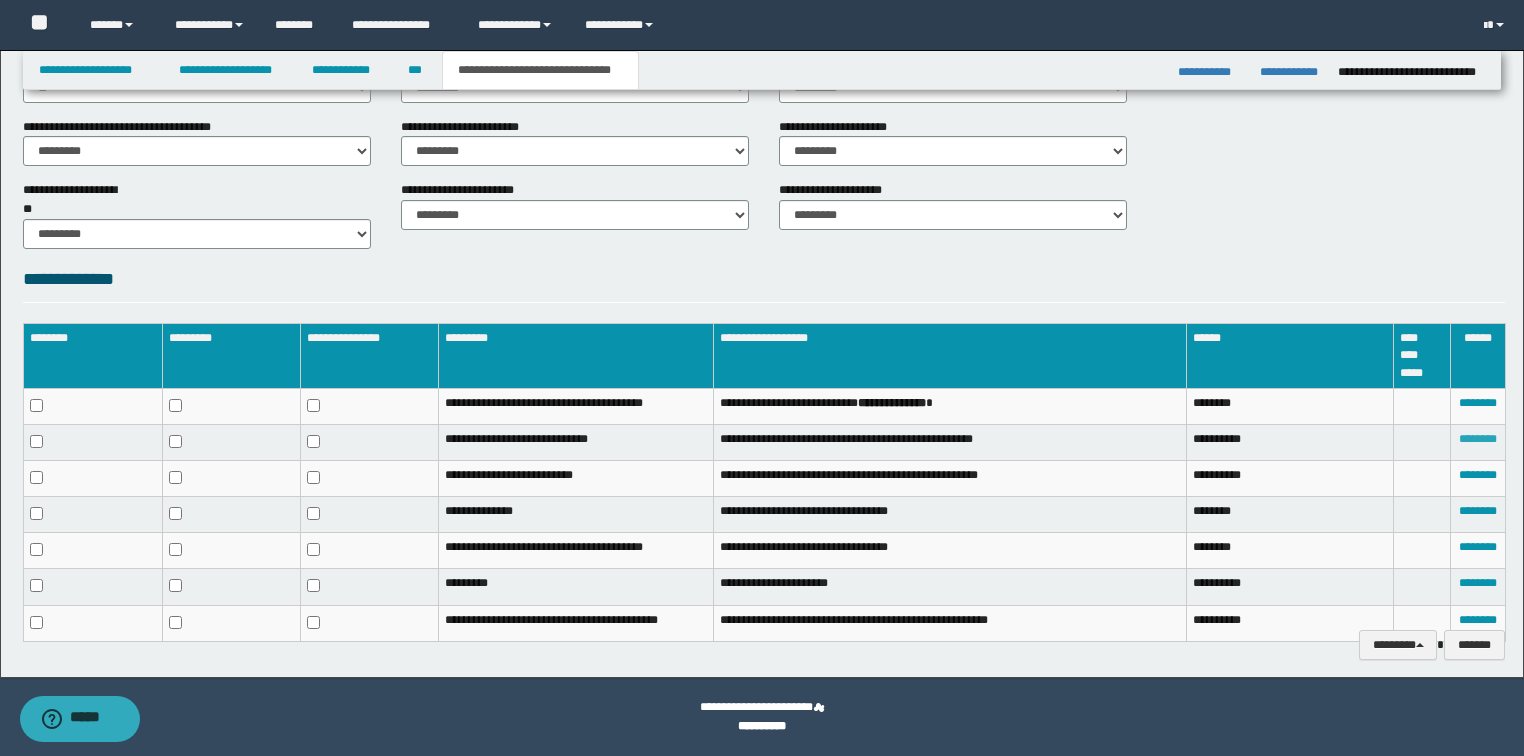 click on "********" at bounding box center [1478, 439] 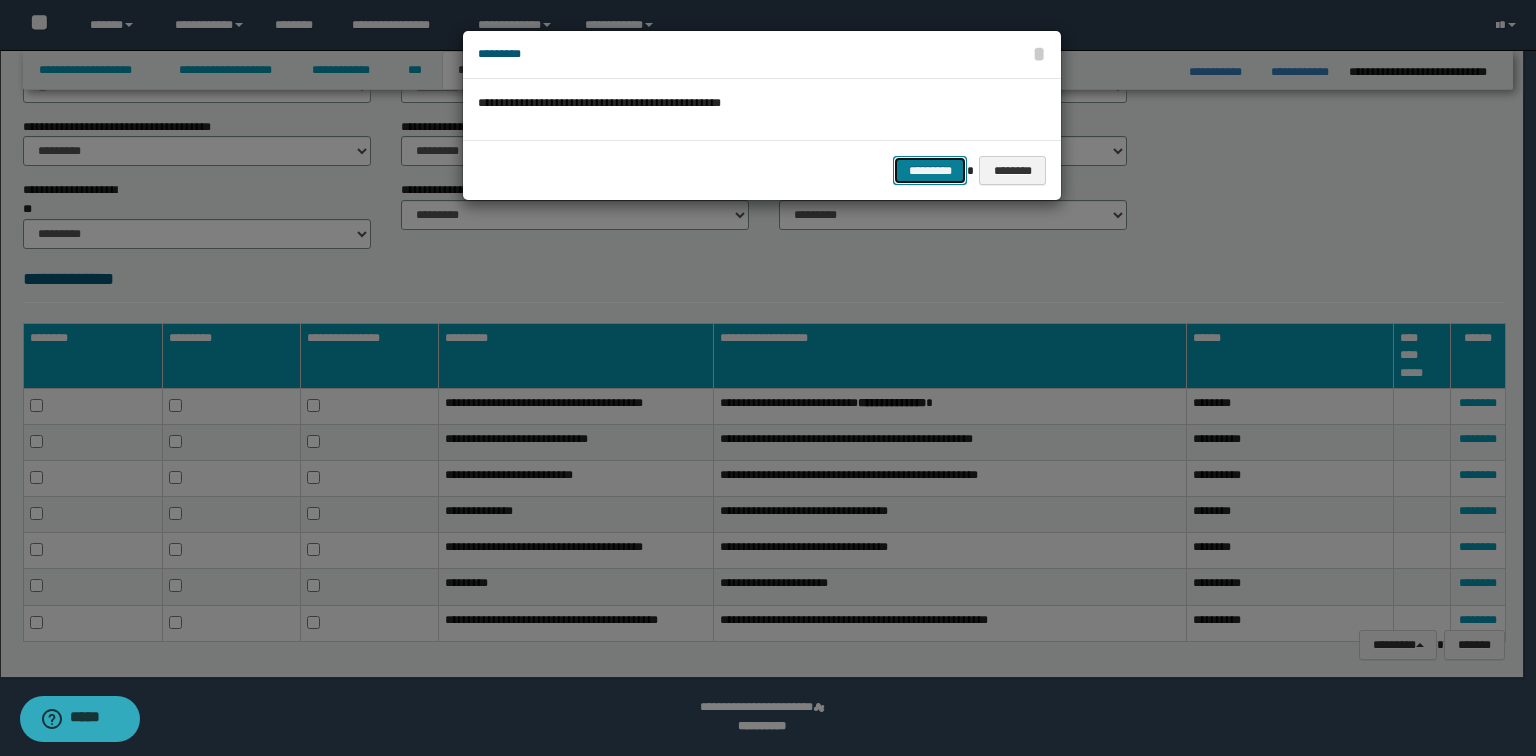 click on "*********" at bounding box center (930, 171) 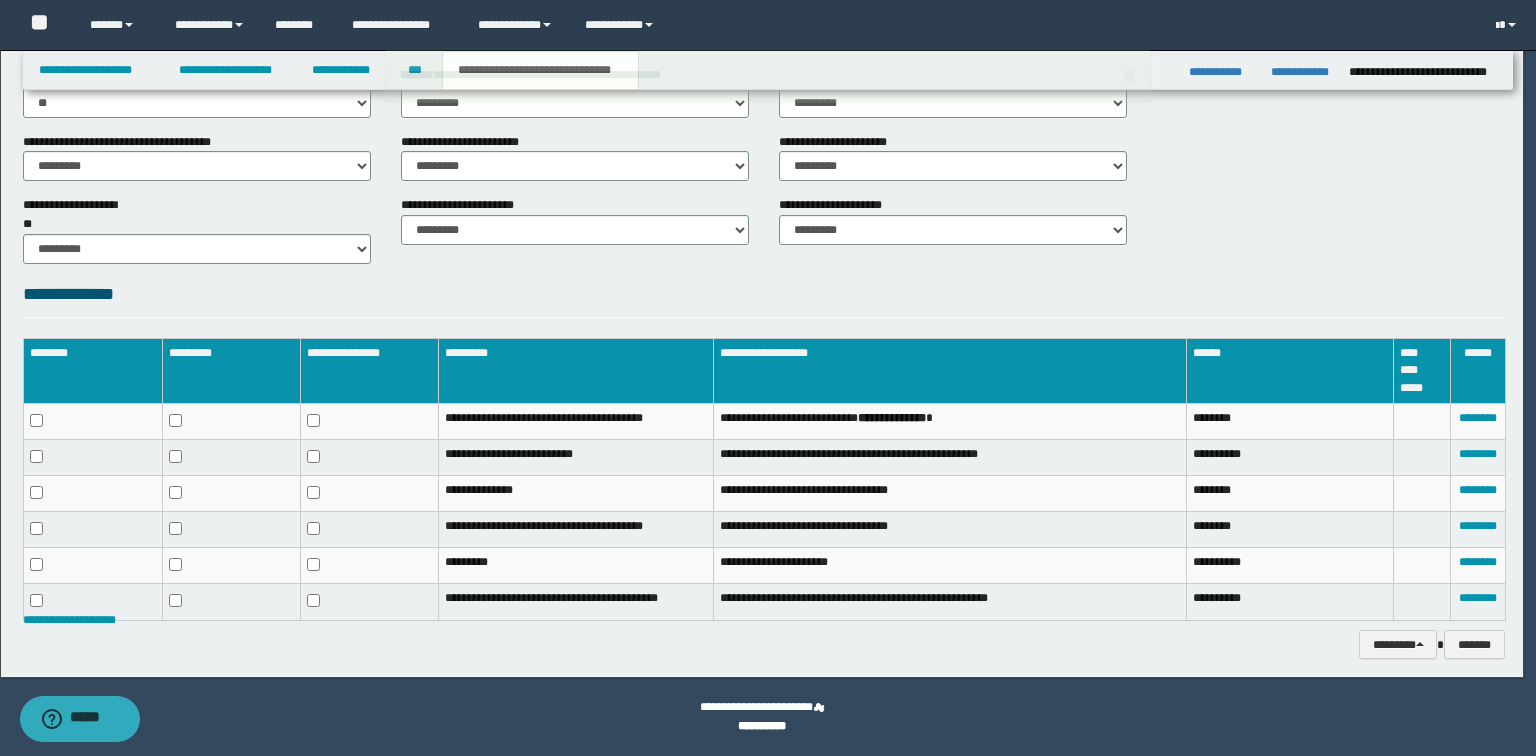 scroll, scrollTop: 820, scrollLeft: 0, axis: vertical 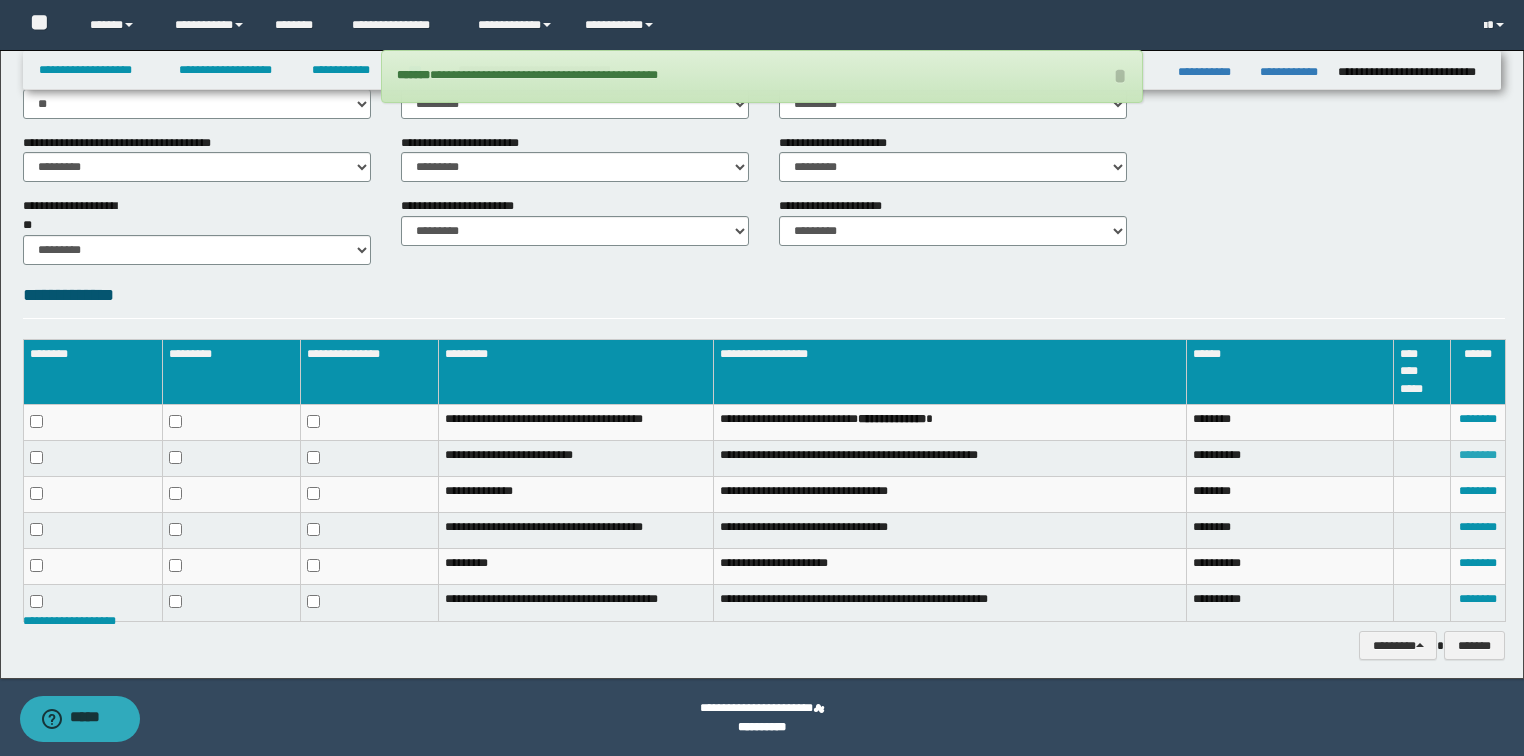 click on "********" at bounding box center [1478, 455] 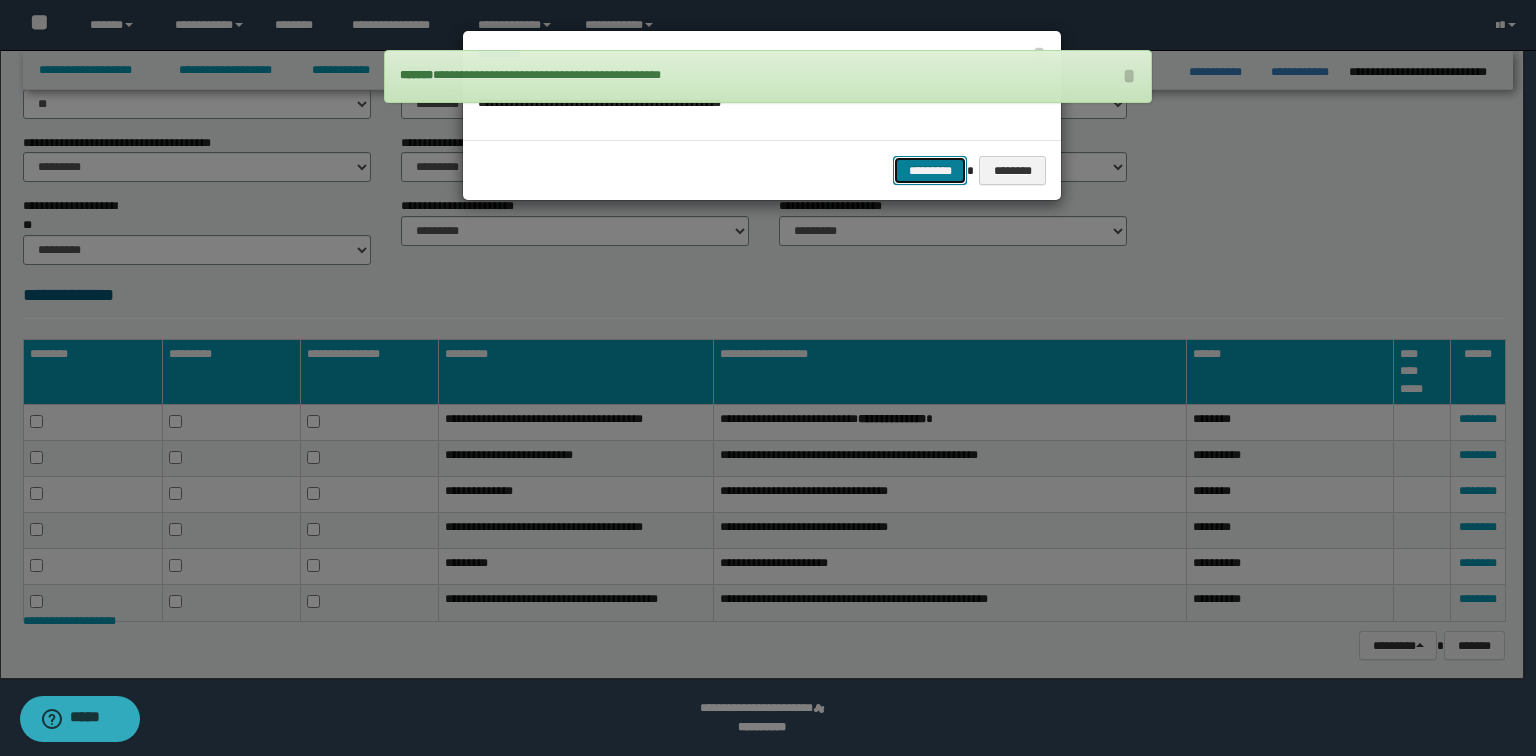 click on "*********" at bounding box center [930, 171] 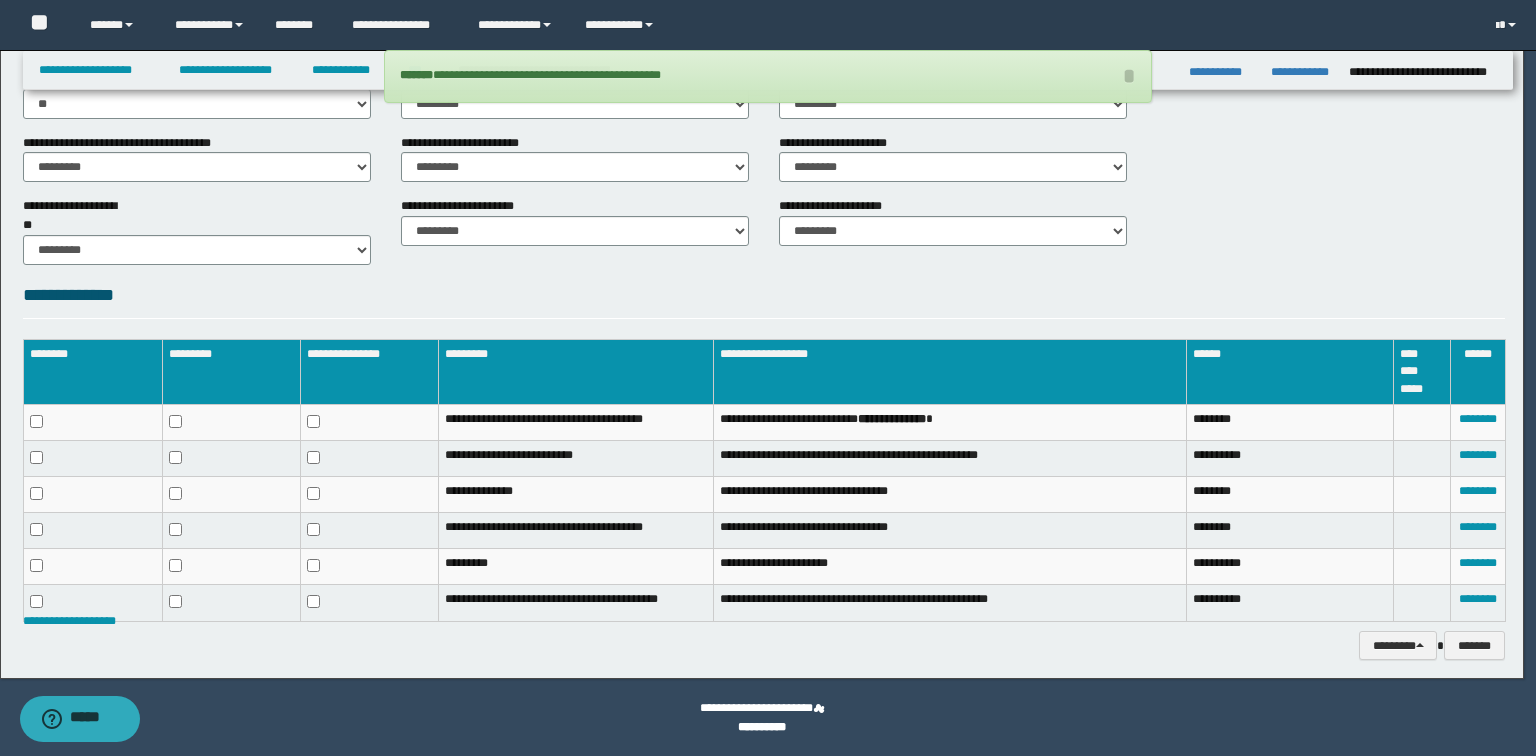 scroll, scrollTop: 786, scrollLeft: 0, axis: vertical 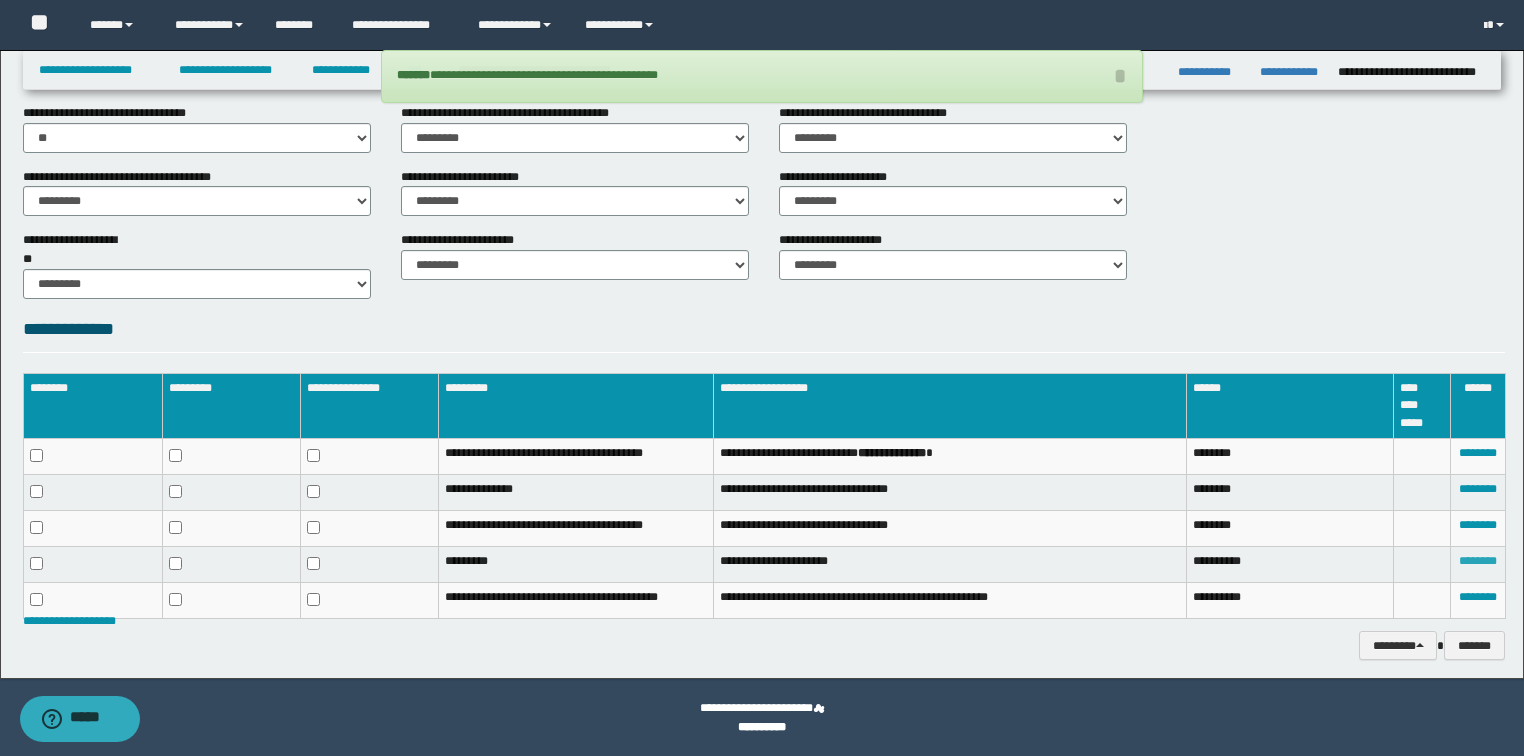 click on "********" at bounding box center (1478, 561) 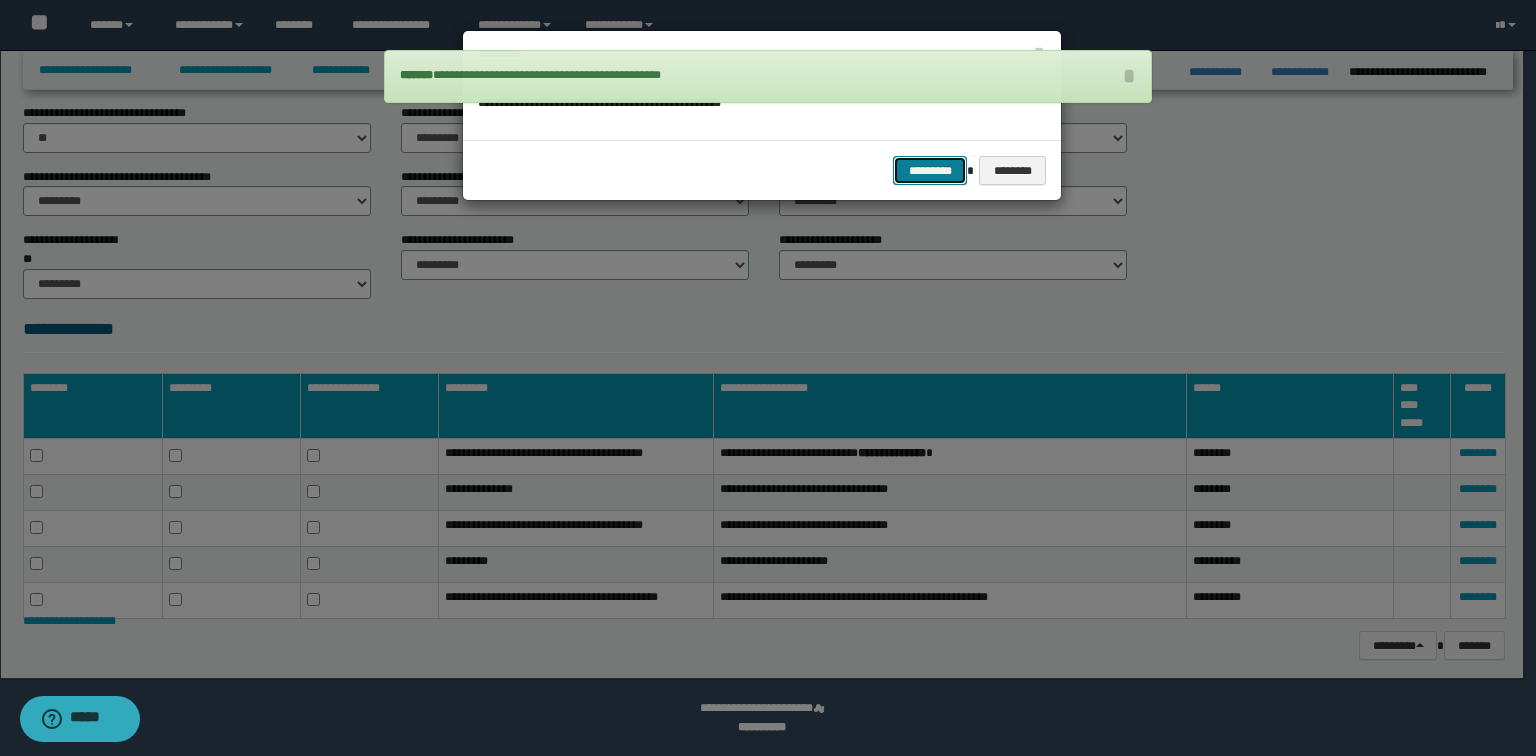 click on "*********" at bounding box center (930, 171) 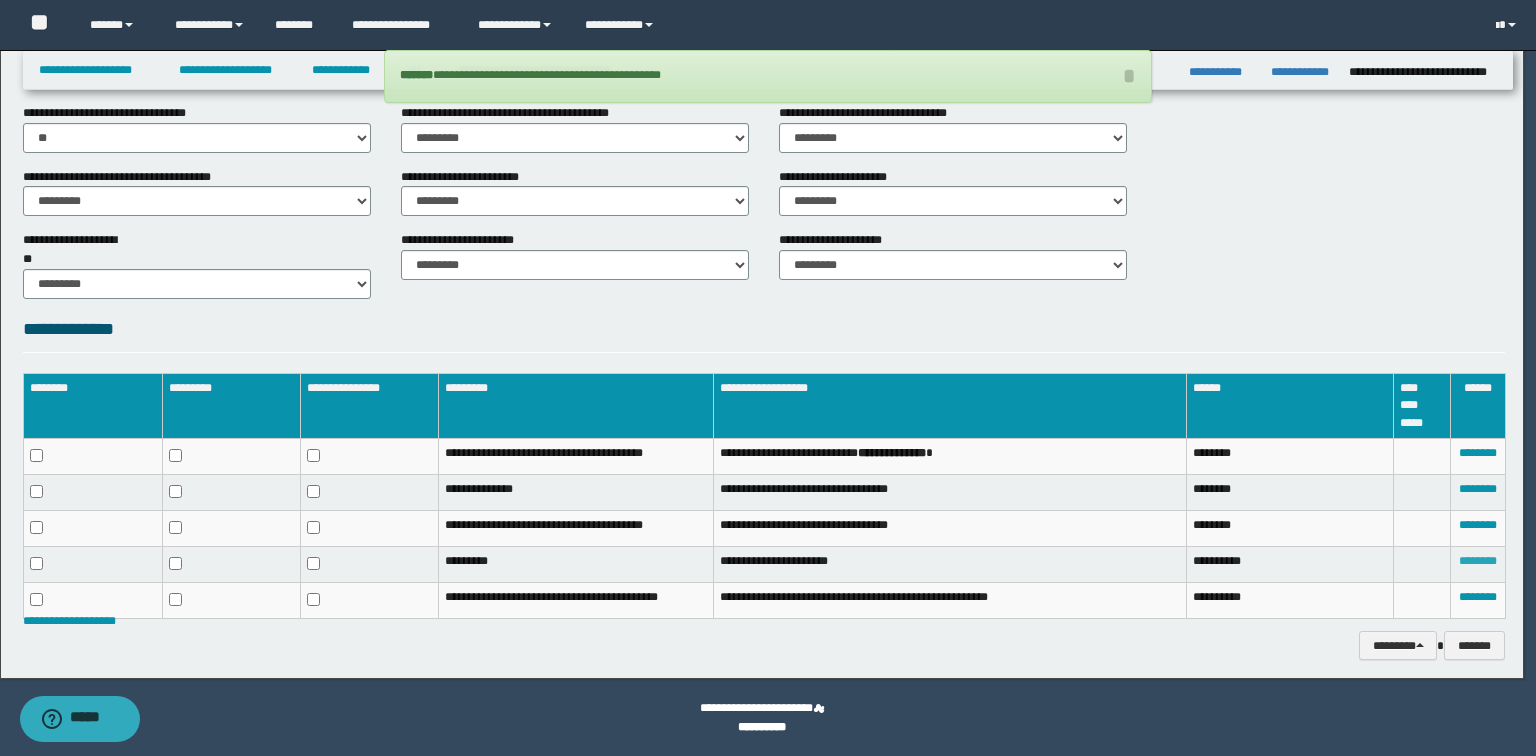 scroll, scrollTop: 752, scrollLeft: 0, axis: vertical 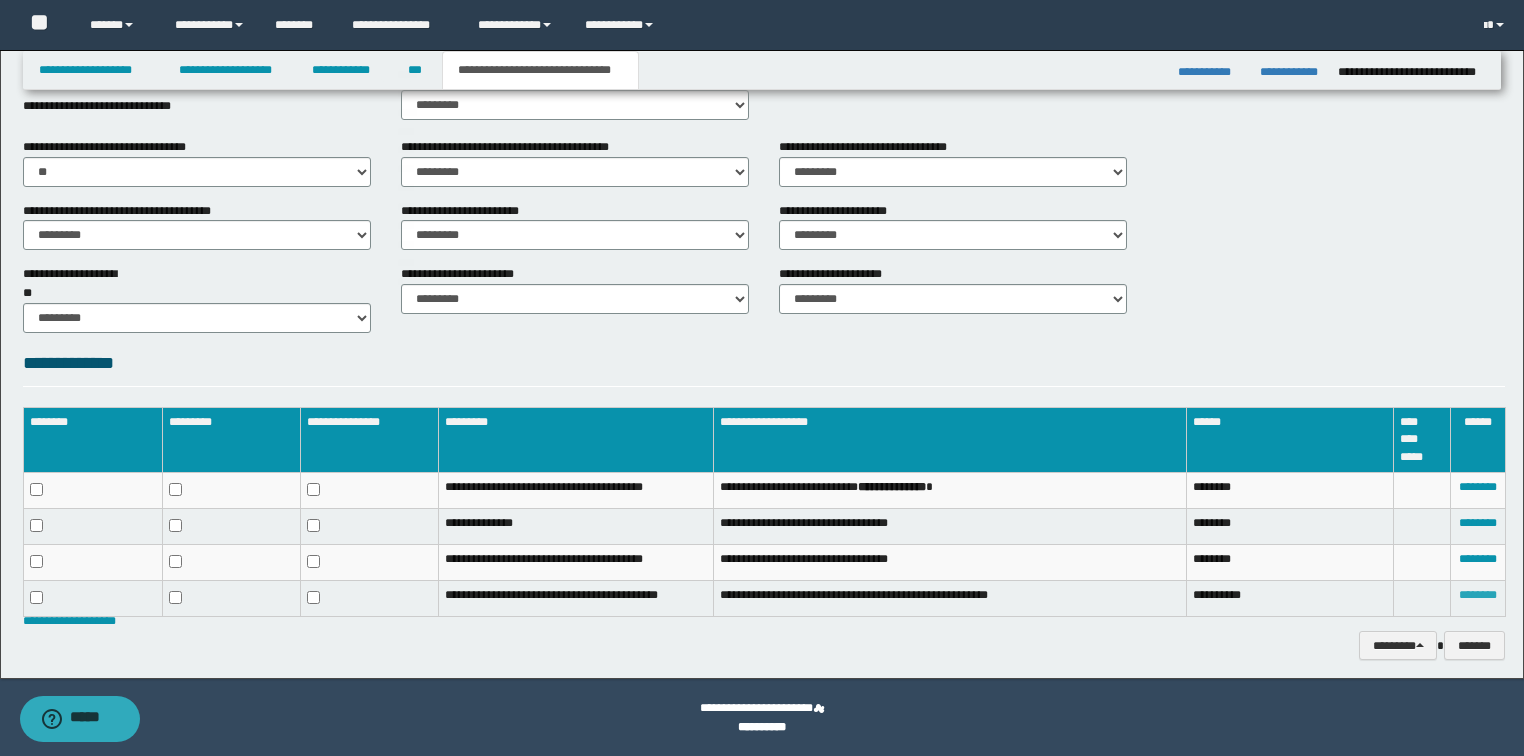 click on "********" at bounding box center (1478, 595) 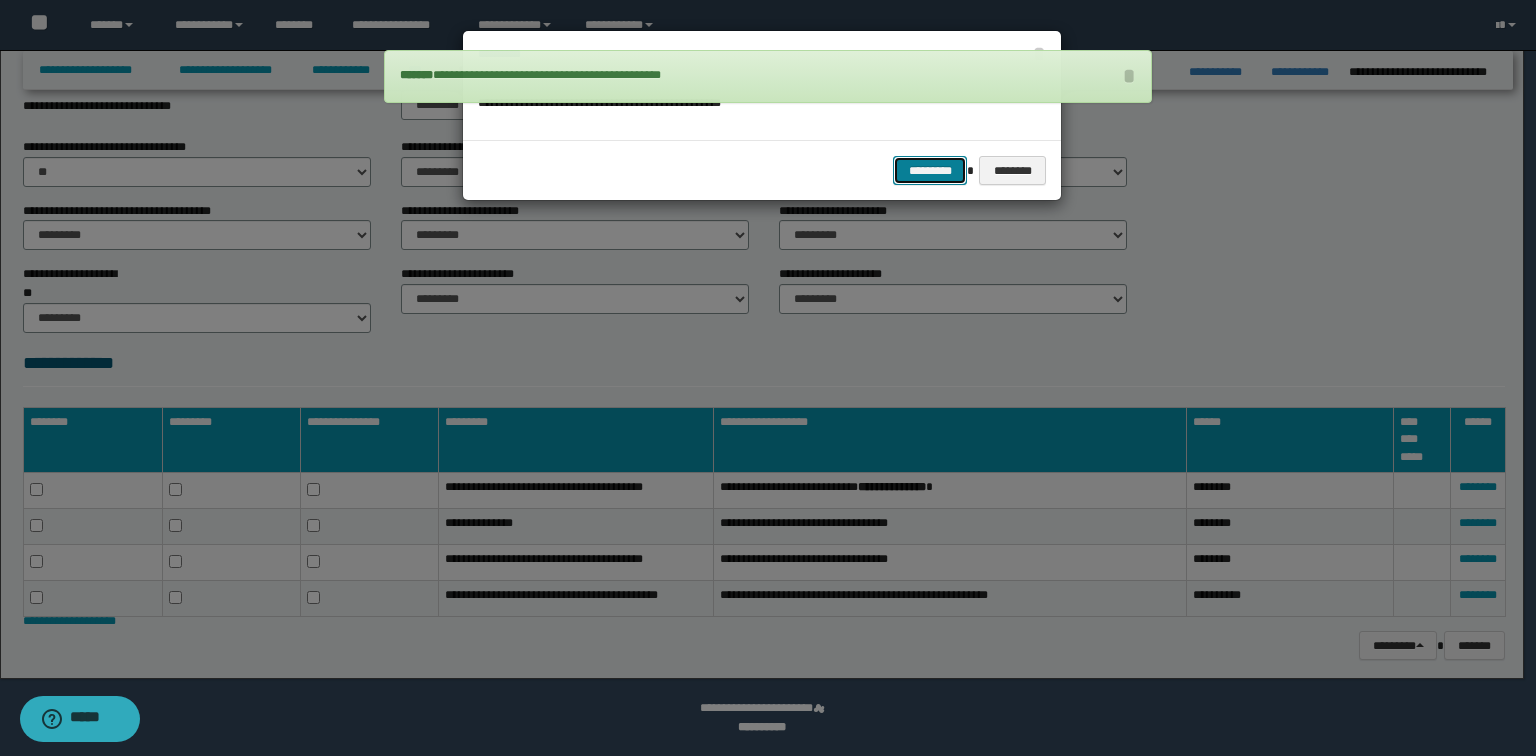 click on "*********" at bounding box center [930, 171] 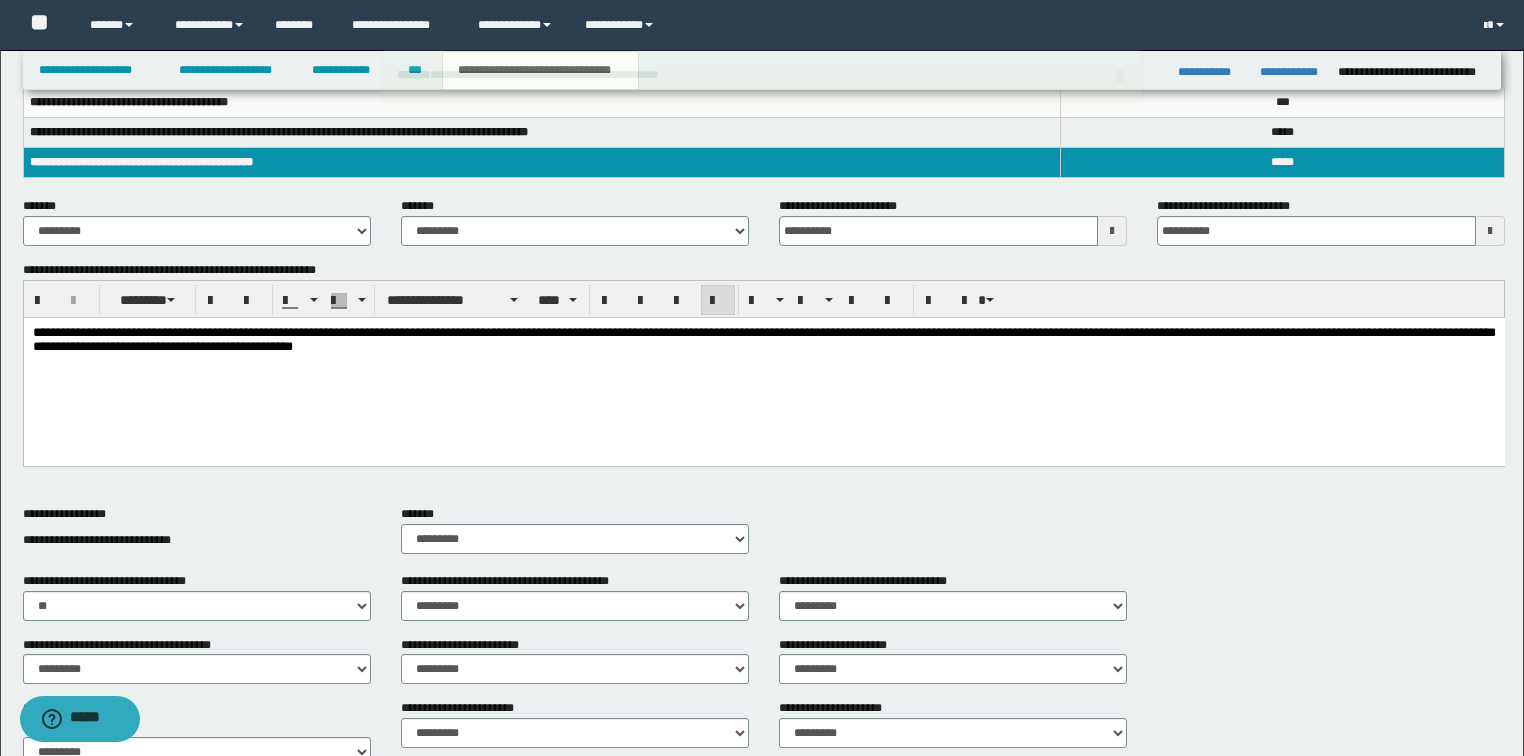 scroll, scrollTop: 0, scrollLeft: 0, axis: both 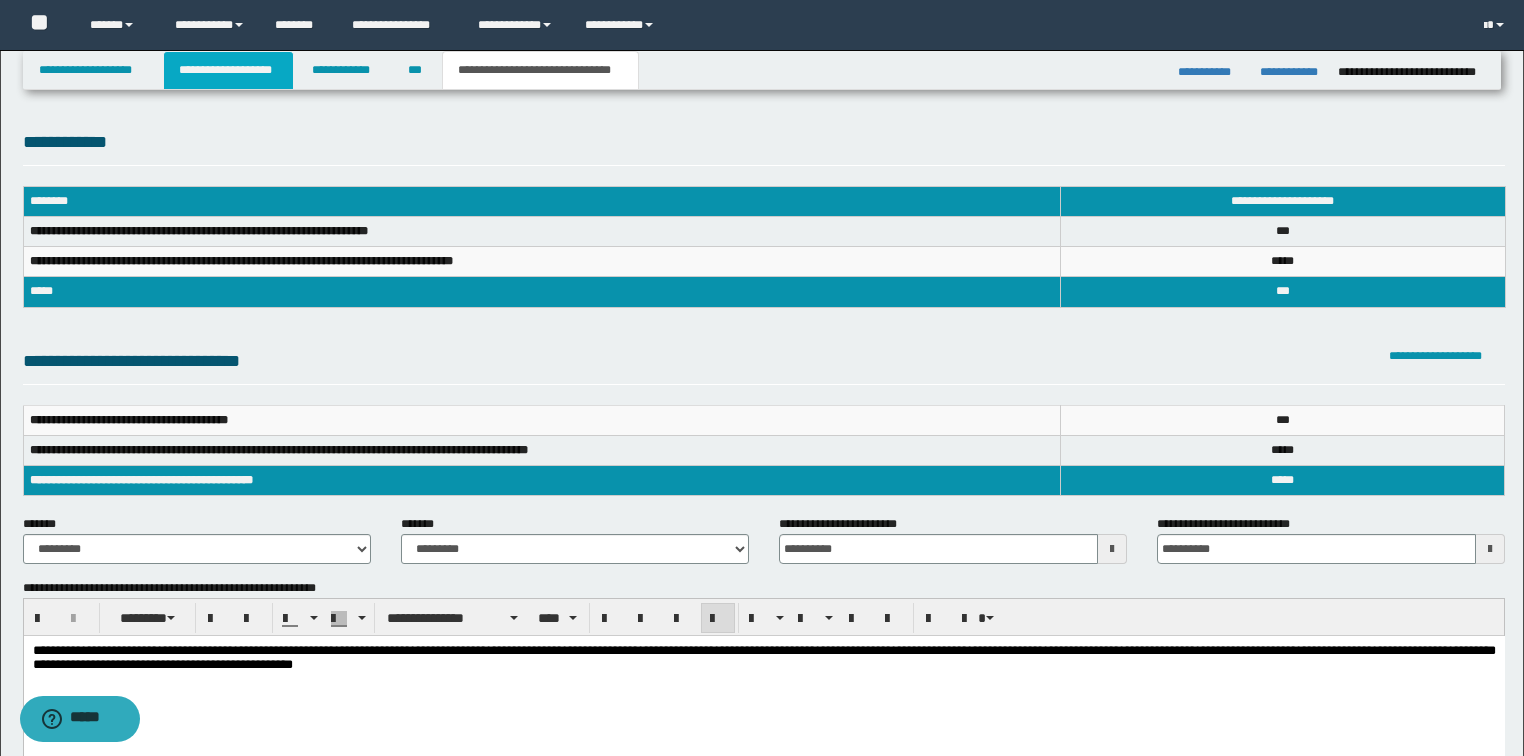 click on "**********" at bounding box center [228, 70] 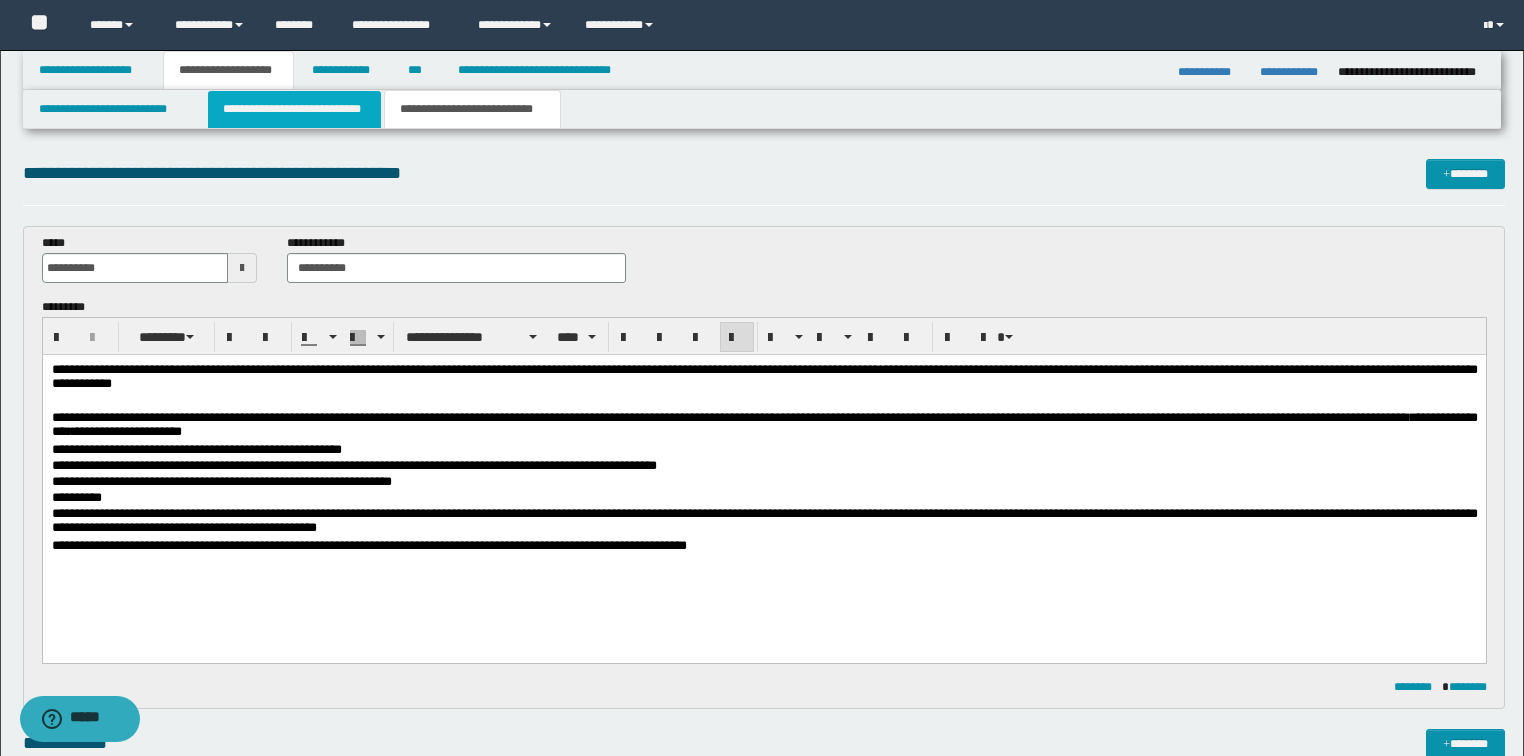 click on "**********" at bounding box center [294, 109] 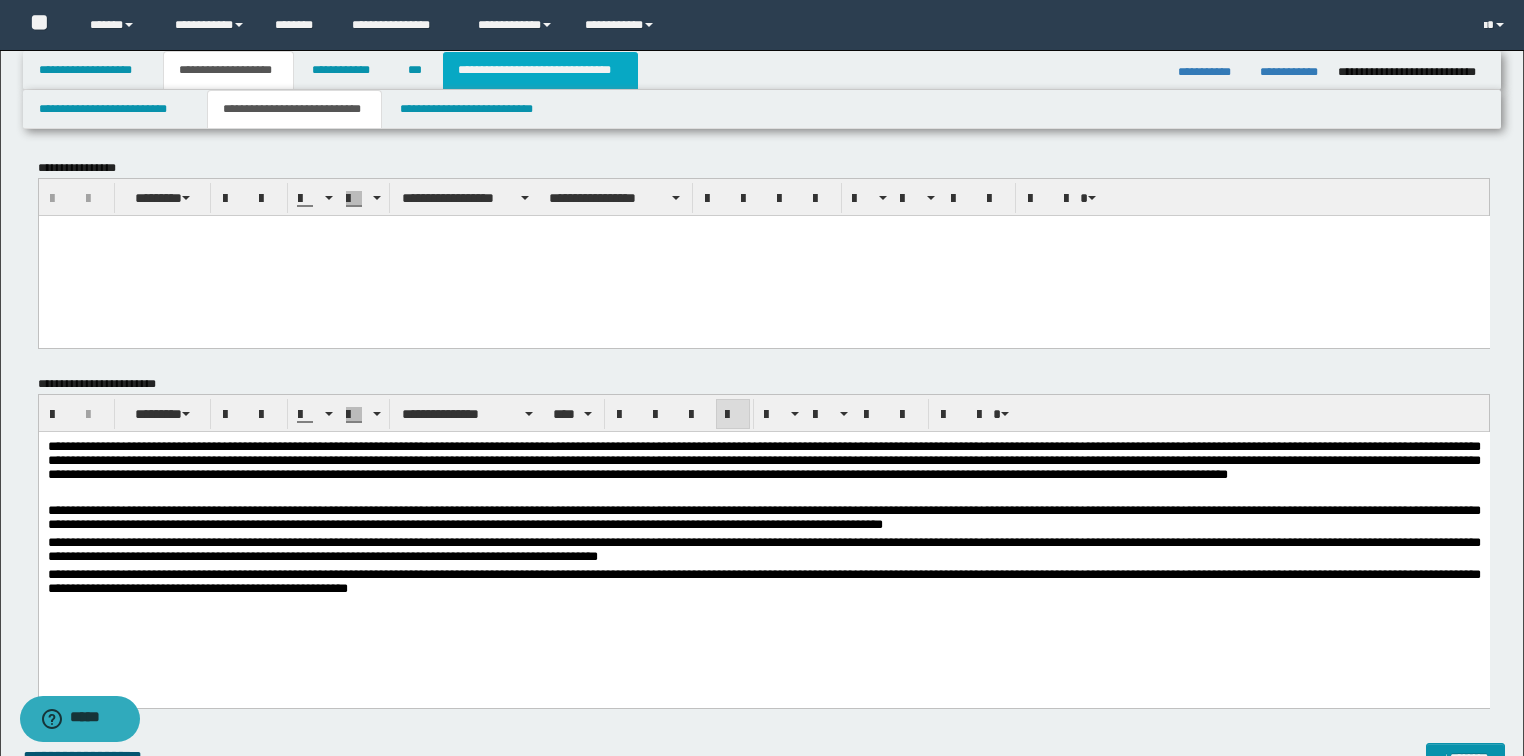 click on "**********" at bounding box center (540, 70) 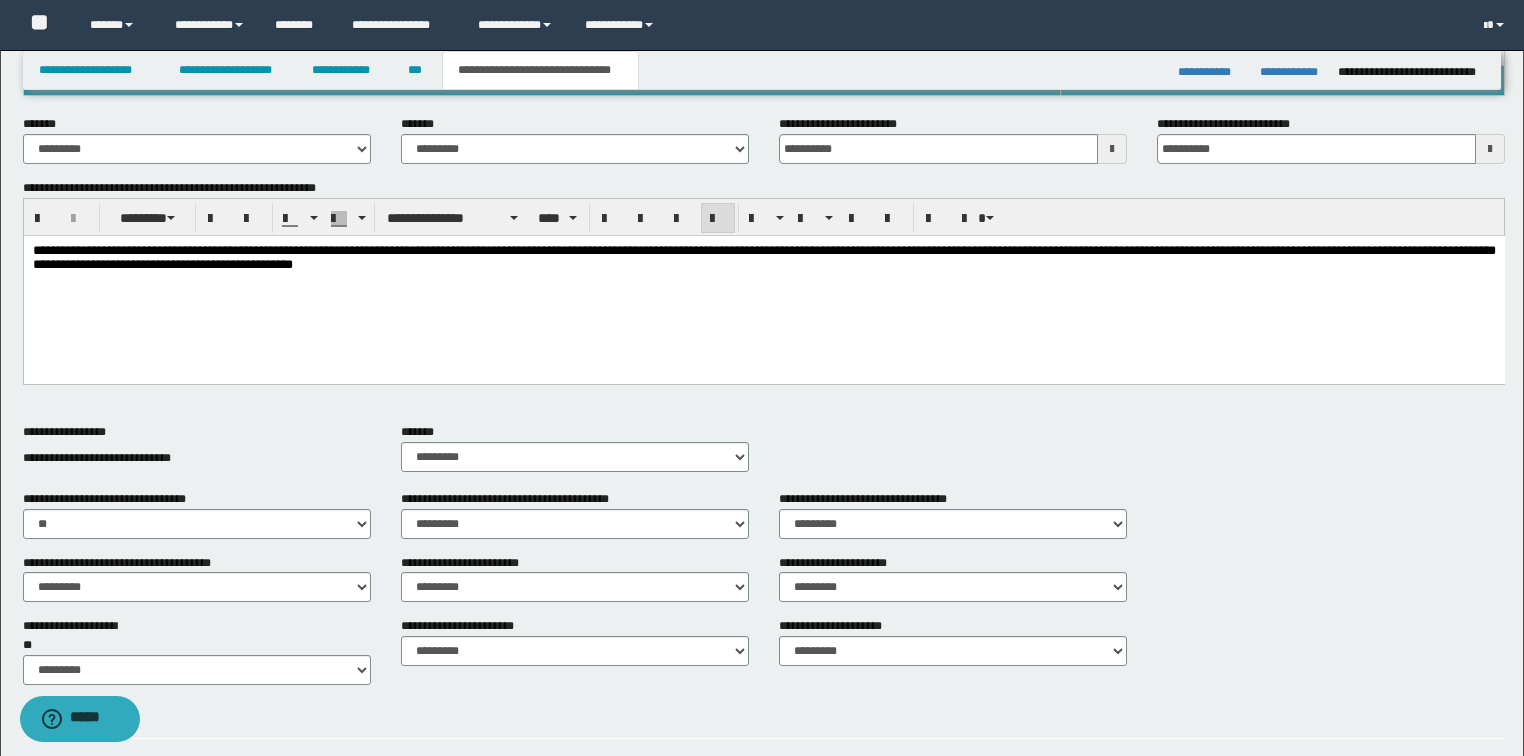scroll, scrollTop: 718, scrollLeft: 0, axis: vertical 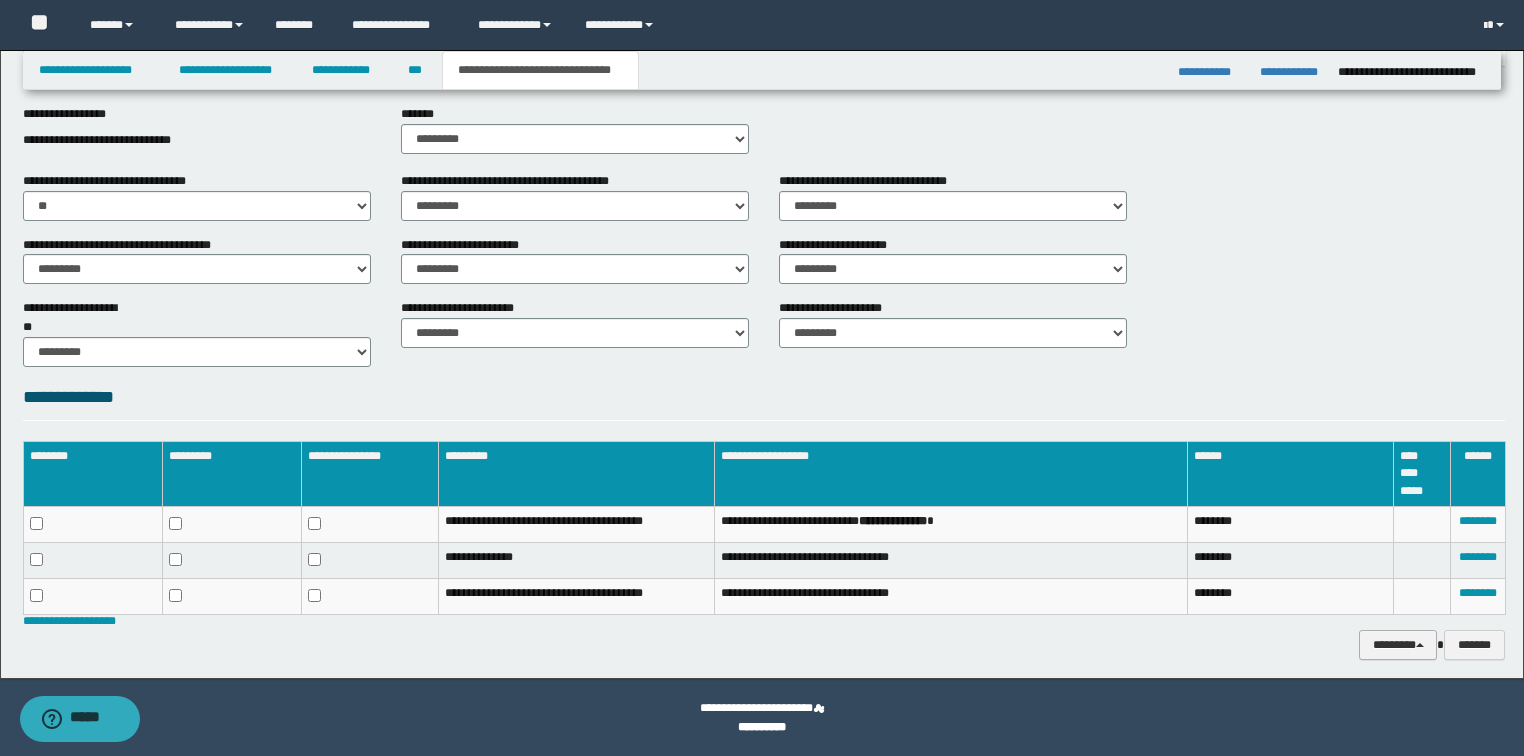 click on "********" at bounding box center [1398, 645] 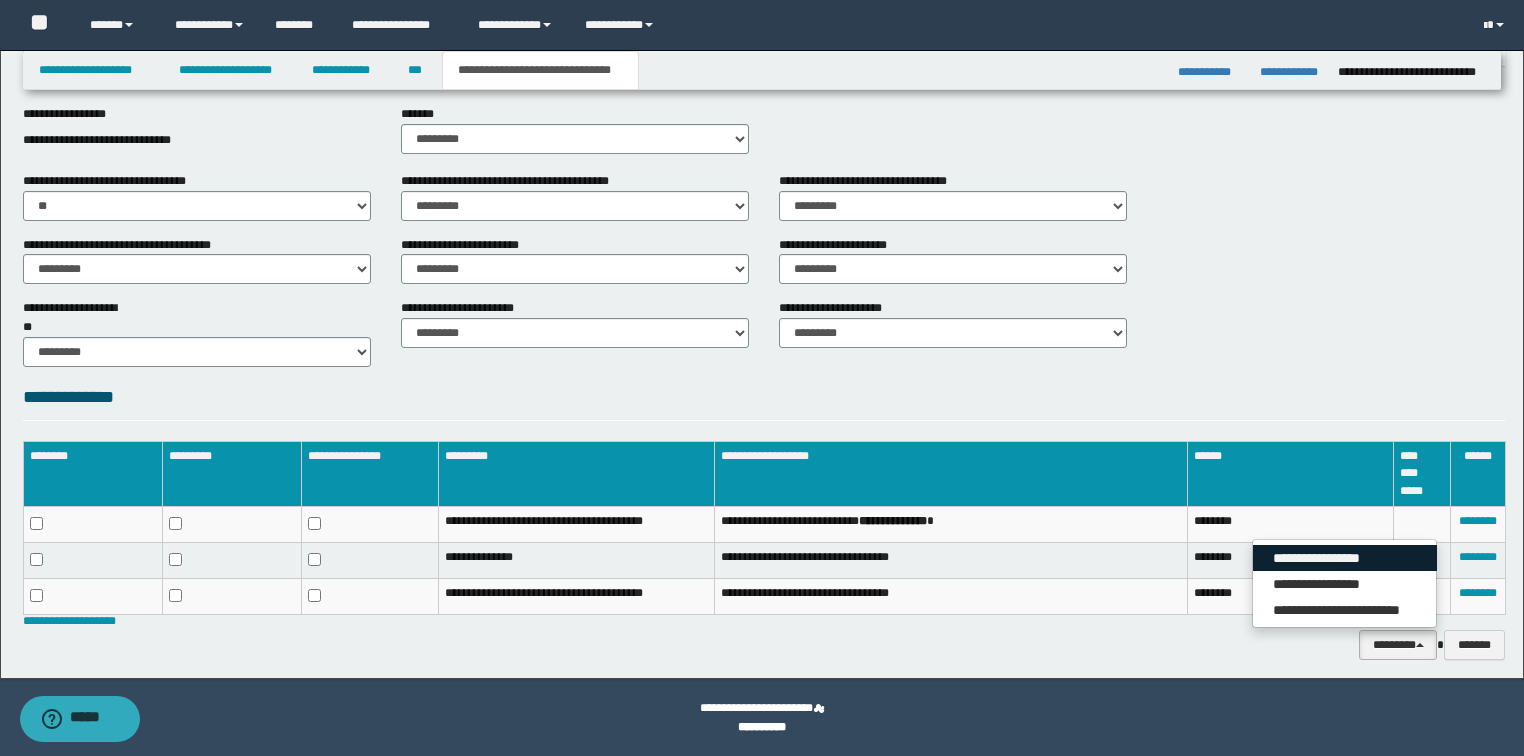 click on "**********" at bounding box center [1345, 558] 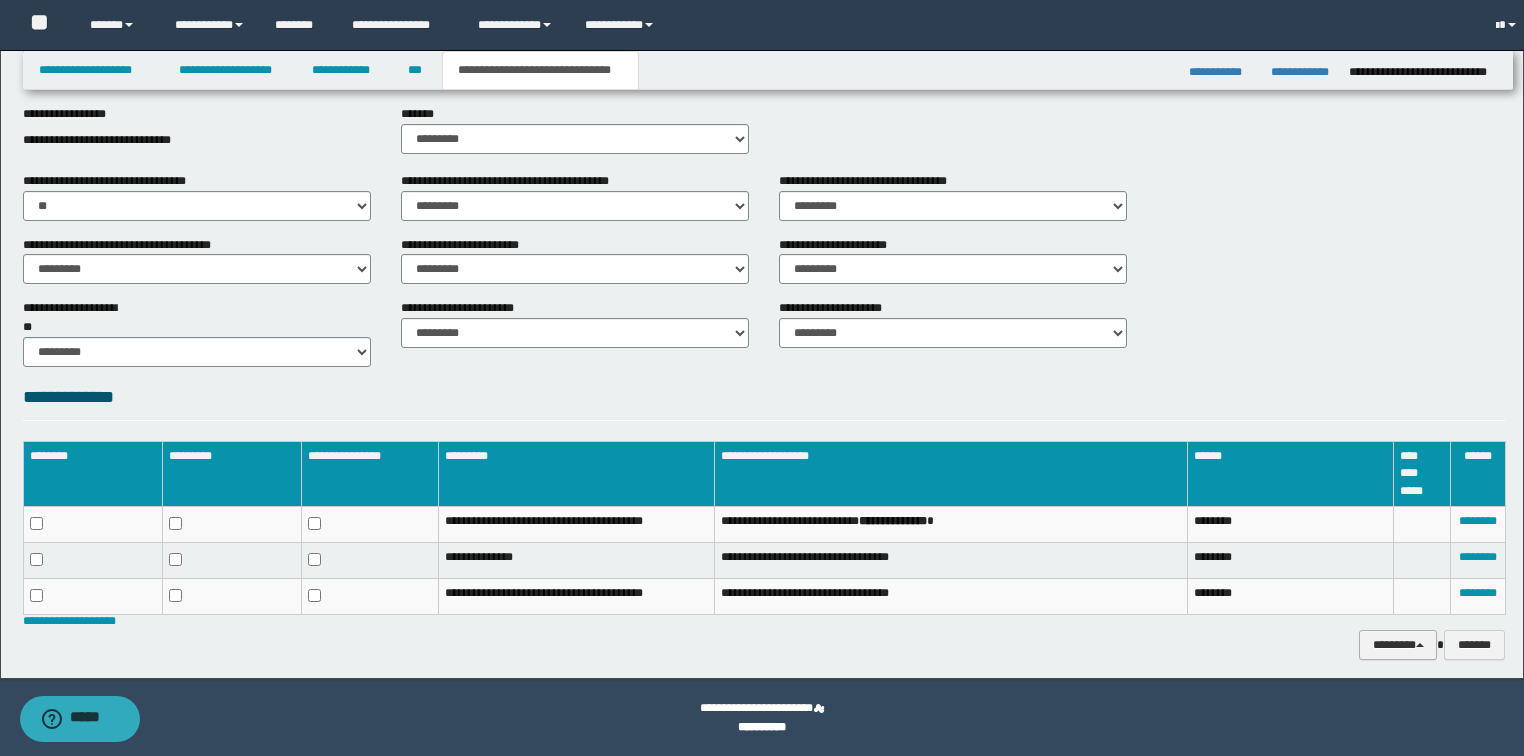 click on "********" at bounding box center (1398, 645) 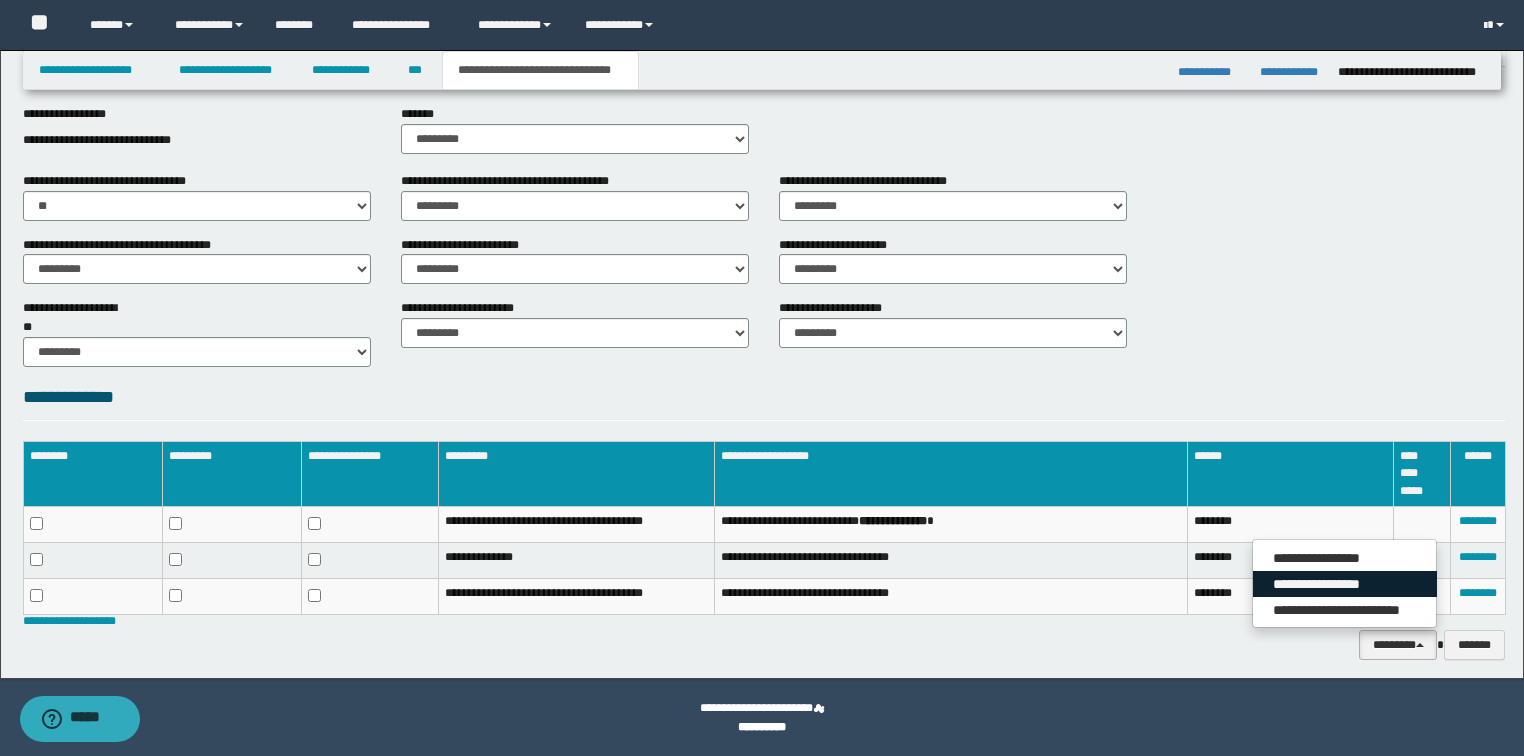 click on "**********" at bounding box center [1345, 584] 